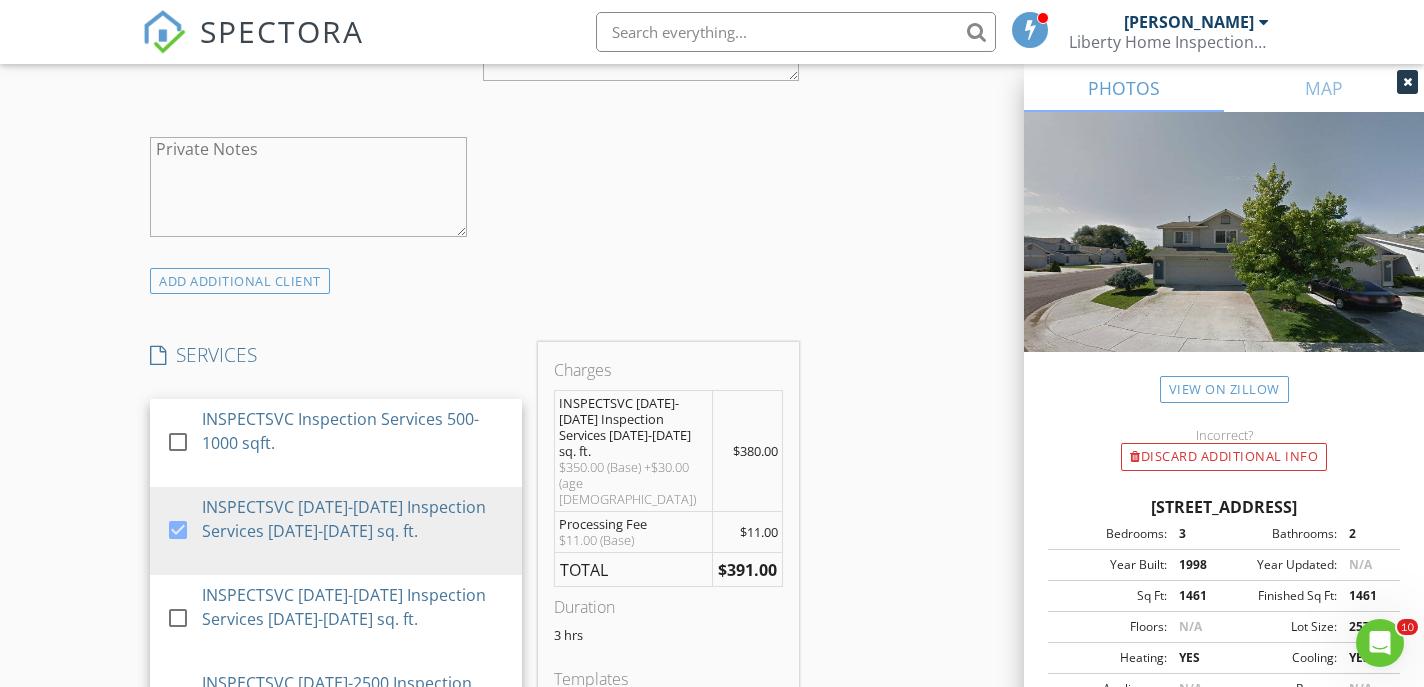 scroll, scrollTop: 0, scrollLeft: 0, axis: both 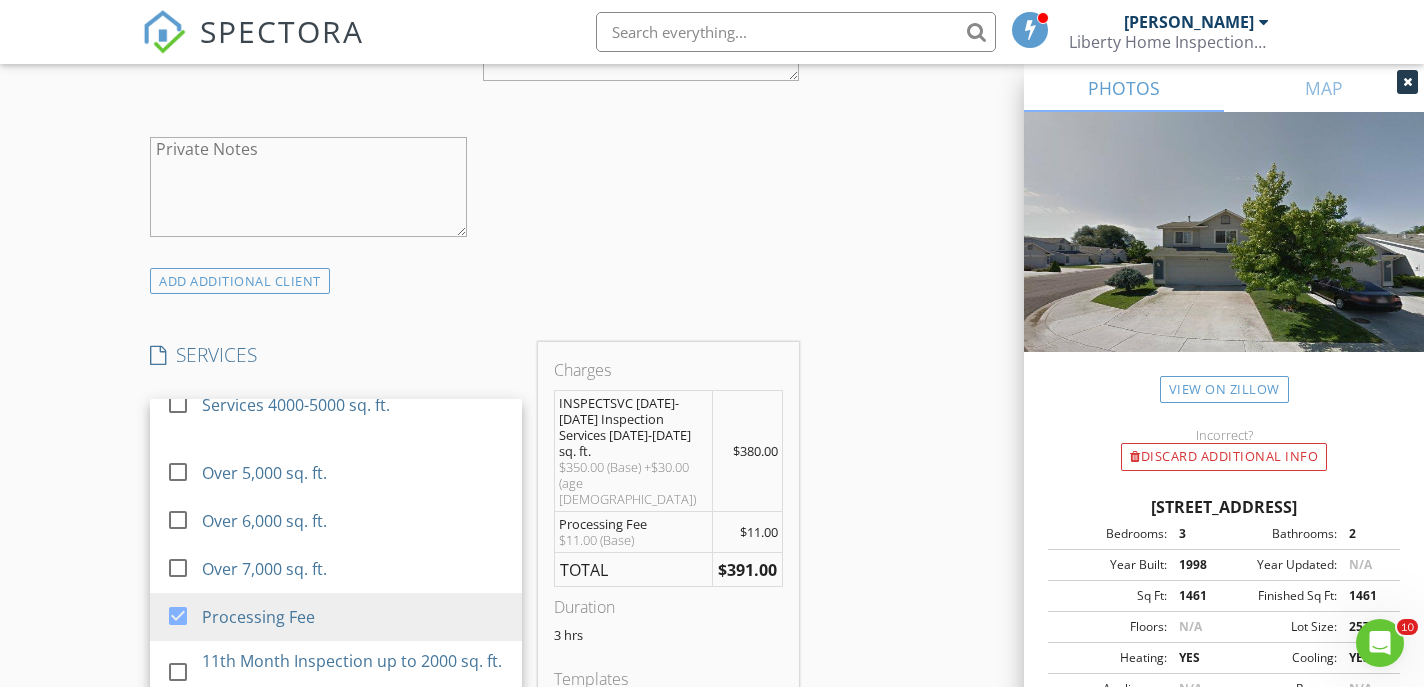 click on "INSPECTOR(S)
check_box   Brian DeLuca   PRIMARY   Brian DeLuca arrow_drop_down   check_box_outline_blank Brian DeLuca specifically requested
Date/Time
07/14/2025 8:00 AM
Location
Address Search       Address 6149 W Villa Park St   Unit   City Boise   State ID   Zip 83703   County Ada     Square Feet 1461   Year Built 1998   Foundation arrow_drop_down     Brian DeLuca     13.1 miles     (22 minutes)
client
check_box Enable Client CC email for this inspection   Client Search     check_box_outline_blank Client is a Company/Organization     First Name   Last Name   Email   CC Email   Phone           Notes   Private Notes
ADD ADDITIONAL client
SERVICES
check_box_outline_blank   INSPECTSVC  Inspection Services 500-1000 sqft.   check_box     check_box_outline_blank" at bounding box center [711, 730] 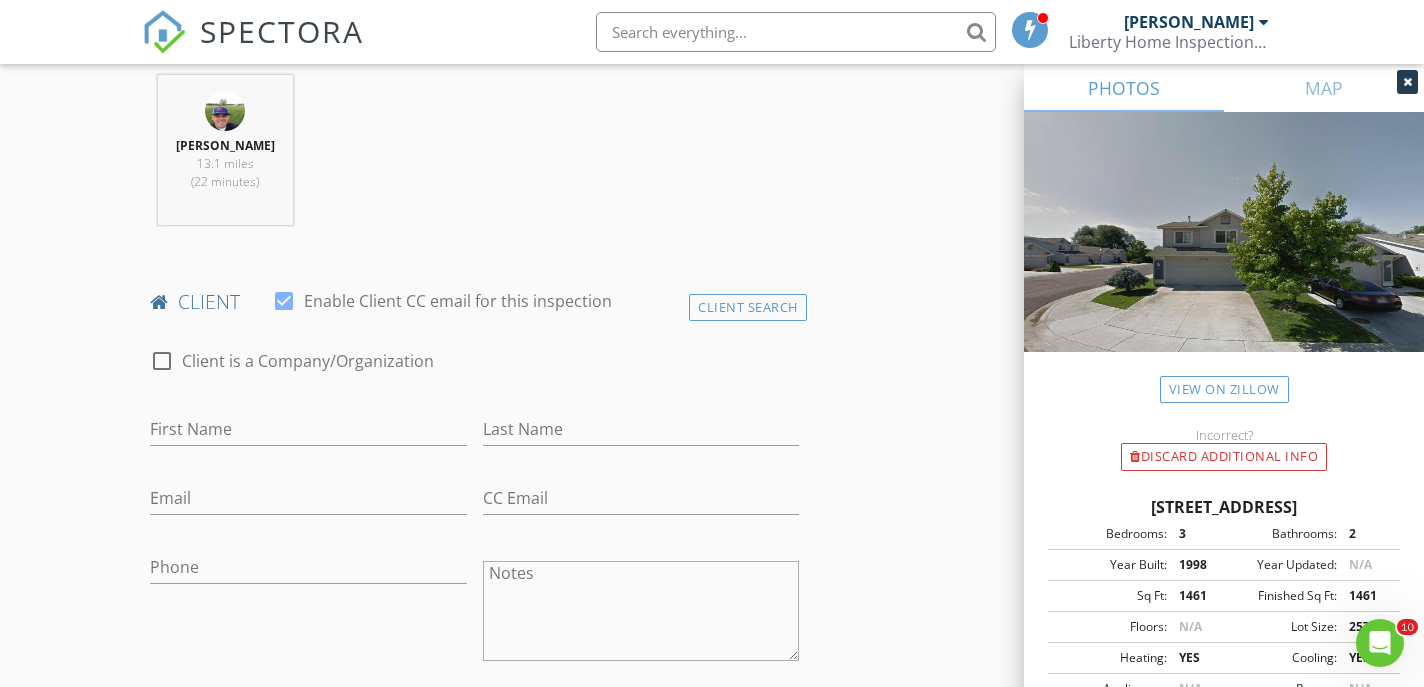 scroll, scrollTop: 824, scrollLeft: 0, axis: vertical 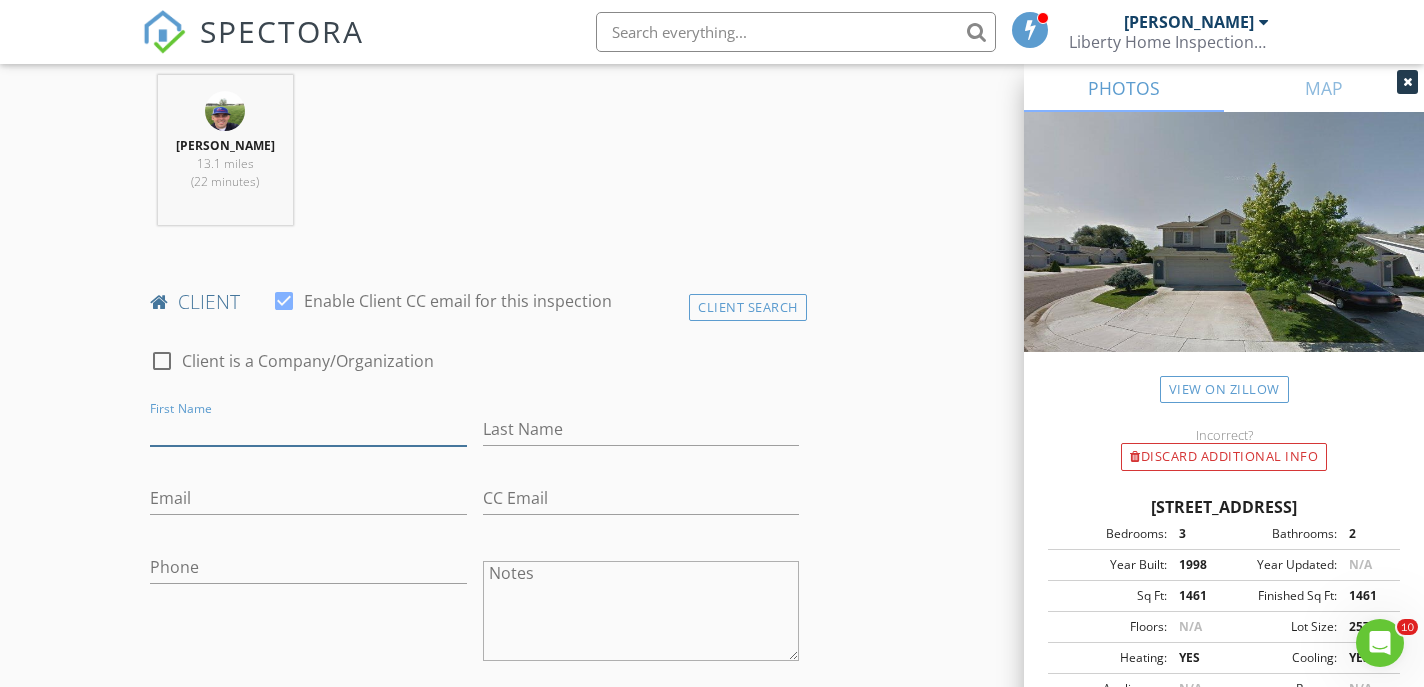 paste on "Morgan Allen" 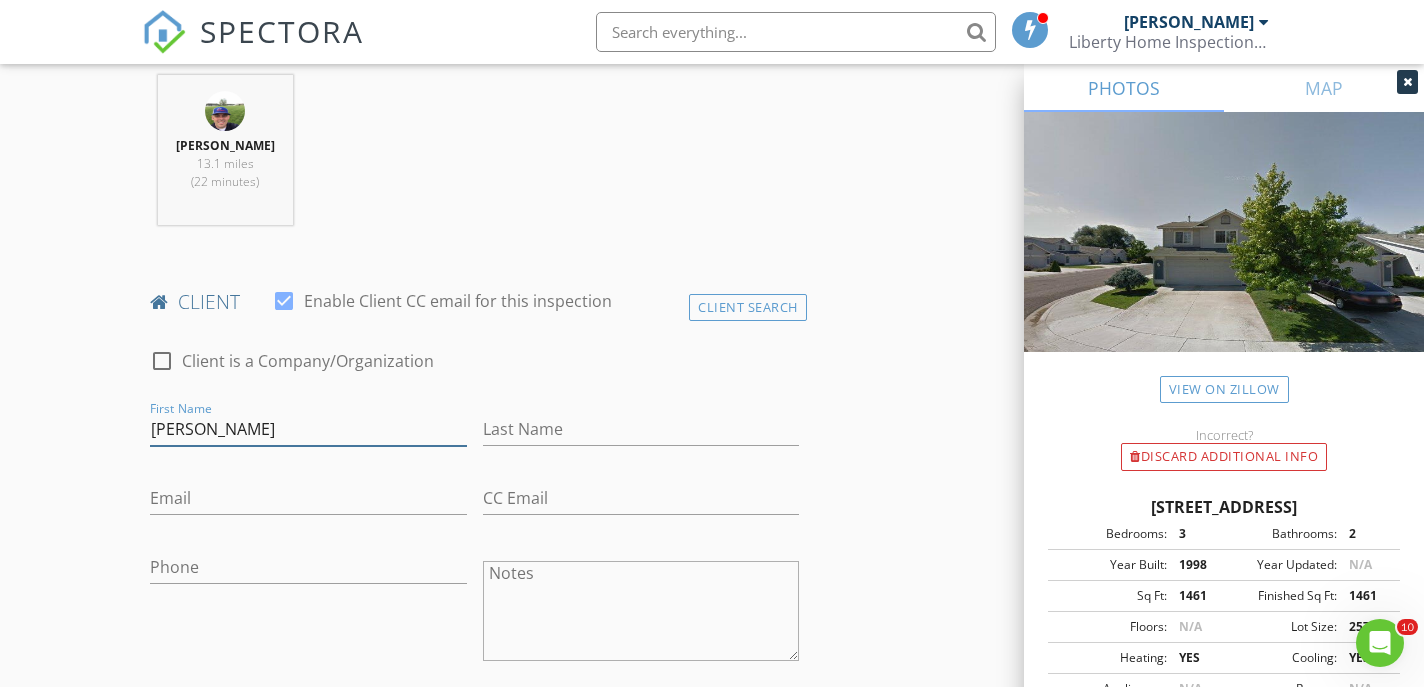type on "Morgan Allen" 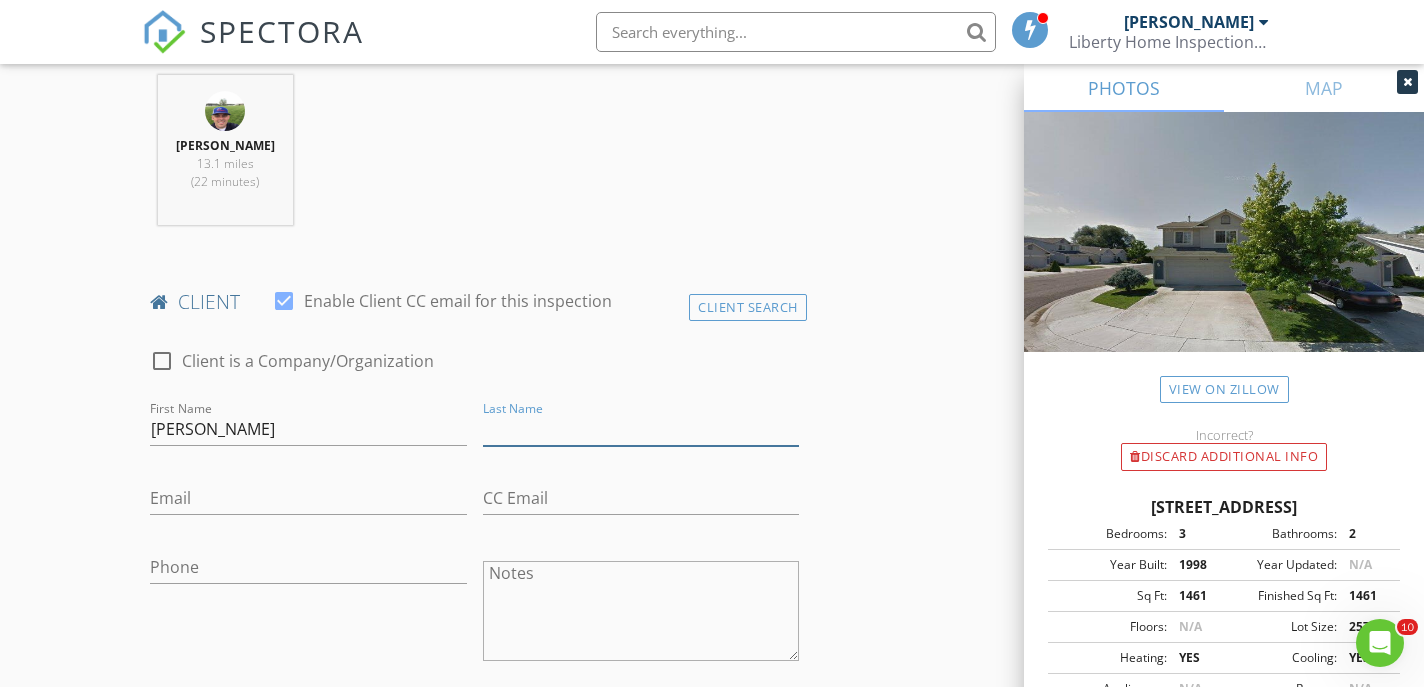 paste on "Morgan Allen" 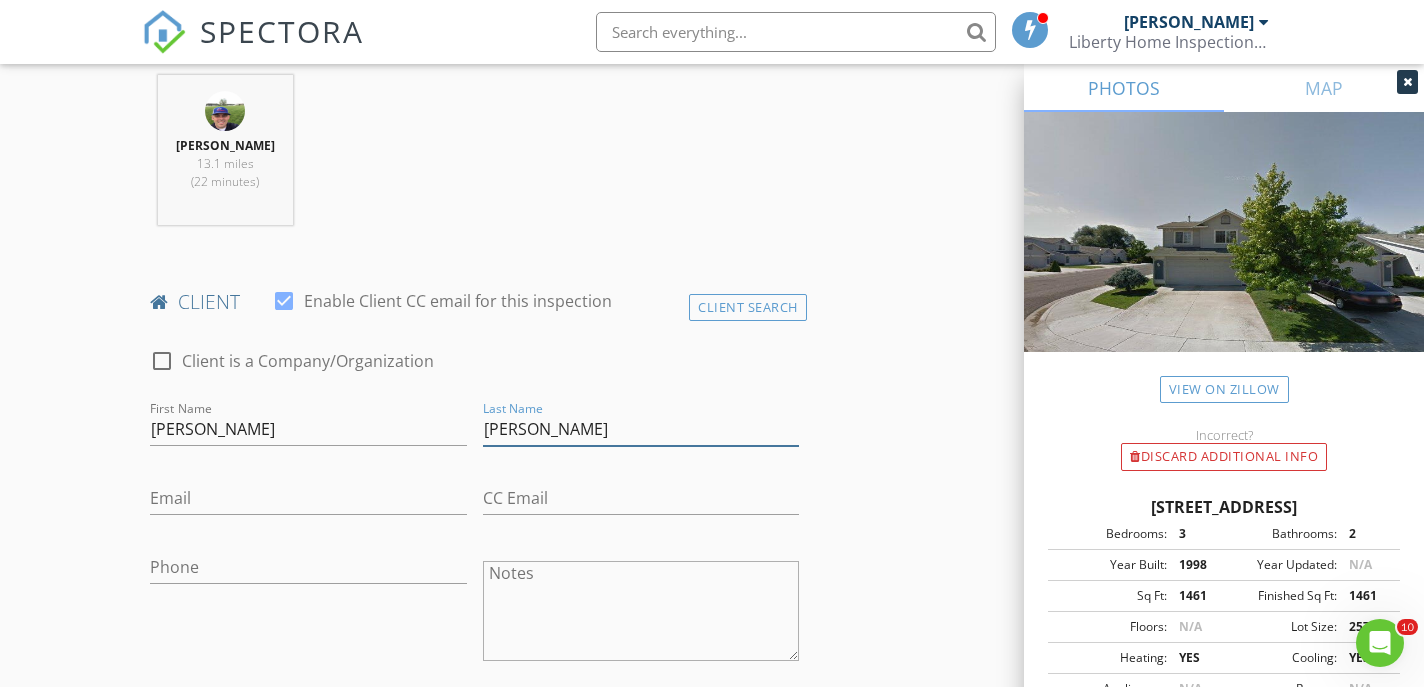 click on "Morgan Allen" at bounding box center (641, 429) 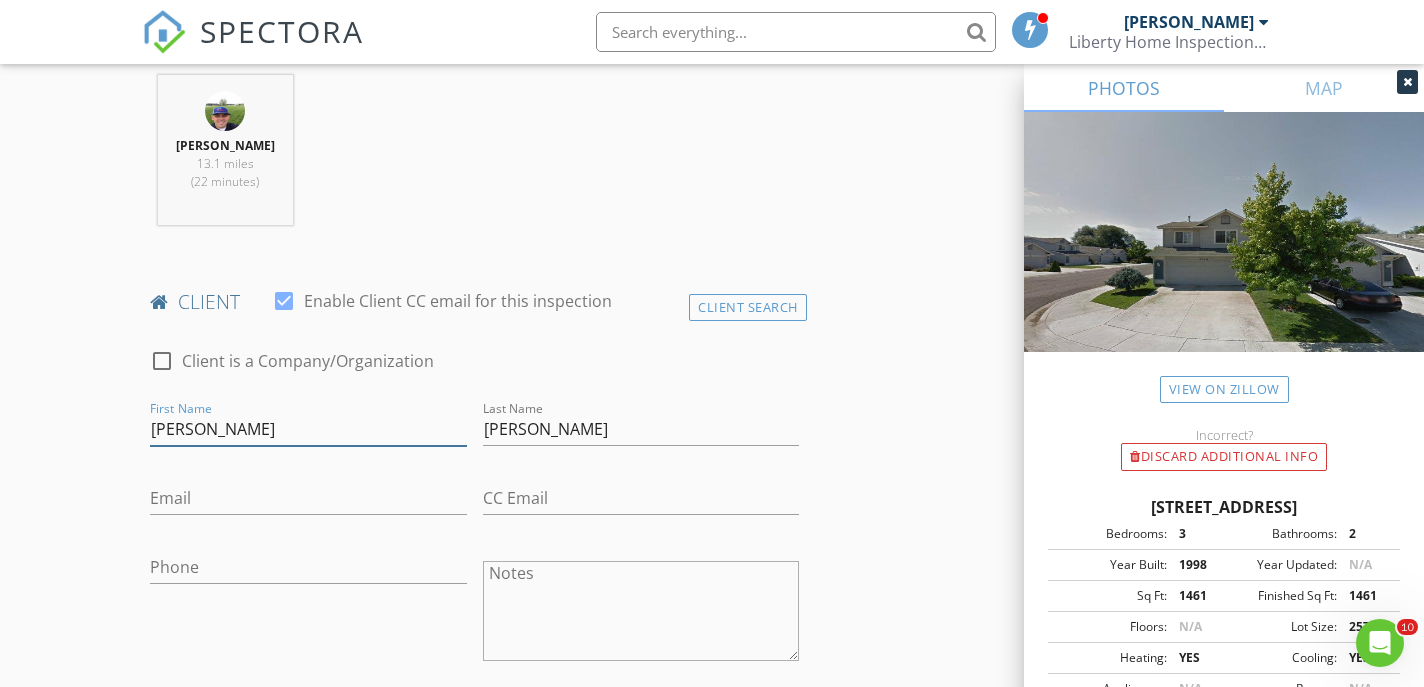 click on "Morgan Allen" at bounding box center [308, 429] 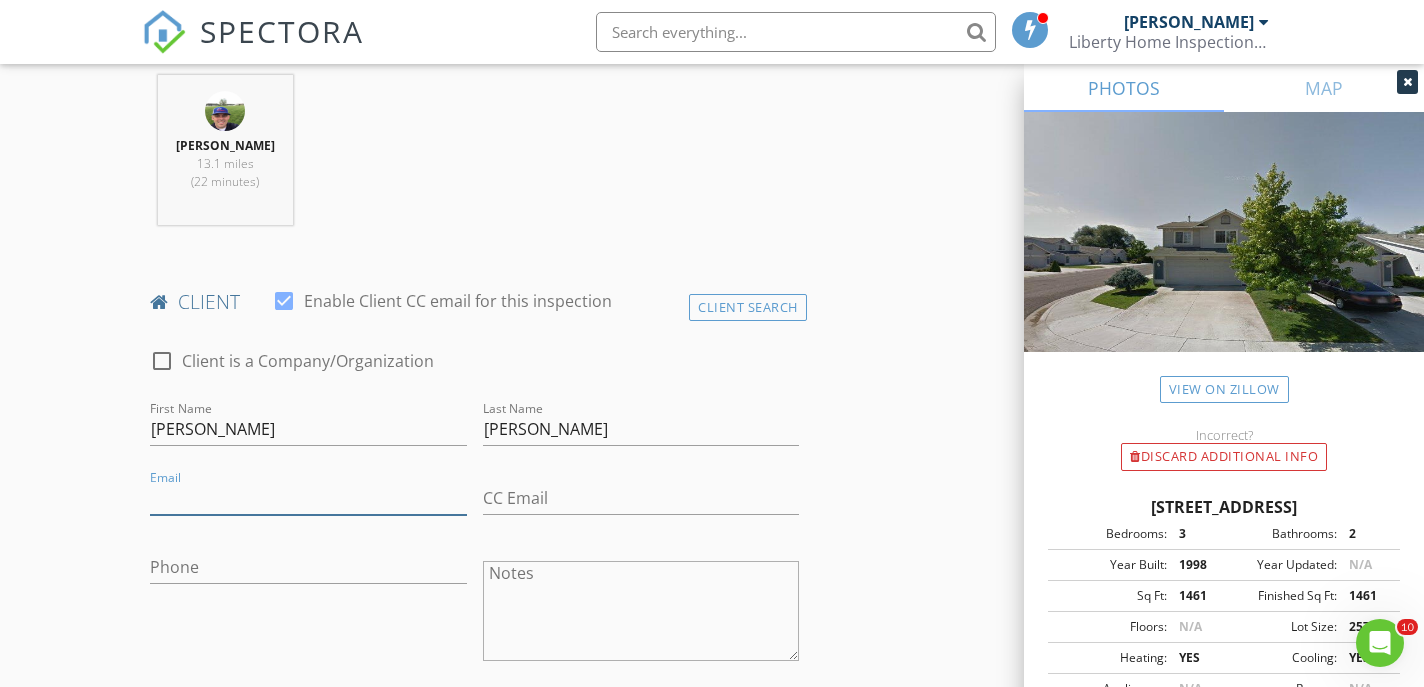 paste on "morganallen@icloud.com" 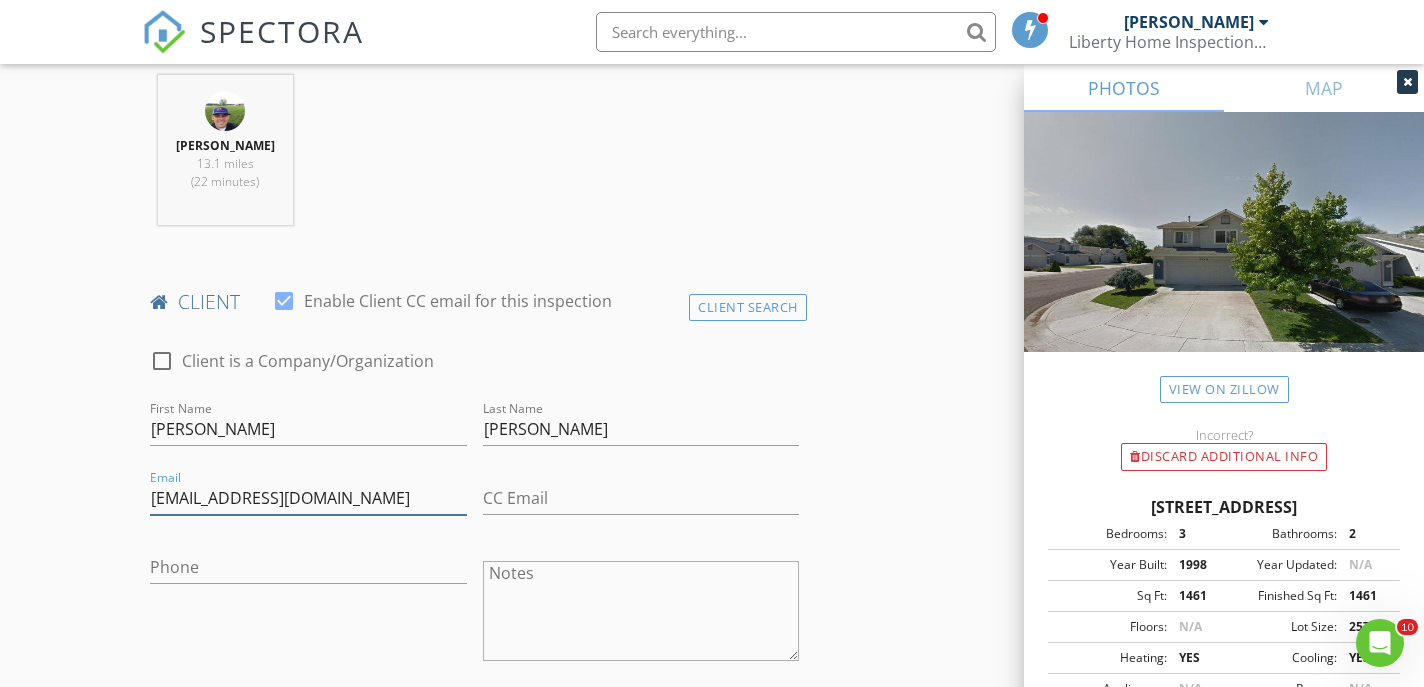type on "morganallen@icloud.com" 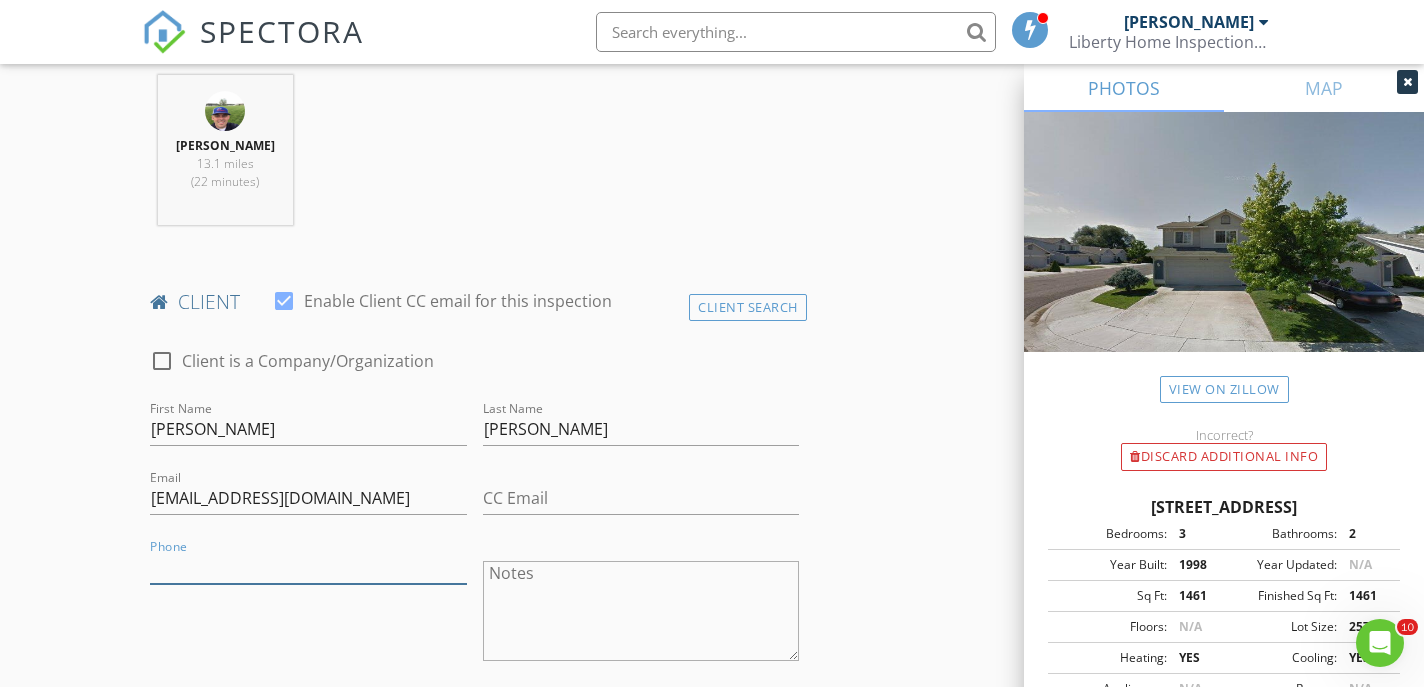 paste on "925-858-6746" 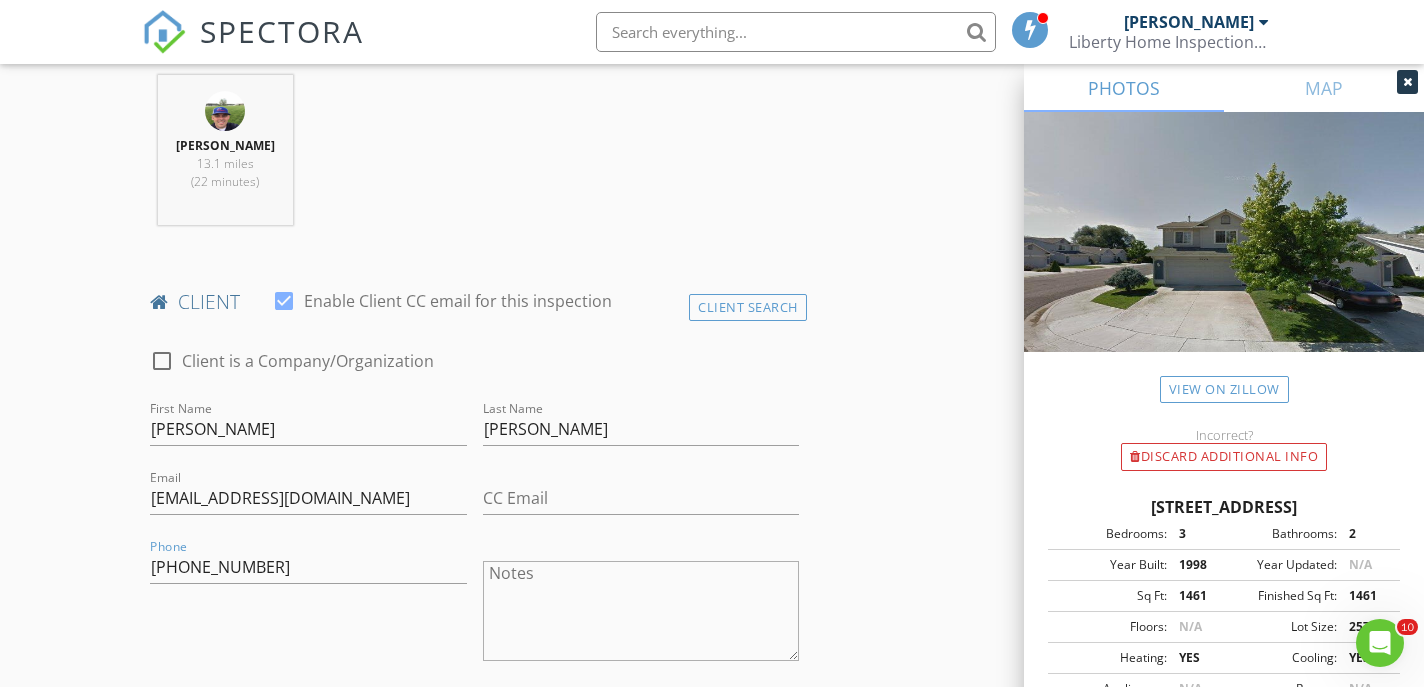 click on "INSPECTOR(S)
check_box   Brian DeLuca   PRIMARY   Brian DeLuca arrow_drop_down   check_box_outline_blank Brian DeLuca specifically requested
Date/Time
07/14/2025 8:00 AM
Location
Address Search       Address 6149 W Villa Park St   Unit   City Boise   State ID   Zip 83703   County Ada     Square Feet 1461   Year Built 1998   Foundation arrow_drop_down     Brian DeLuca     13.1 miles     (22 minutes)
client
check_box Enable Client CC email for this inspection   Client Search     check_box_outline_blank Client is a Company/Organization     First Name Morgan   Last Name Allen   Email morganallen@icloud.com   CC Email   Phone 925-858-6746           Notes   Private Notes
ADD ADDITIONAL client
SERVICES
check_box_outline_blank   INSPECTSVC  Inspection Services 500-1000 sqft." at bounding box center (711, 1310) 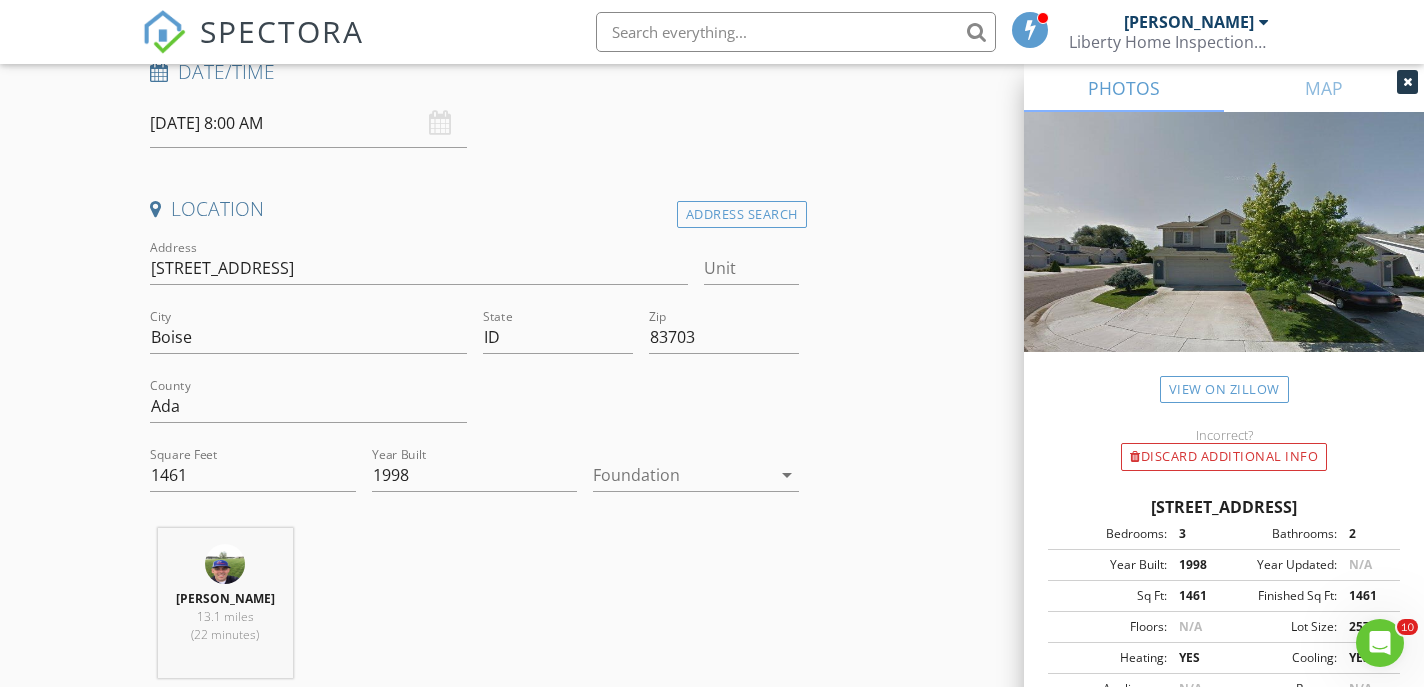 scroll, scrollTop: 251, scrollLeft: 0, axis: vertical 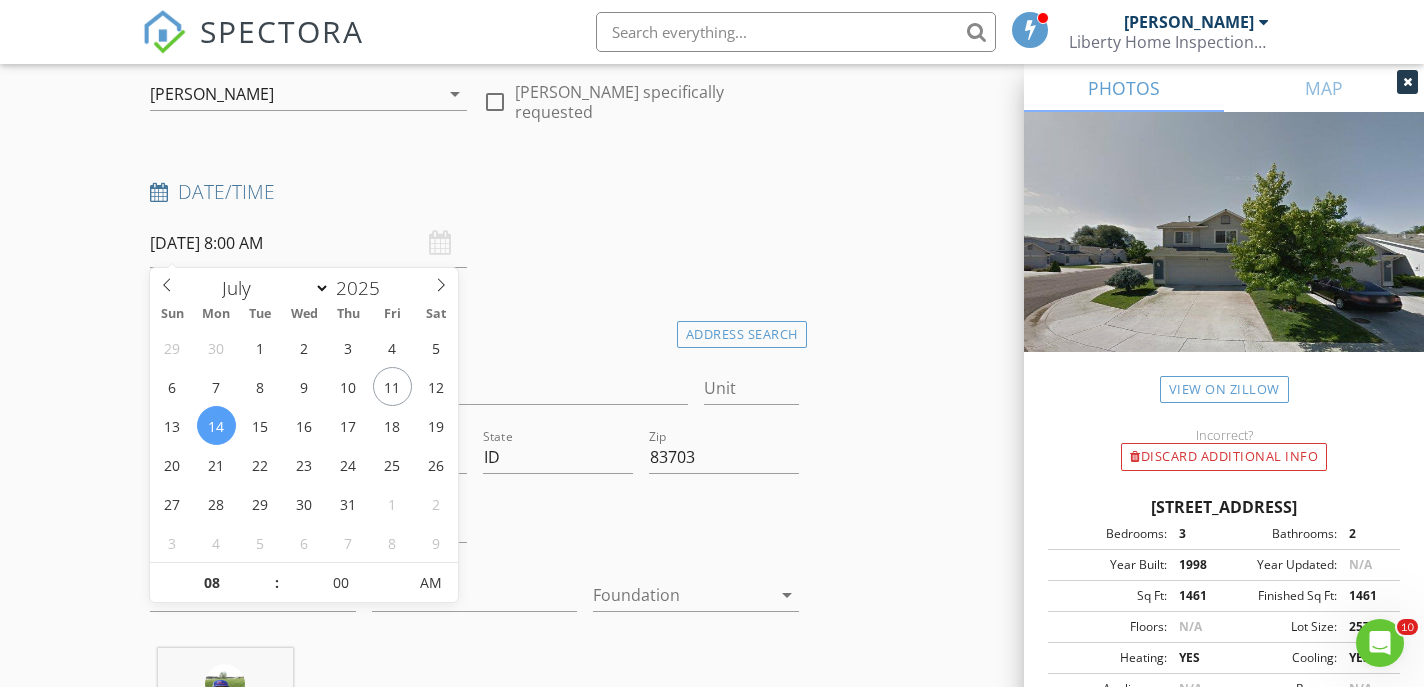 click on "07/14/2025 8:00 AM" at bounding box center (308, 243) 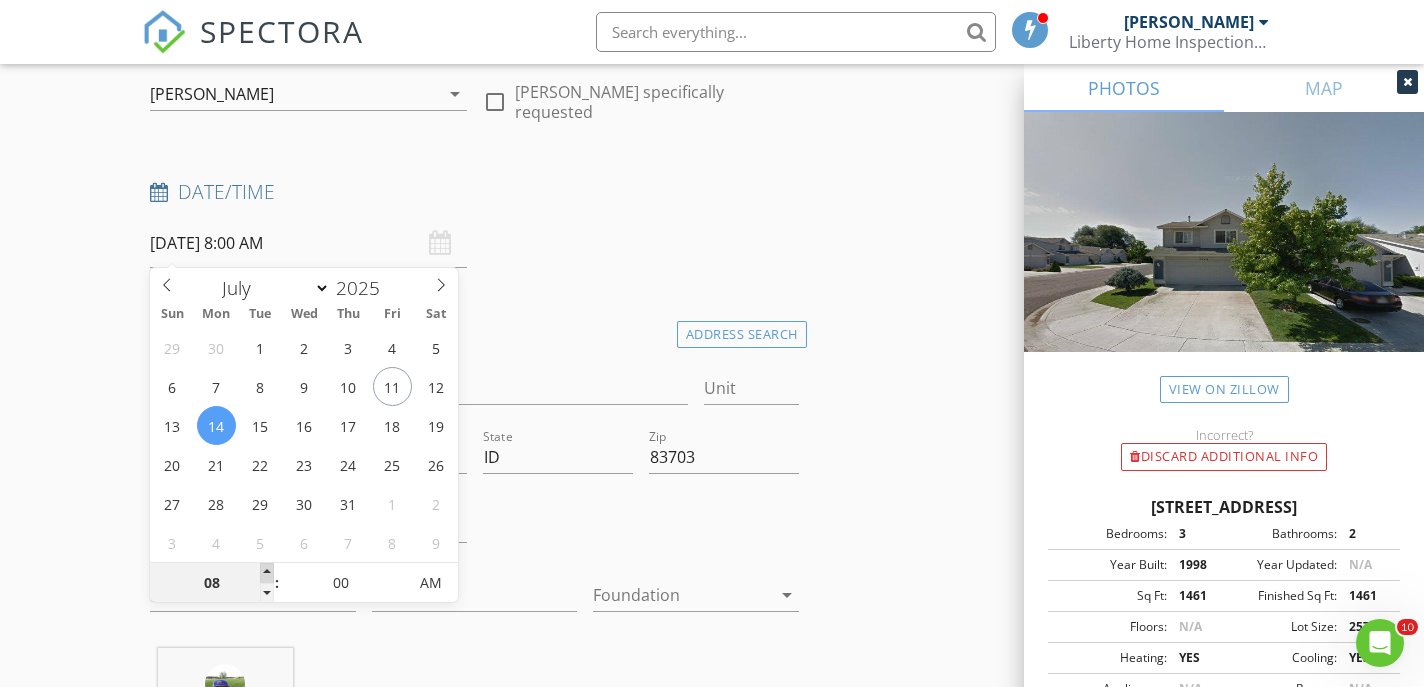 type on "07/14/2025 9:00 AM" 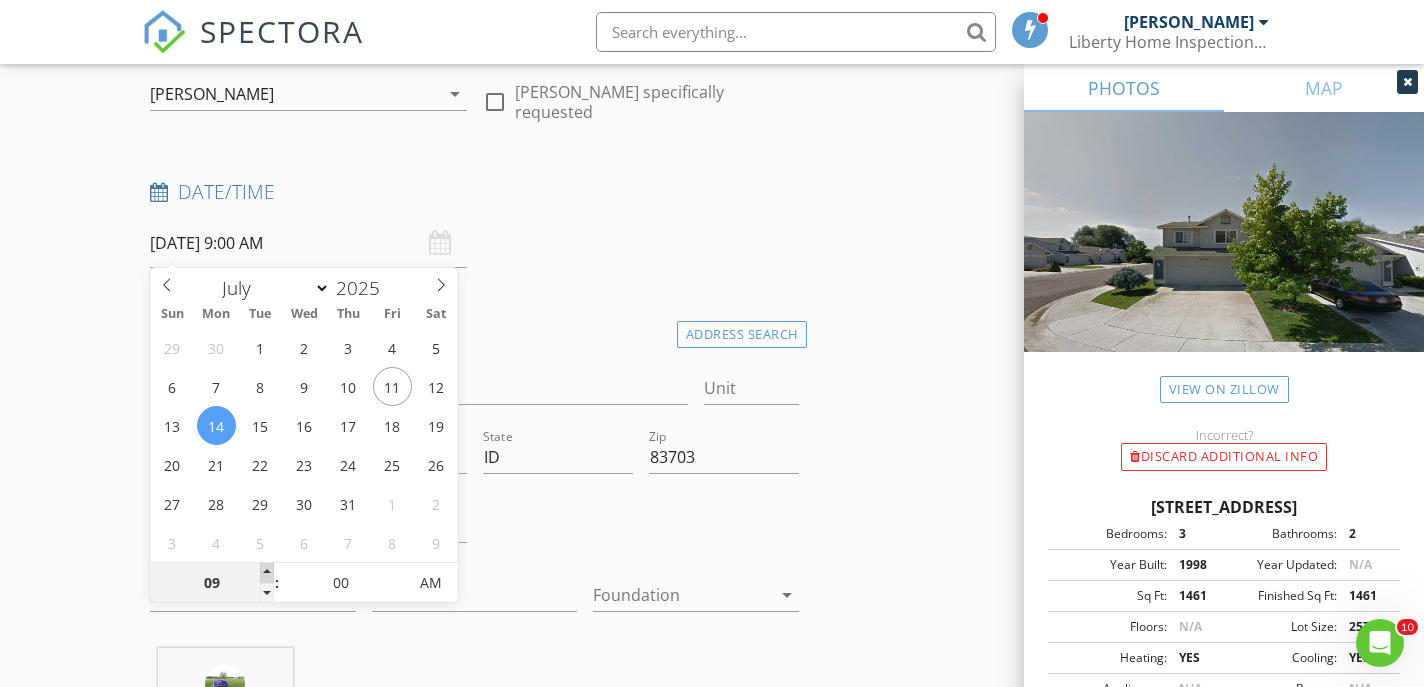 click at bounding box center [267, 573] 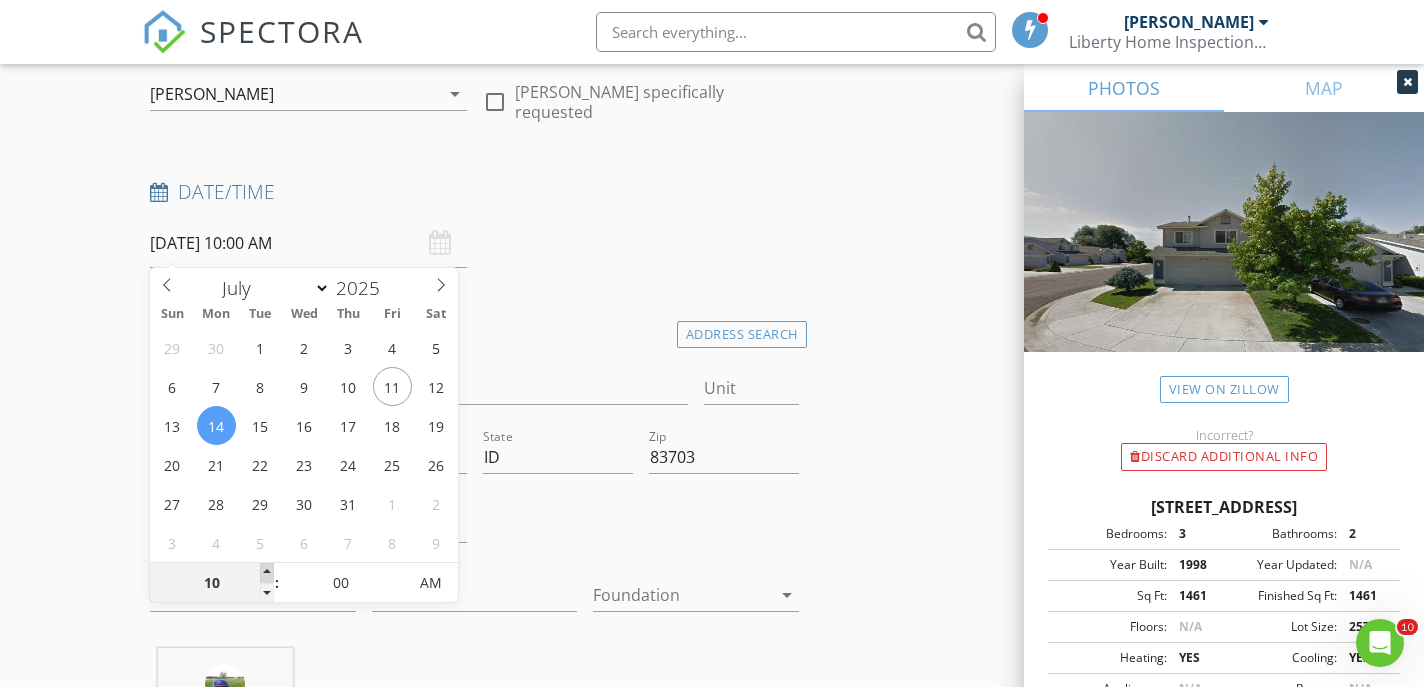 click at bounding box center (267, 573) 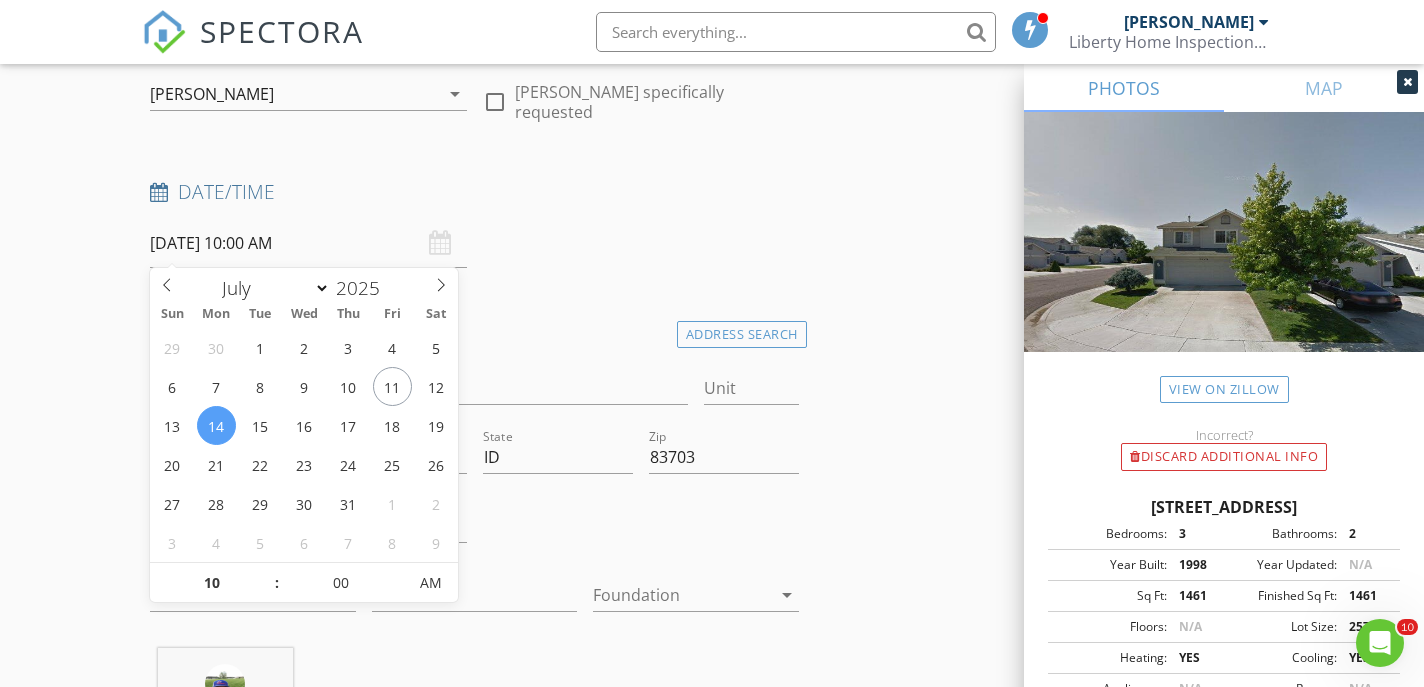 click on "INSPECTOR(S)
check_box   Brian DeLuca   PRIMARY   Brian DeLuca arrow_drop_down   check_box_outline_blank Brian DeLuca specifically requested
Date/Time
07/14/2025 10:00 AM
Location
Address Search       Address 6149 W Villa Park St   Unit   City Boise   State ID   Zip 83703   County Ada     Square Feet 1461   Year Built 1998   Foundation arrow_drop_down     Brian DeLuca     13.1 miles     (22 minutes)
client
check_box Enable Client CC email for this inspection   Client Search     check_box_outline_blank Client is a Company/Organization     First Name Morgan   Last Name Allen   Email morganallen@icloud.com   CC Email   Phone 925-858-6746           Notes   Private Notes
ADD ADDITIONAL client
SERVICES
check_box_outline_blank   INSPECTSVC  Inspection Services 500-1000 sqft." at bounding box center (711, 1883) 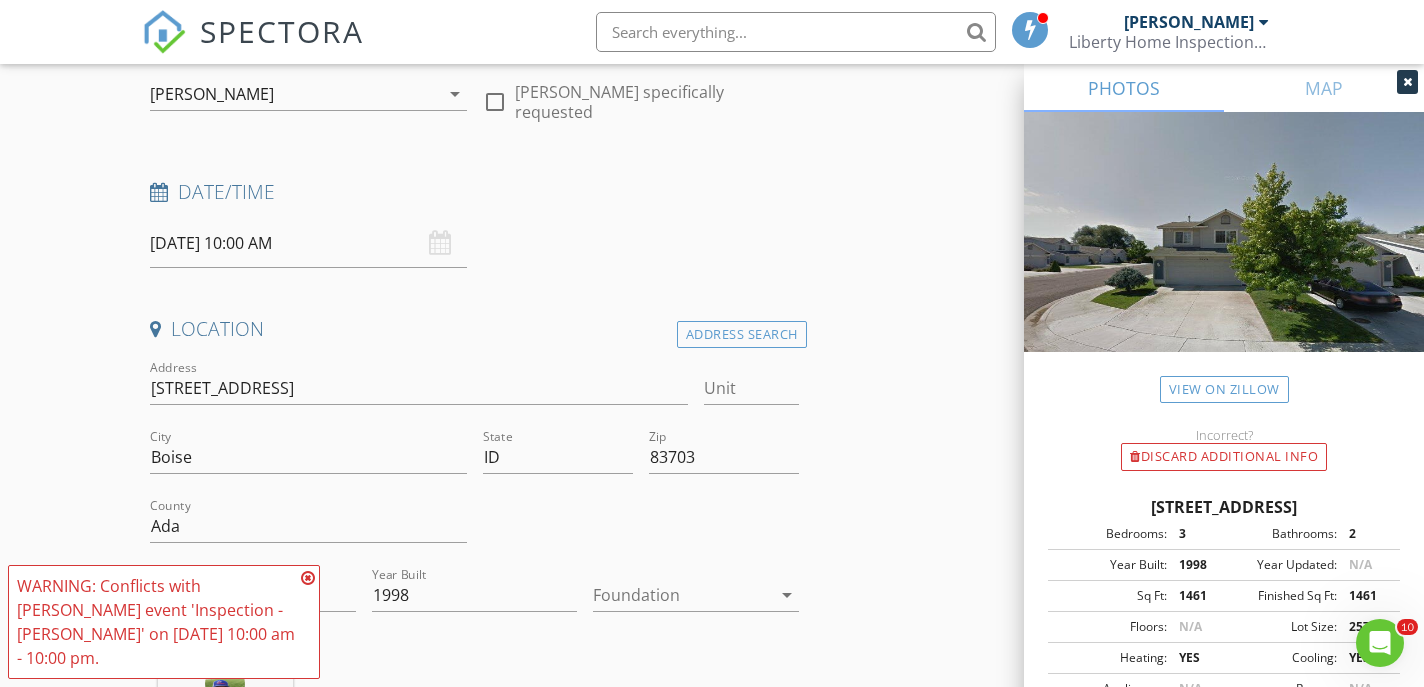 click on "INSPECTOR(S)
check_box   Brian DeLuca   PRIMARY   Brian DeLuca arrow_drop_down   check_box_outline_blank Brian DeLuca specifically requested
Date/Time
07/14/2025 10:00 AM
Location
Address Search       Address 6149 W Villa Park St   Unit   City Boise   State ID   Zip 83703   County Ada     Square Feet 1461   Year Built 1998   Foundation arrow_drop_down     Brian DeLuca     13.1 miles     (22 minutes)
client
check_box Enable Client CC email for this inspection   Client Search     check_box_outline_blank Client is a Company/Organization     First Name Morgan   Last Name Allen   Email morganallen@icloud.com   CC Email   Phone 925-858-6746           Notes   Private Notes
ADD ADDITIONAL client
SERVICES
check_box_outline_blank   INSPECTSVC  Inspection Services 500-1000 sqft." at bounding box center [711, 1883] 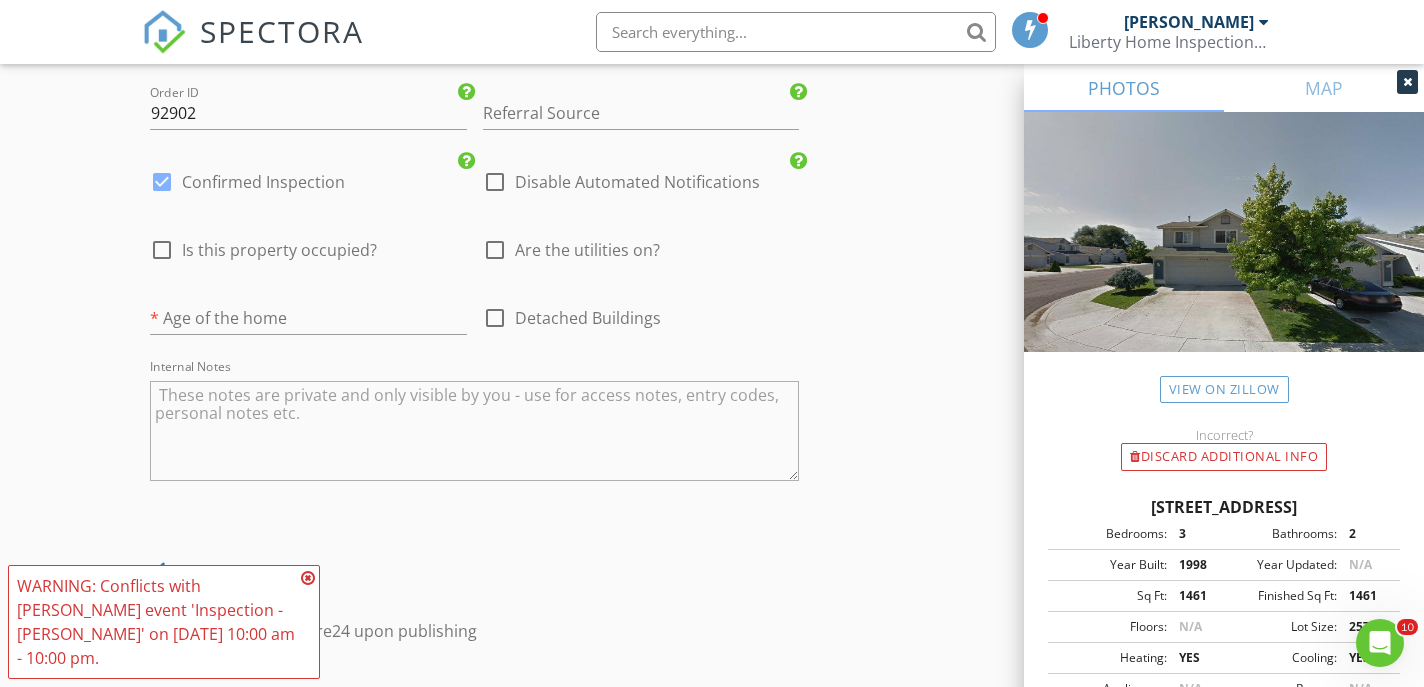 scroll, scrollTop: 3015, scrollLeft: 0, axis: vertical 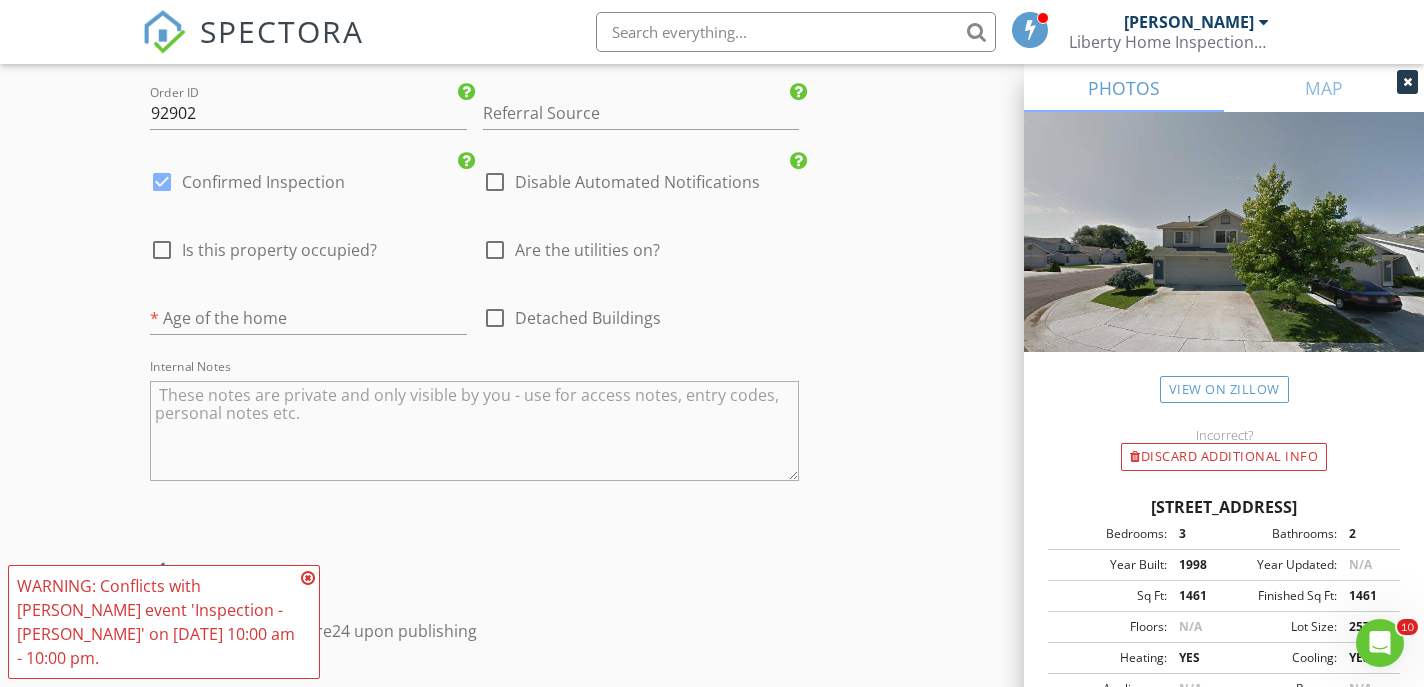 click at bounding box center [495, 250] 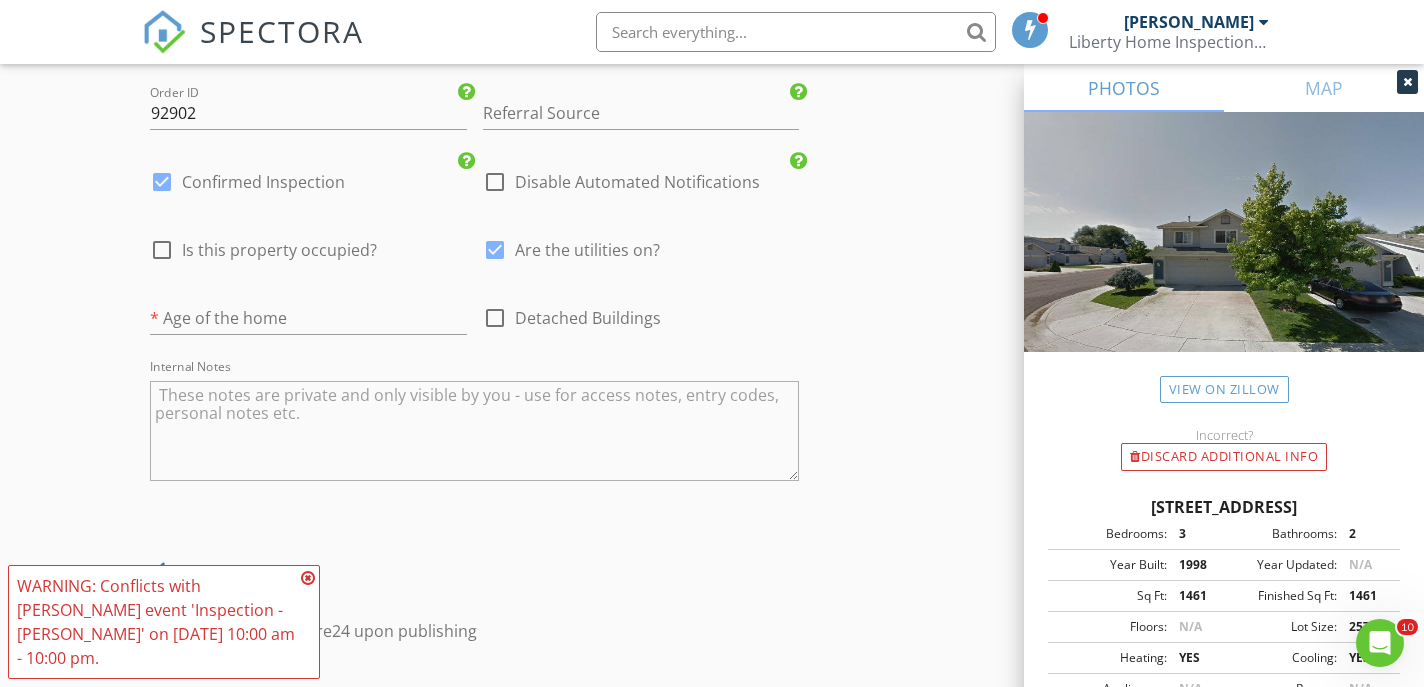 click at bounding box center (474, 431) 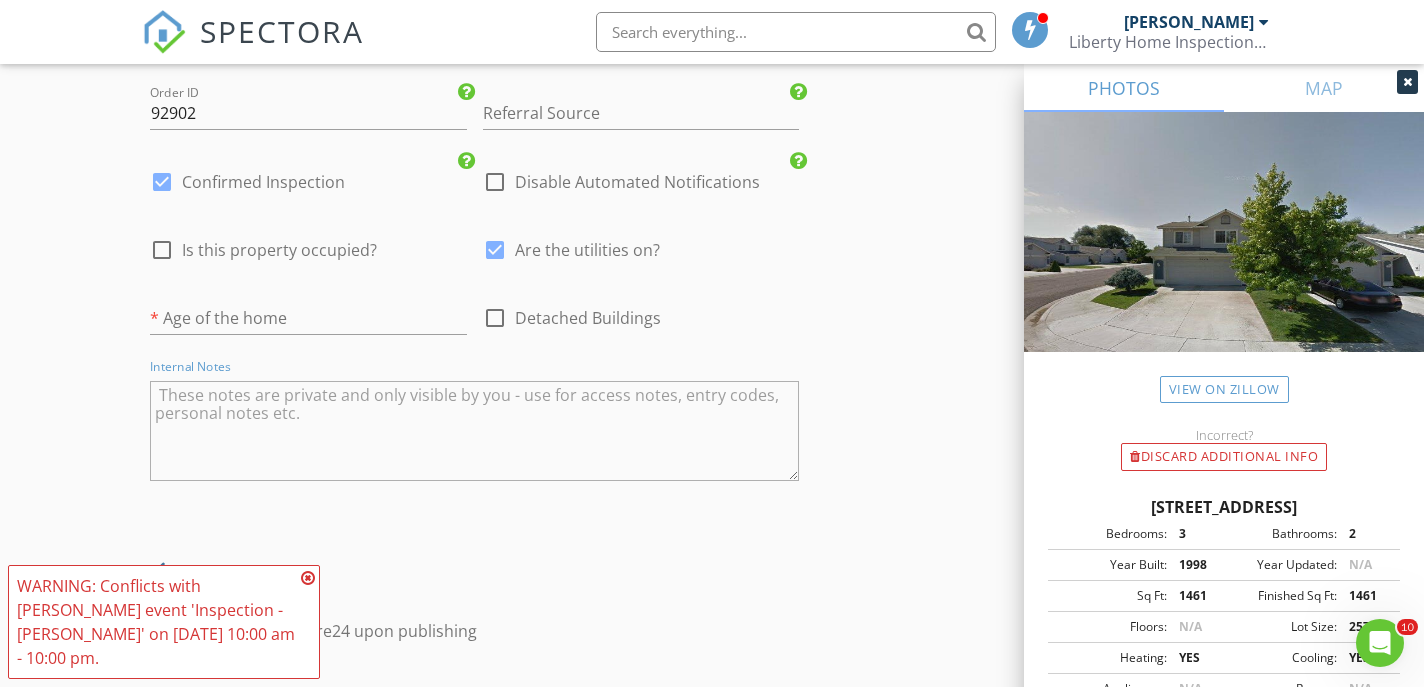 paste on "CBS code; 5573404" 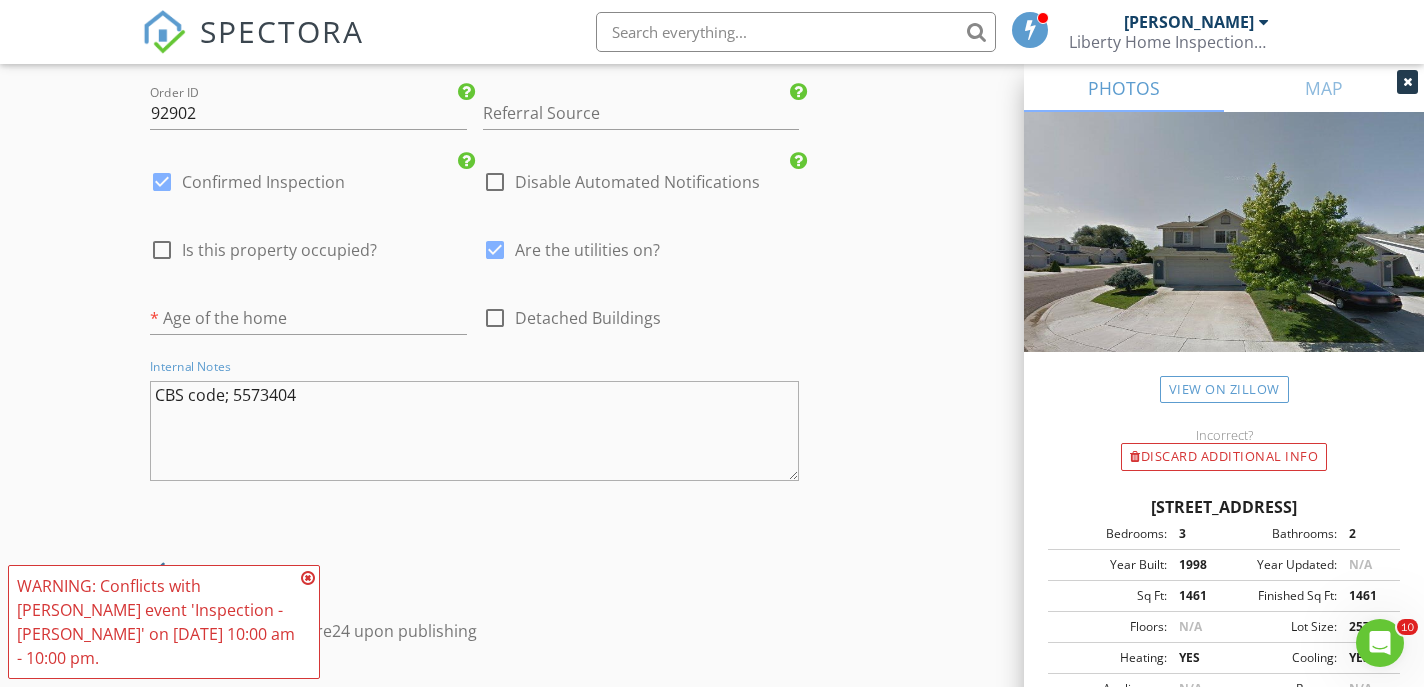 type on "CBS code; 5573404" 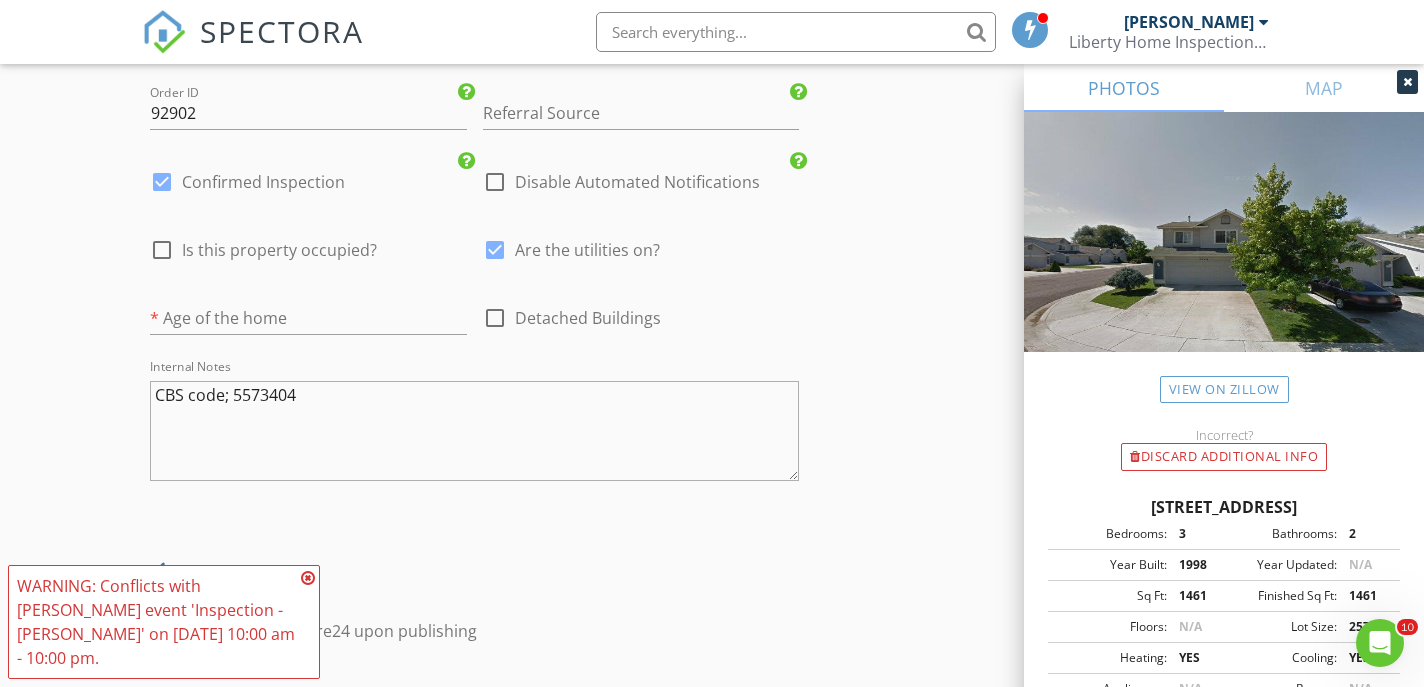 click on "INSPECTOR(S)
check_box   Brian DeLuca   PRIMARY   Brian DeLuca arrow_drop_down   check_box_outline_blank Brian DeLuca specifically requested
Date/Time
07/14/2025 10:00 AM
Location
Address Search       Address 6149 W Villa Park St   Unit   City Boise   State ID   Zip 83703   County Ada     Square Feet 1461   Year Built 1998   Foundation arrow_drop_down     Brian DeLuca     13.1 miles     (22 minutes)
client
check_box Enable Client CC email for this inspection   Client Search     check_box_outline_blank Client is a Company/Organization     First Name Morgan   Last Name Allen   Email morganallen@icloud.com   CC Email   Phone 925-858-6746           Notes   Private Notes
ADD ADDITIONAL client
SERVICES
check_box_outline_blank   INSPECTSVC  Inspection Services 500-1000 sqft." at bounding box center (711, -881) 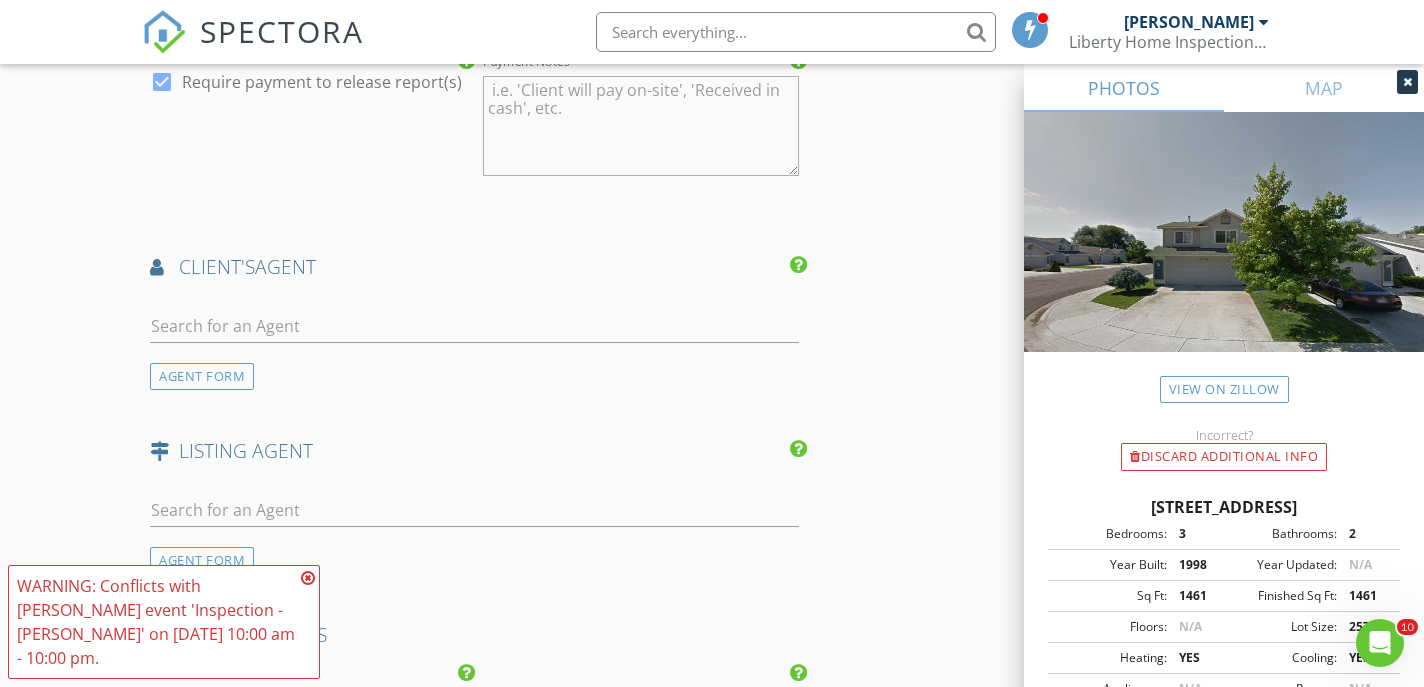 scroll, scrollTop: 2438, scrollLeft: 0, axis: vertical 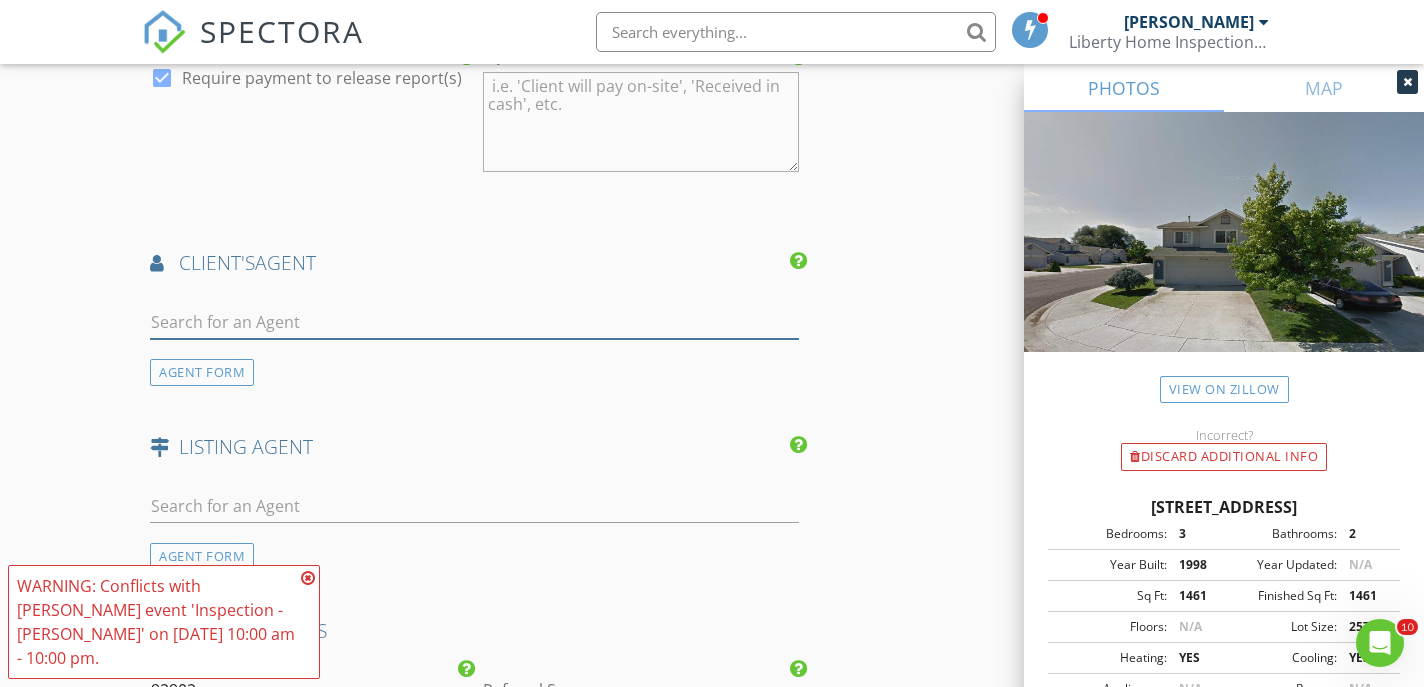 click at bounding box center (474, 322) 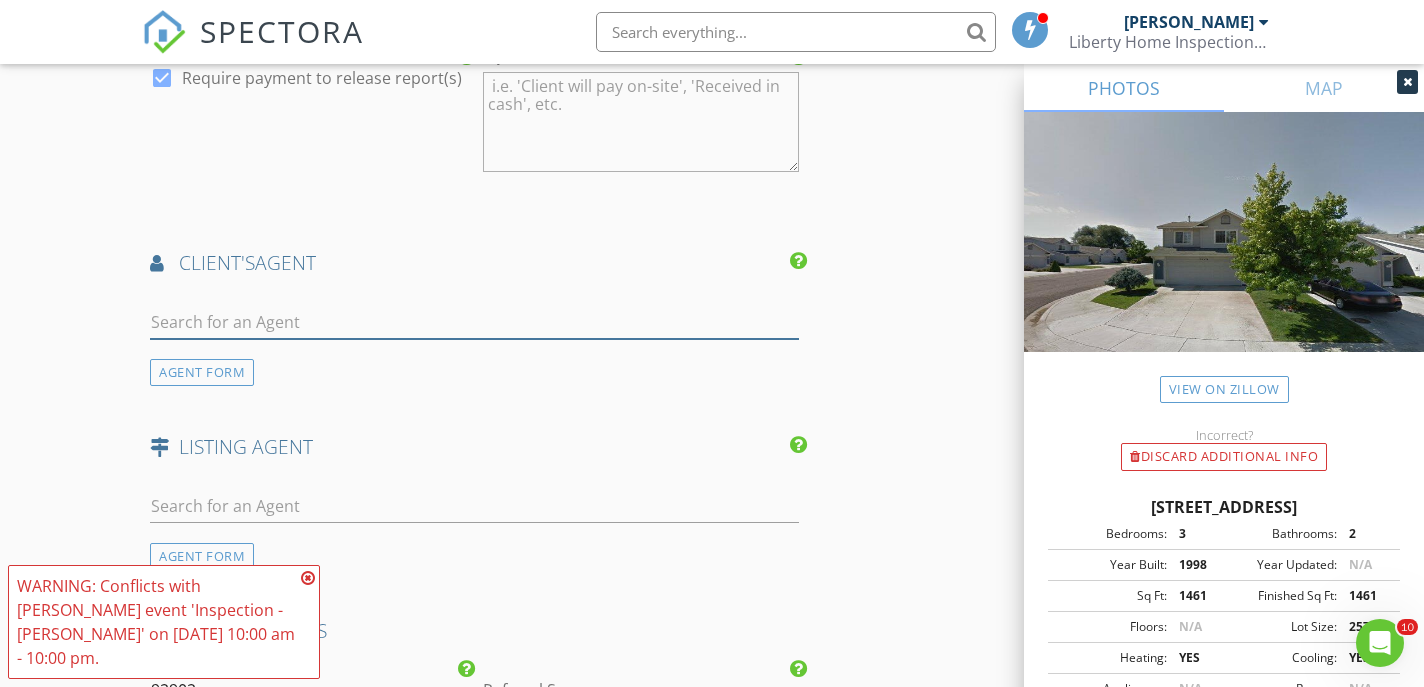 paste on "Angie Maroevich" 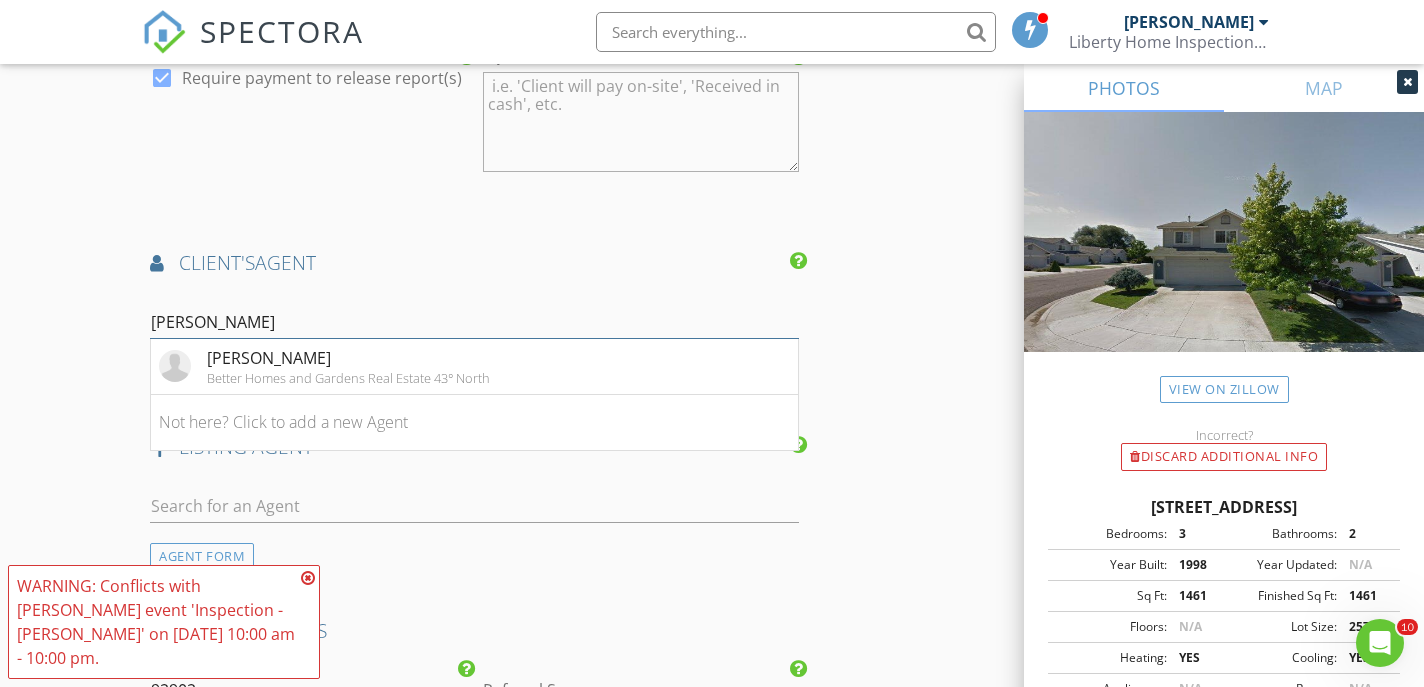 type on "Angie Maroevich" 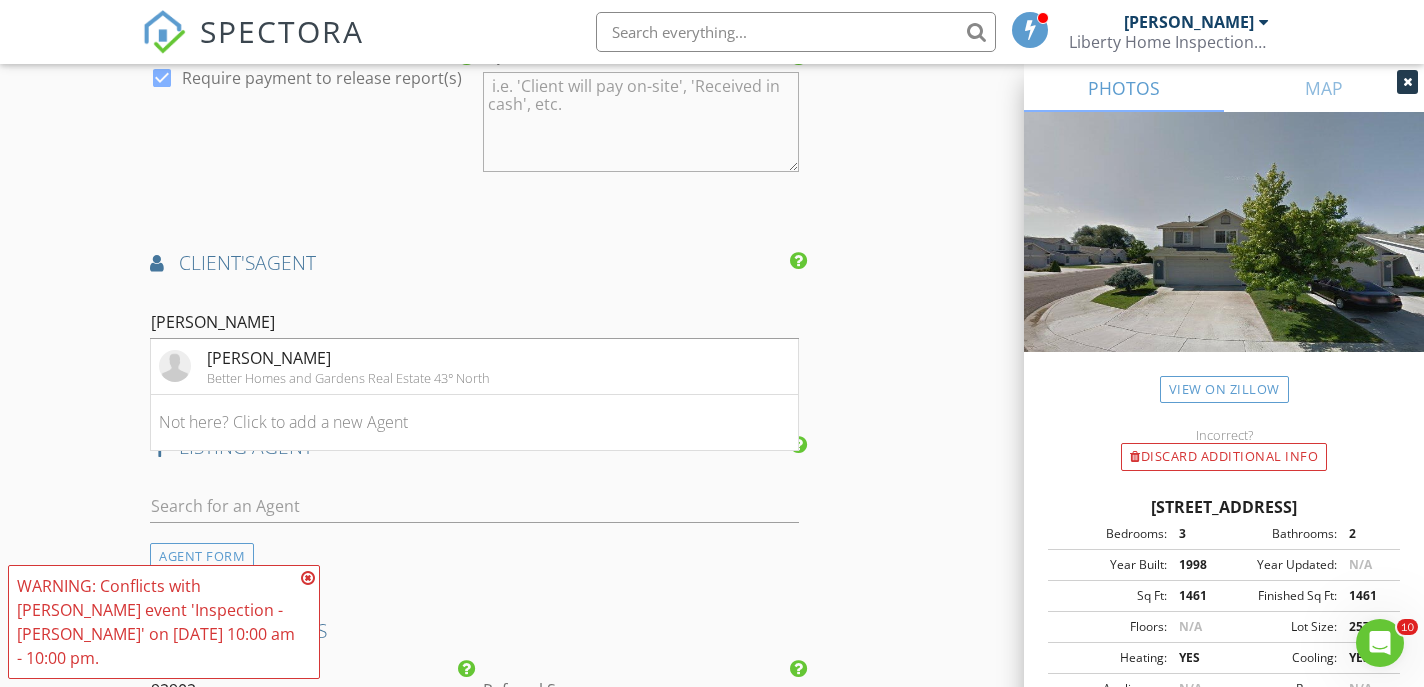 click at bounding box center [308, 578] 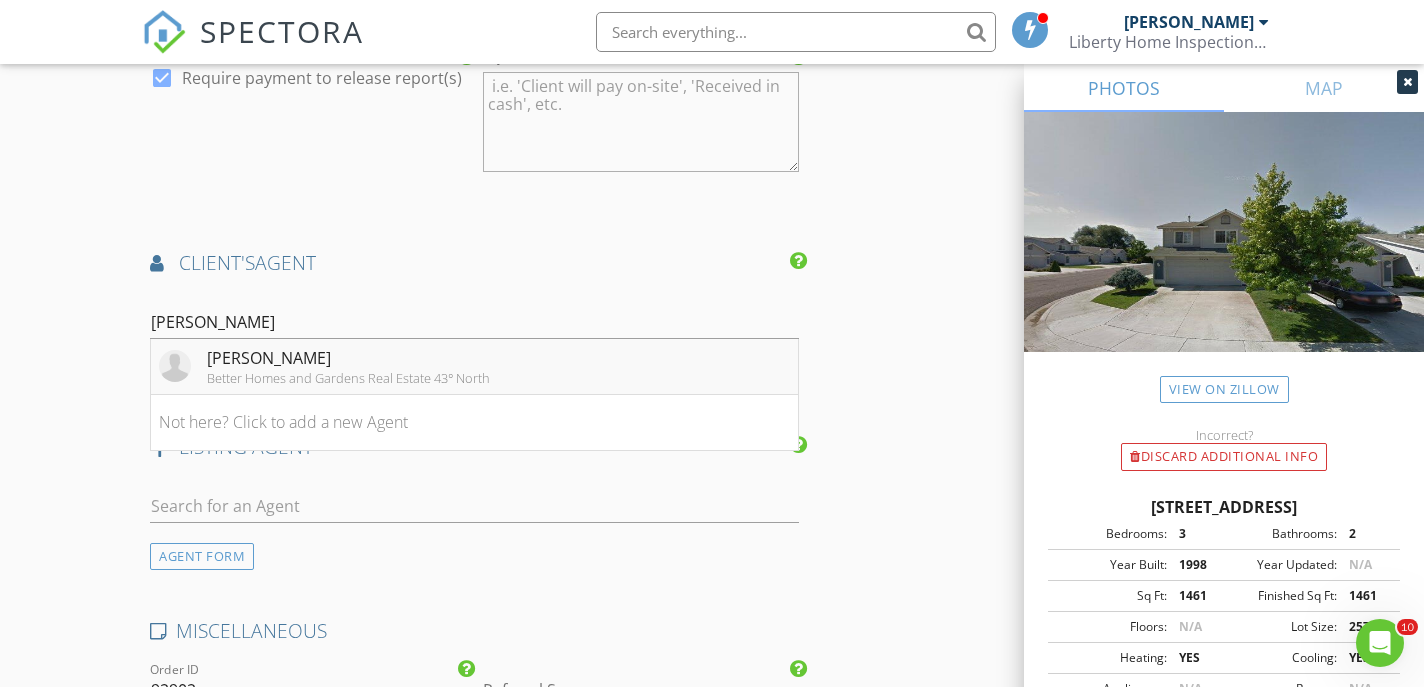 click on "Angela Maroevich" at bounding box center [348, 358] 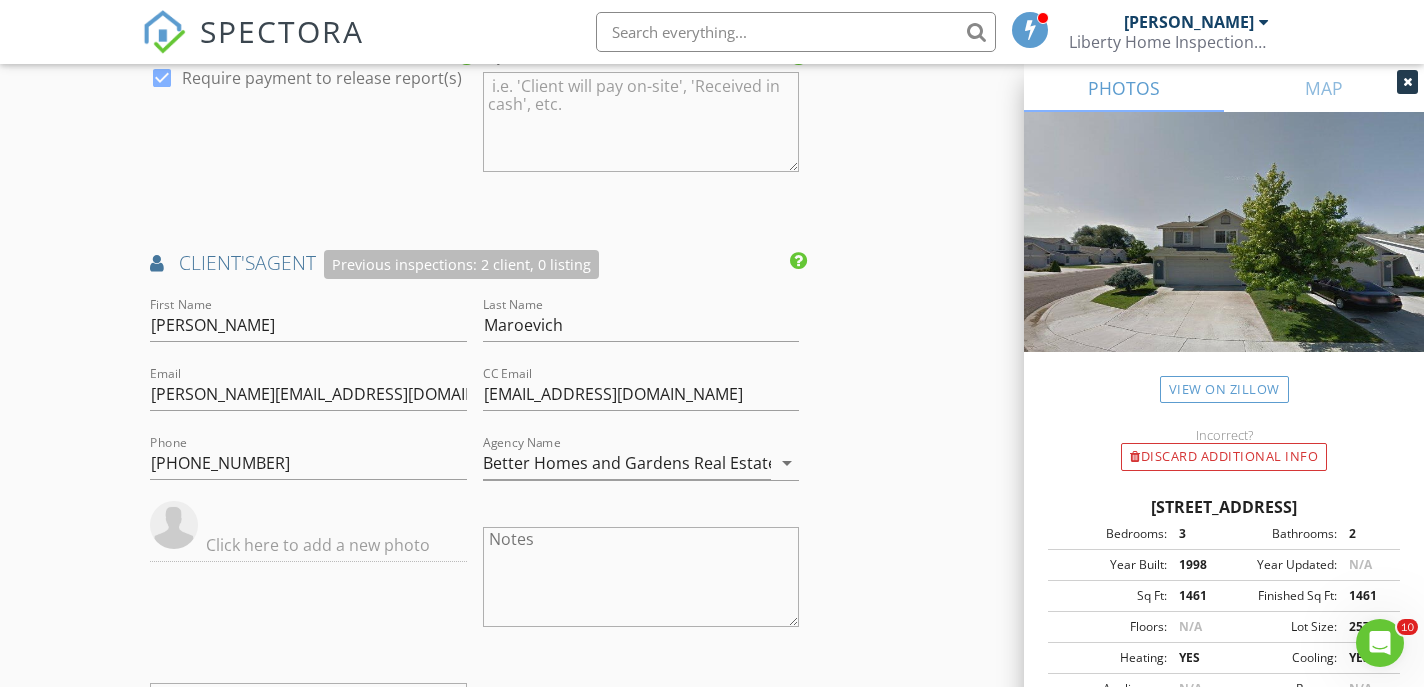 click on "INSPECTOR(S)
check_box   Brian DeLuca   PRIMARY   Brian DeLuca arrow_drop_down   check_box_outline_blank Brian DeLuca specifically requested
Date/Time
07/14/2025 10:00 AM
Location
Address Search       Address 6149 W Villa Park St   Unit   City Boise   State ID   Zip 83703   County Ada     Square Feet 1461   Year Built 1998   Foundation arrow_drop_down     Brian DeLuca     13.1 miles     (22 minutes)
client
check_box Enable Client CC email for this inspection   Client Search     check_box_outline_blank Client is a Company/Organization     First Name Morgan   Last Name Allen   Email morganallen@icloud.com   CC Email   Phone 925-858-6746           Notes   Private Notes
ADD ADDITIONAL client
SERVICES
check_box_outline_blank   INSPECTSVC  Inspection Services 500-1000 sqft." at bounding box center [711, -76] 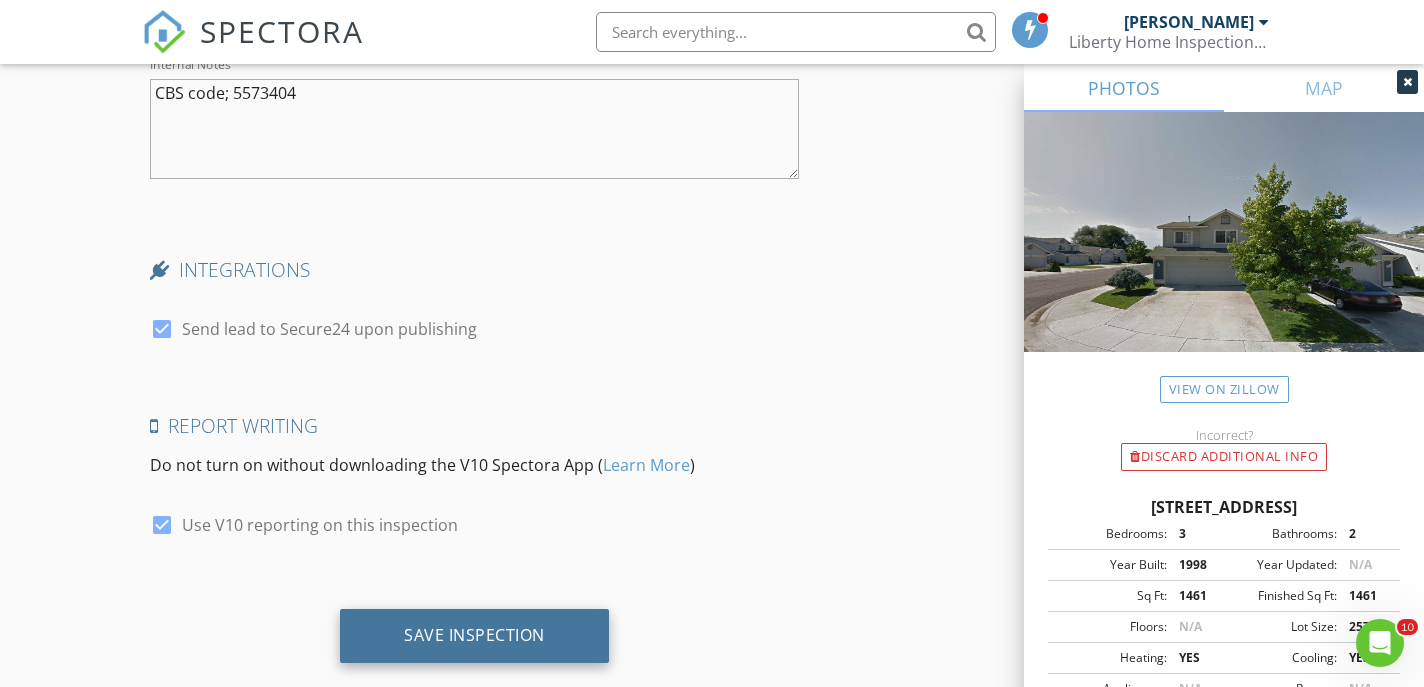 scroll, scrollTop: 3771, scrollLeft: 0, axis: vertical 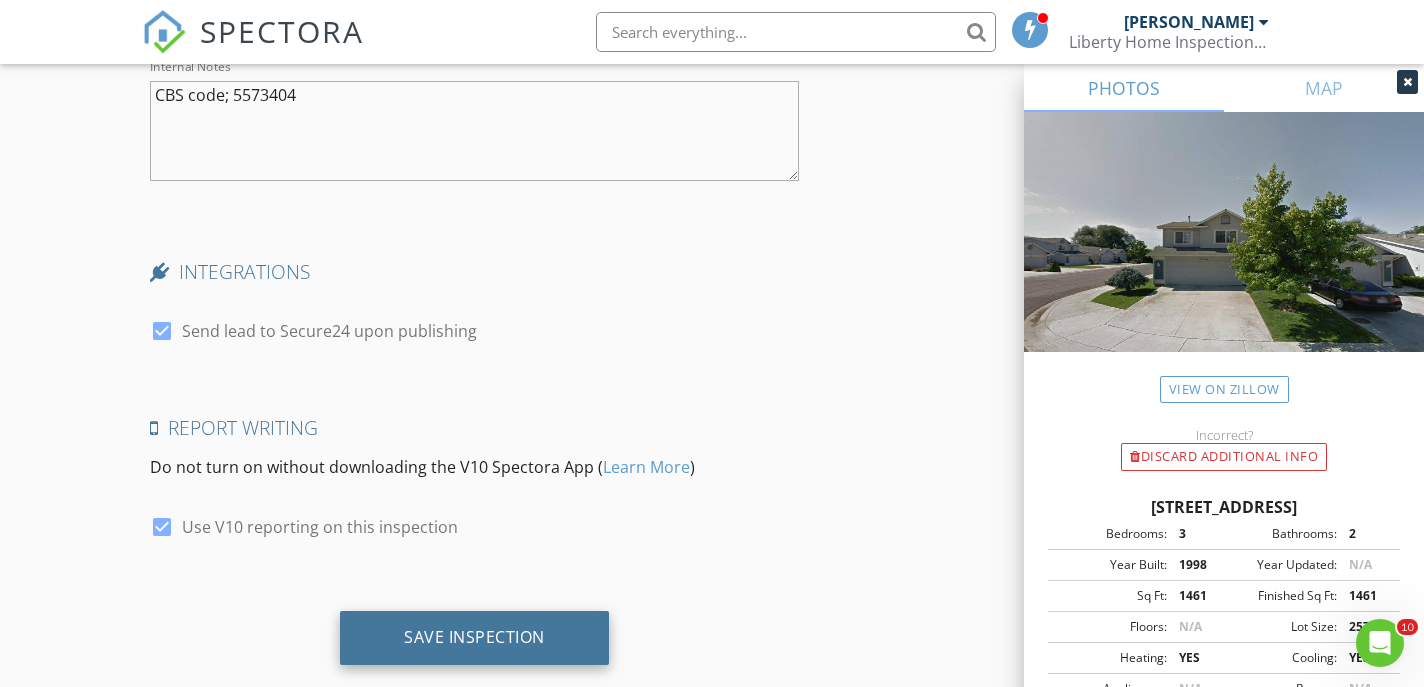click on "Save Inspection" at bounding box center [474, 637] 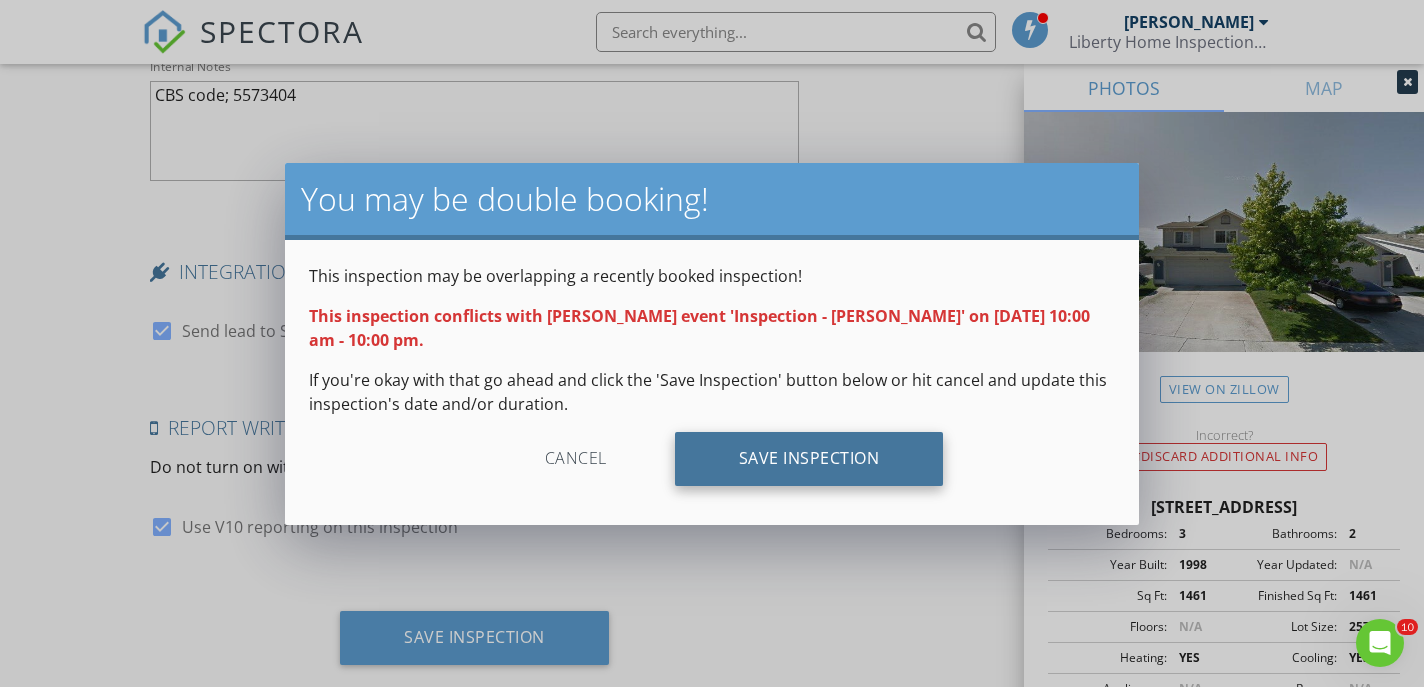 click on "Save Inspection" at bounding box center (809, 459) 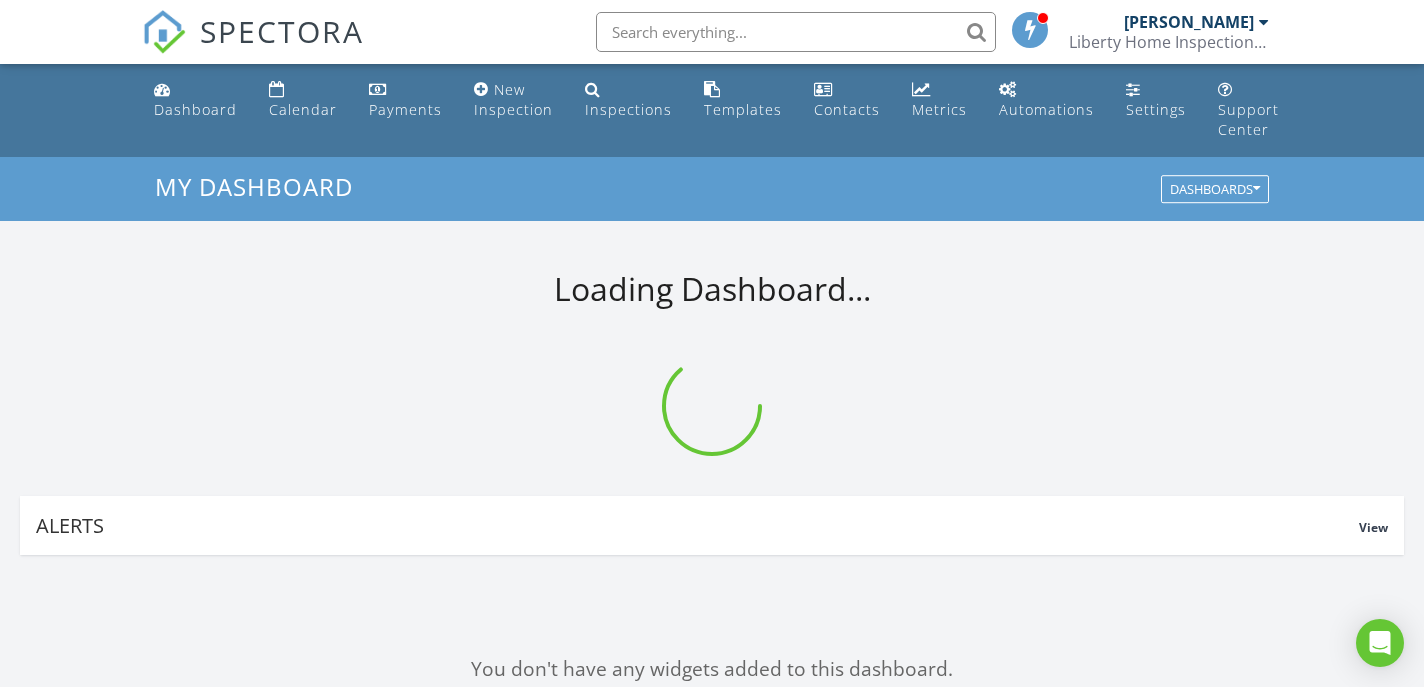 scroll, scrollTop: 0, scrollLeft: 0, axis: both 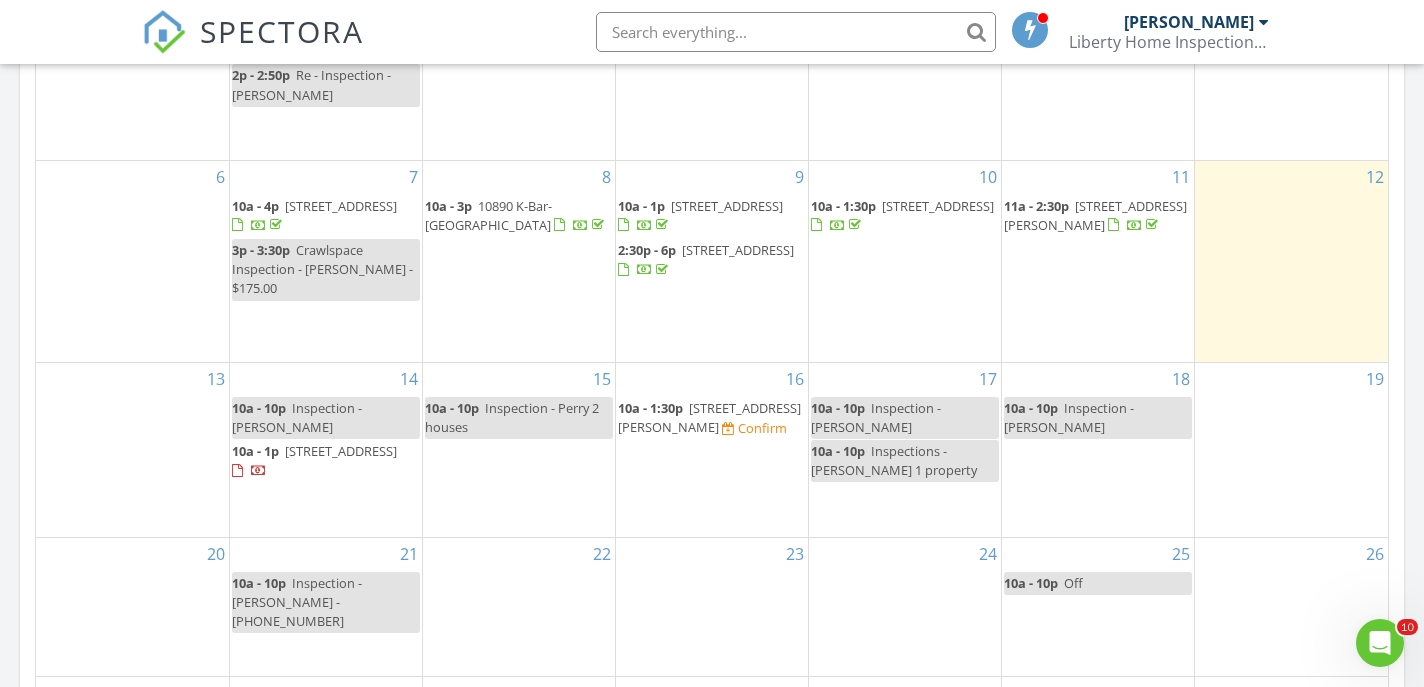 click on "10a - 10p" at bounding box center (259, 408) 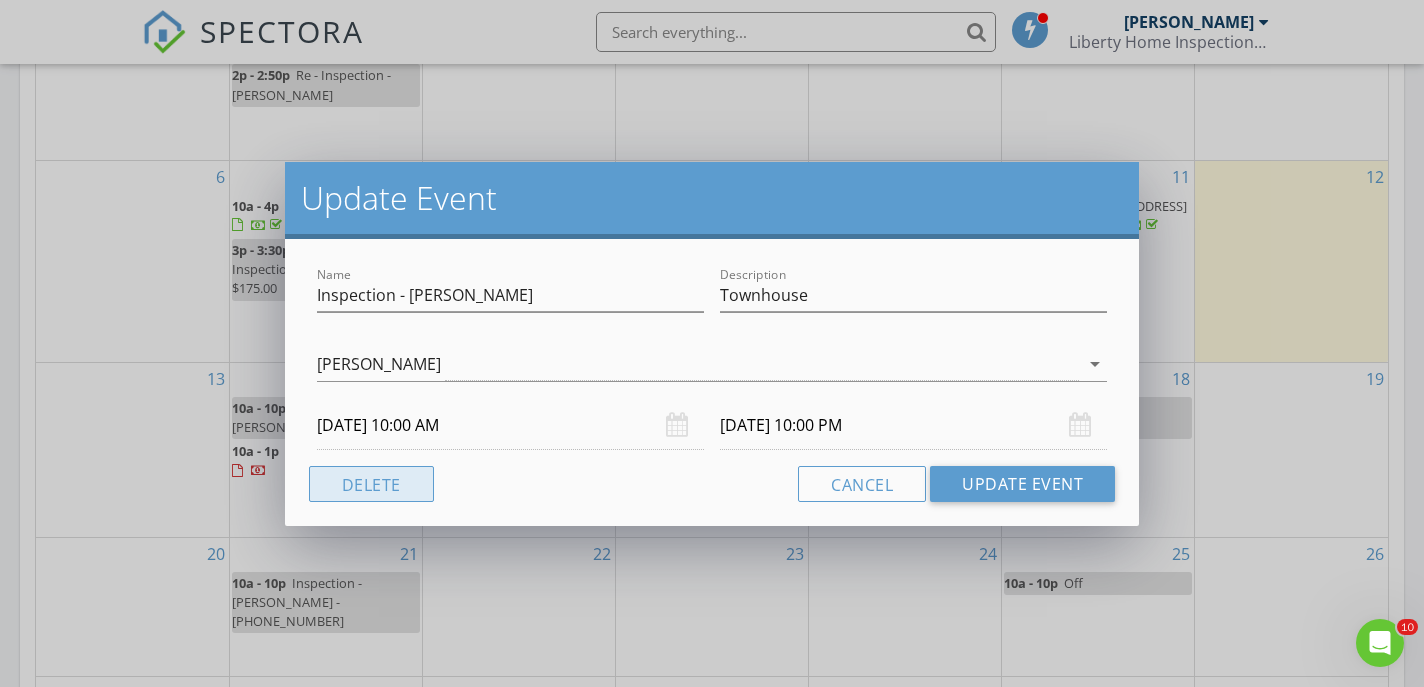 click on "Delete" at bounding box center [371, 484] 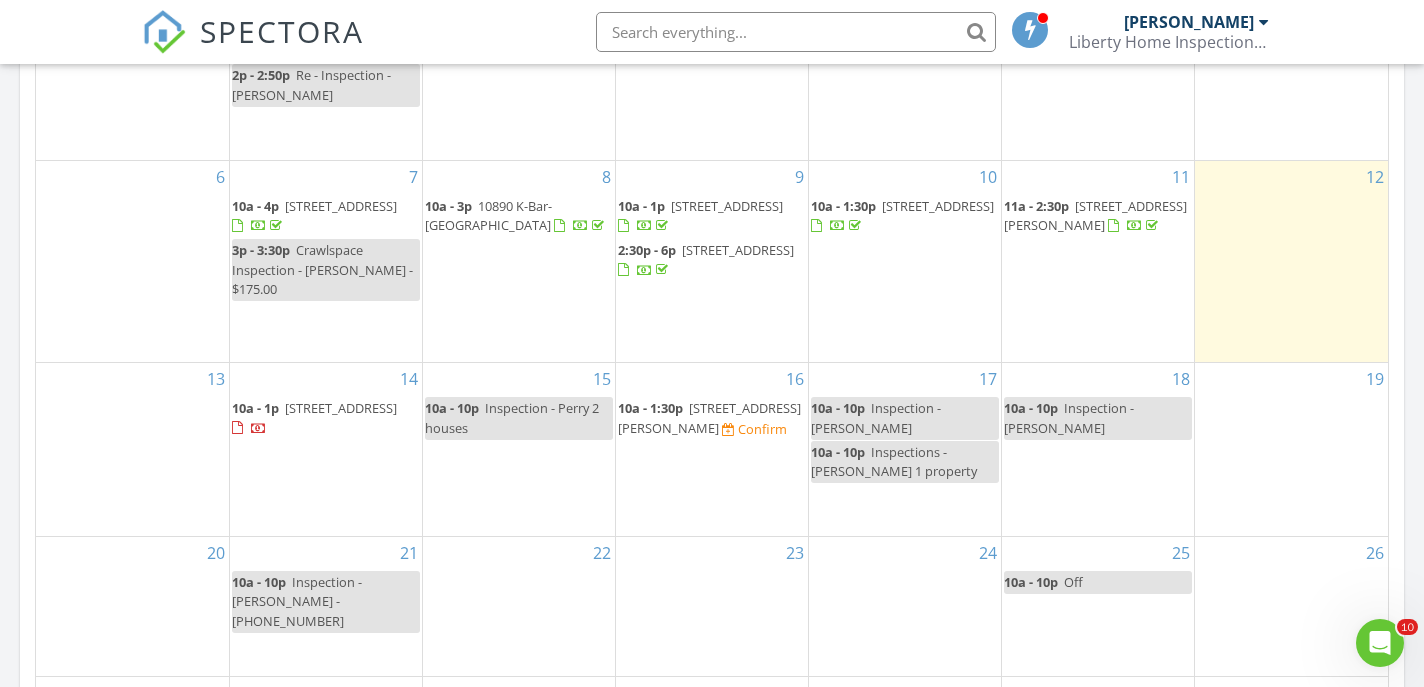 click on "Today
Brian DeLuca
No results found       New Inspection     New Quote         Map               + − Leaflet  |  © MapTiler   © OpenStreetMap contributors     In Progress
Brian DeLuca
No results found       Calendar                 July 2025 today list day week cal wk 4 wk month Sun Mon Tue Wed Thu Fri Sat 29 30
10a - 12:30p
1926 N Perth Ave, Middleton 83644
2p - 2:50p
Re - Inspection - Joe
1
10a - 11:30a
8495 Silverwood Wy, Middleton 83644
2
10a - 1:45p
439 S Middle Creek Dr, Nampa 83686" at bounding box center (712, 105) 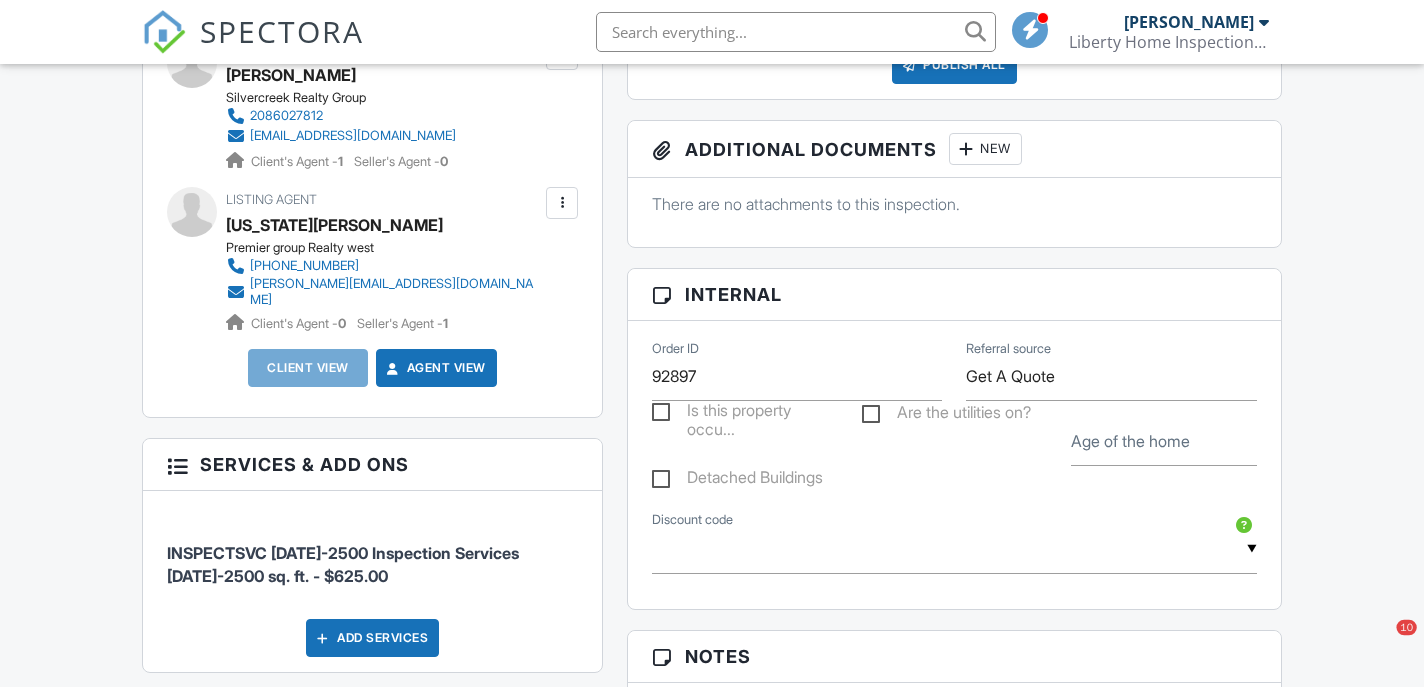 scroll, scrollTop: 1150, scrollLeft: 0, axis: vertical 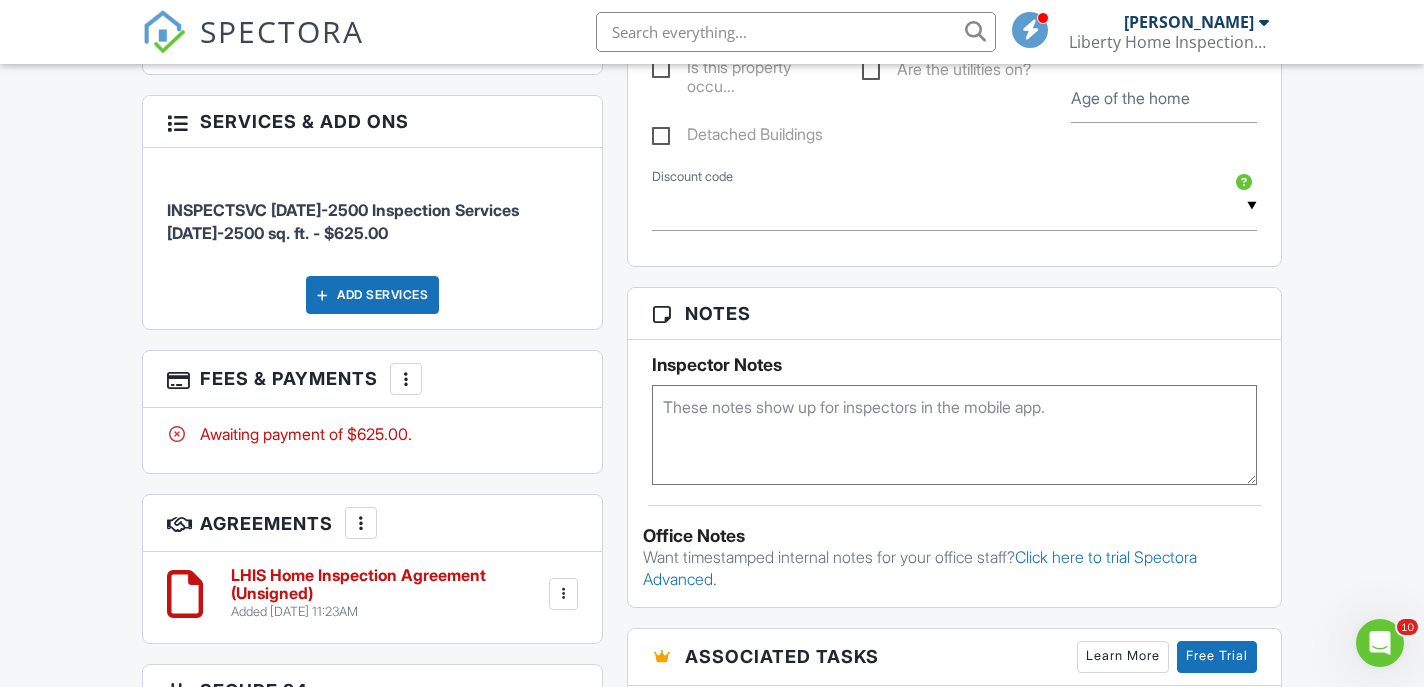 click at bounding box center [406, 379] 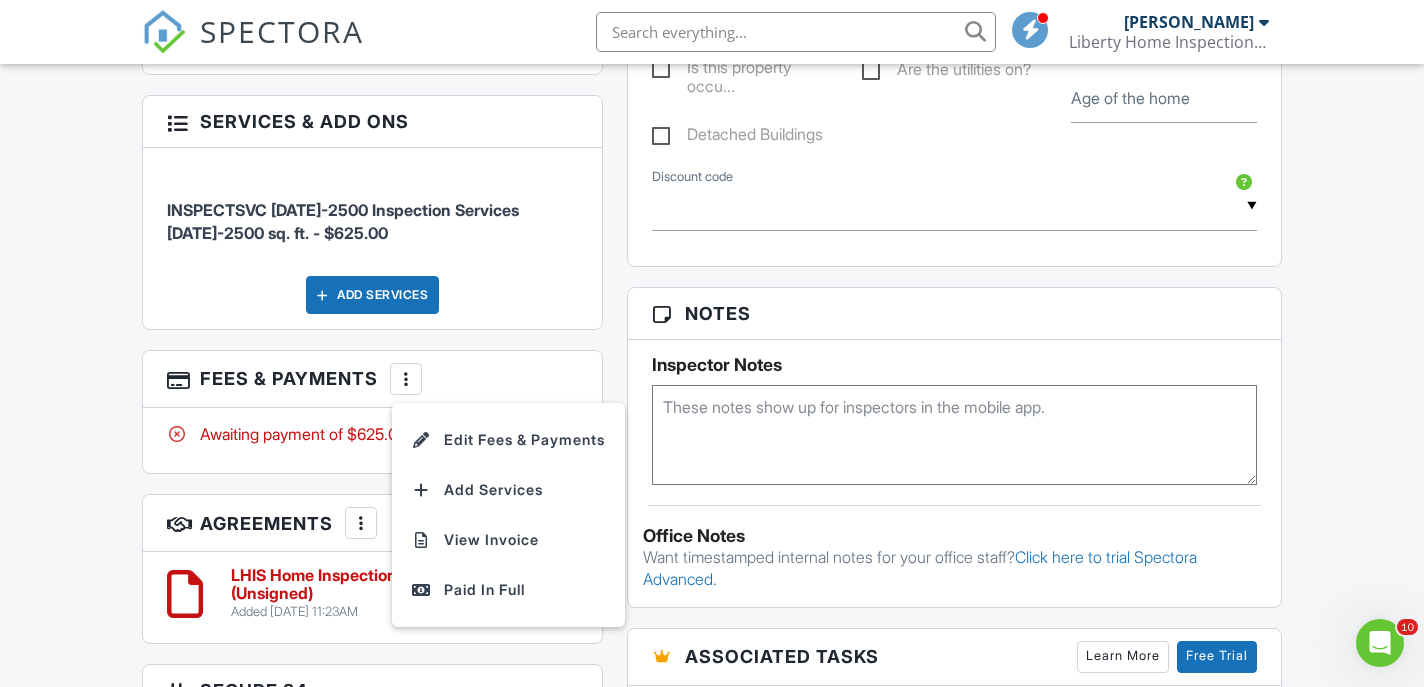 click on "Add Services" at bounding box center (372, 295) 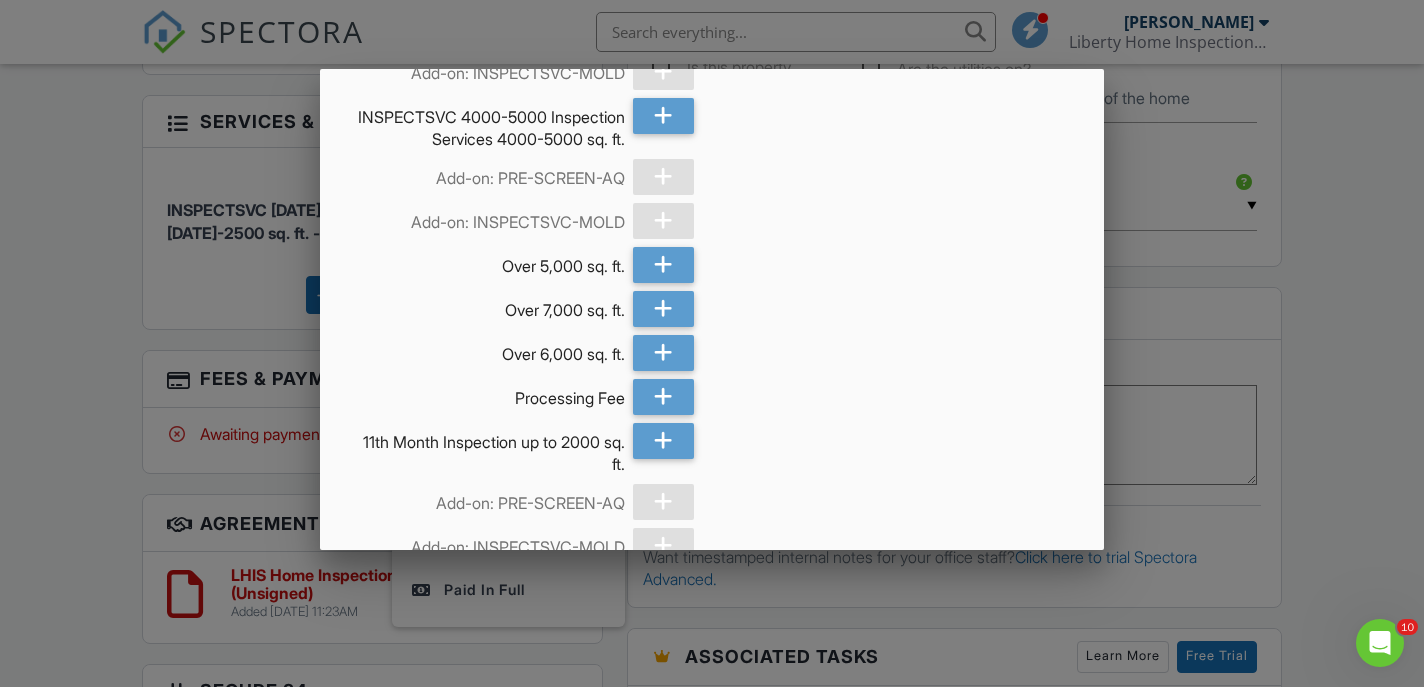scroll, scrollTop: 1109, scrollLeft: 0, axis: vertical 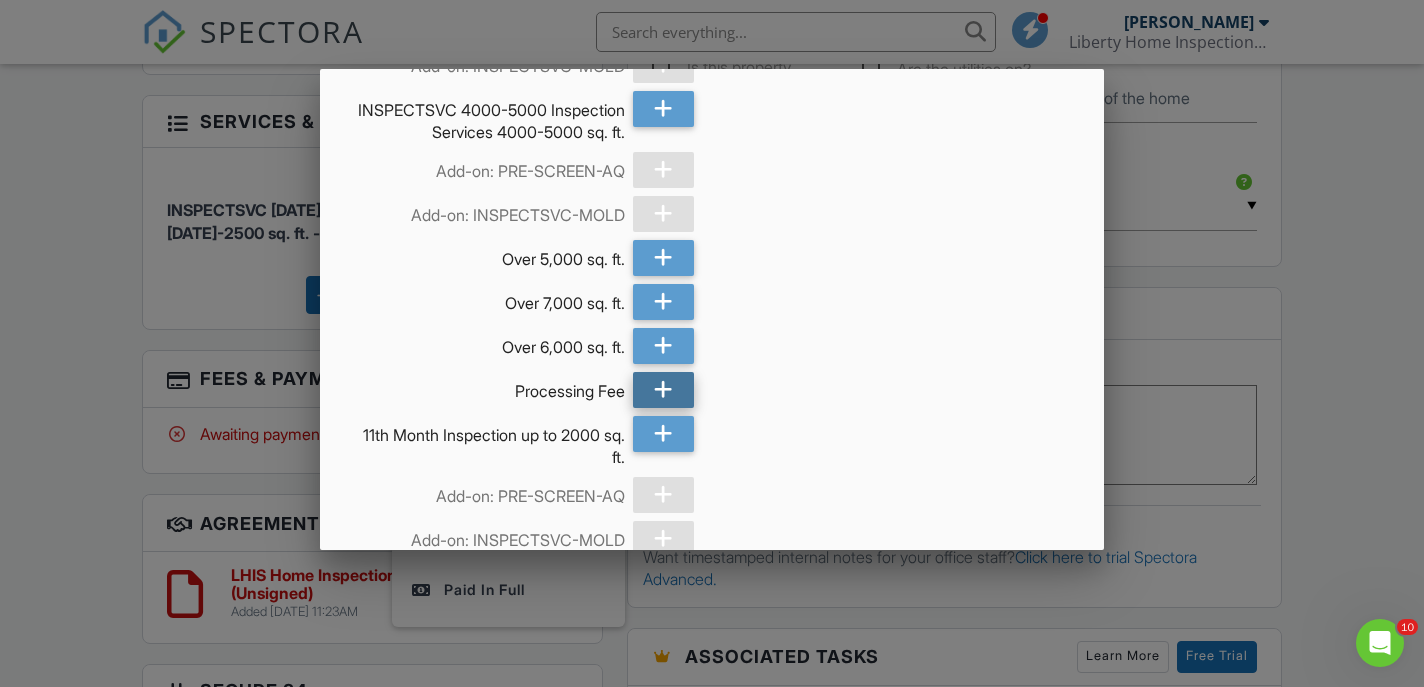 click at bounding box center (663, 390) 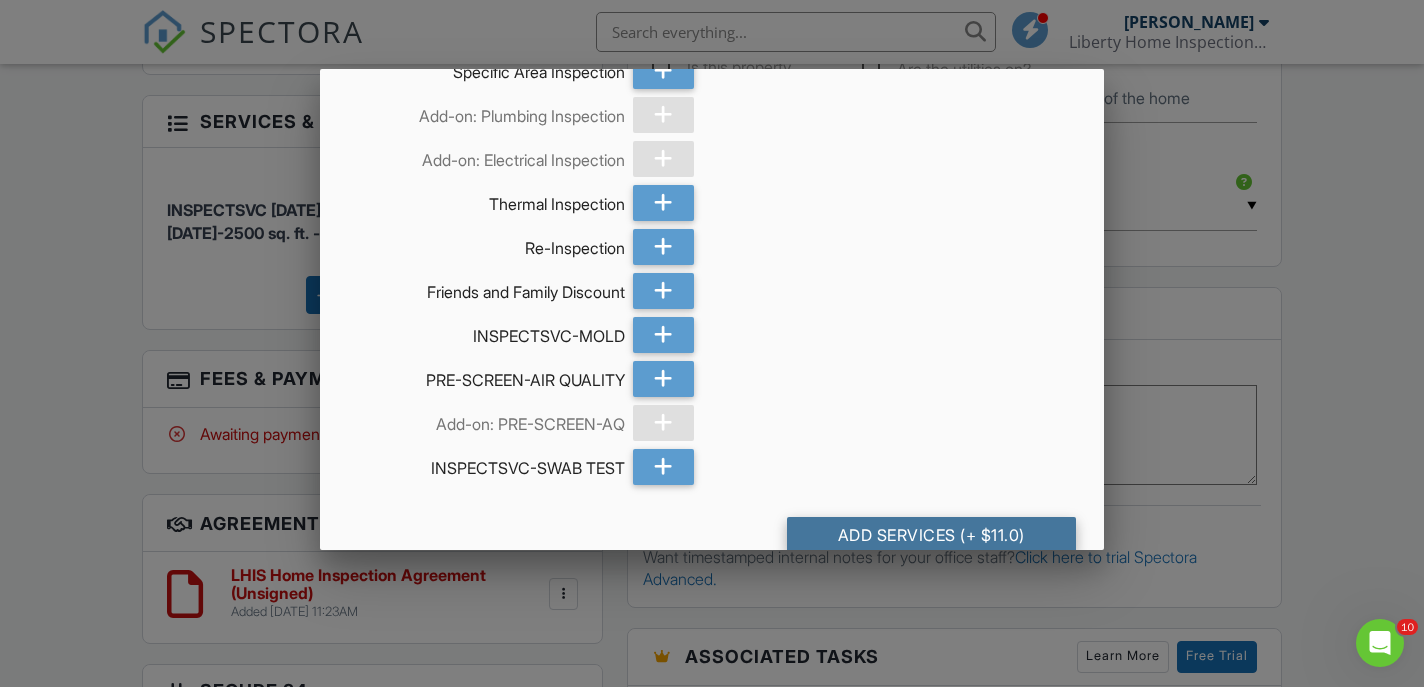 scroll, scrollTop: 1927, scrollLeft: 0, axis: vertical 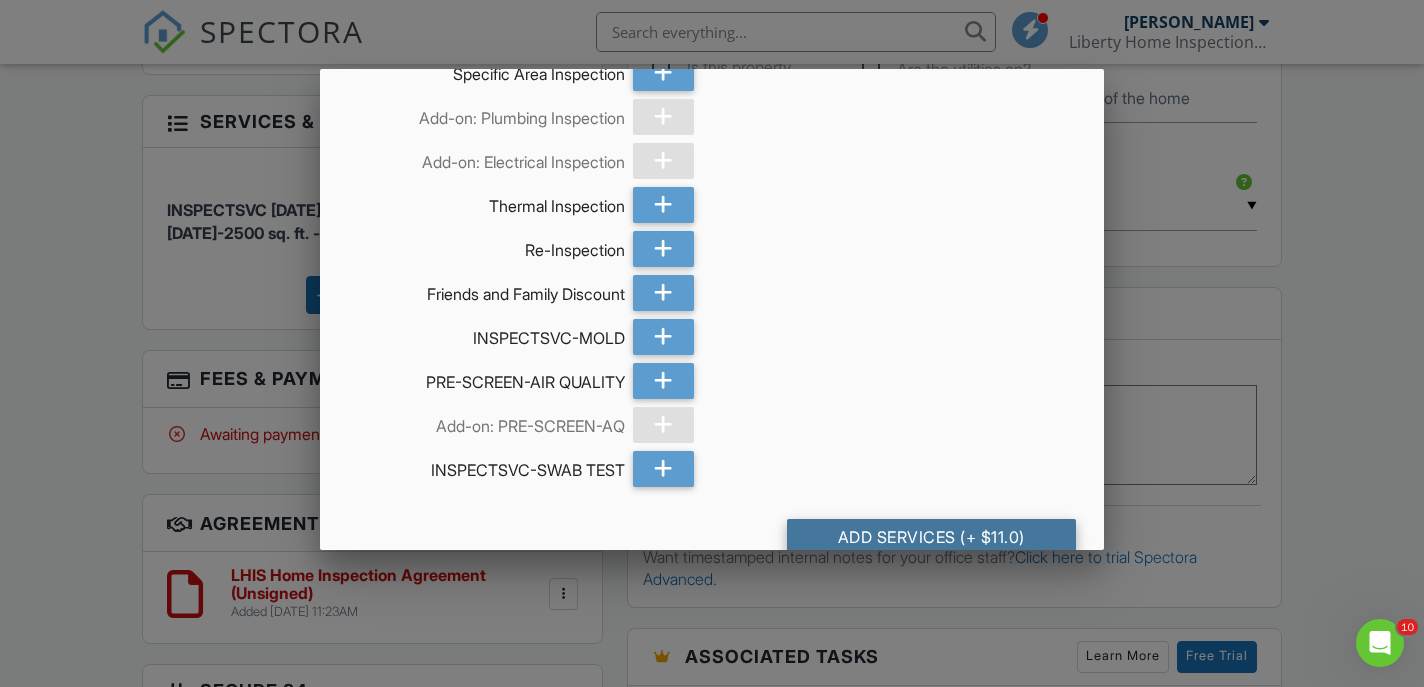 click on "Add Services
(+ $11.0)" at bounding box center (931, 537) 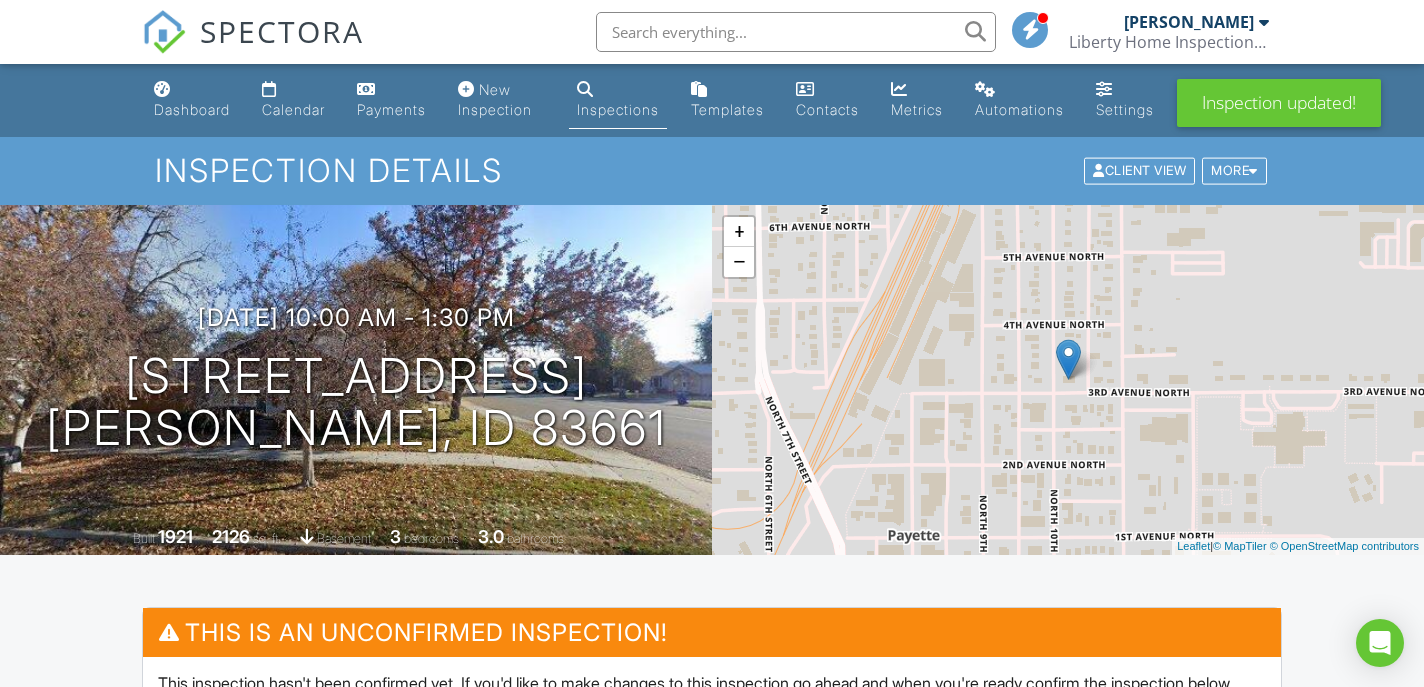 click on "Confirm and send notifications" at bounding box center [575, 729] 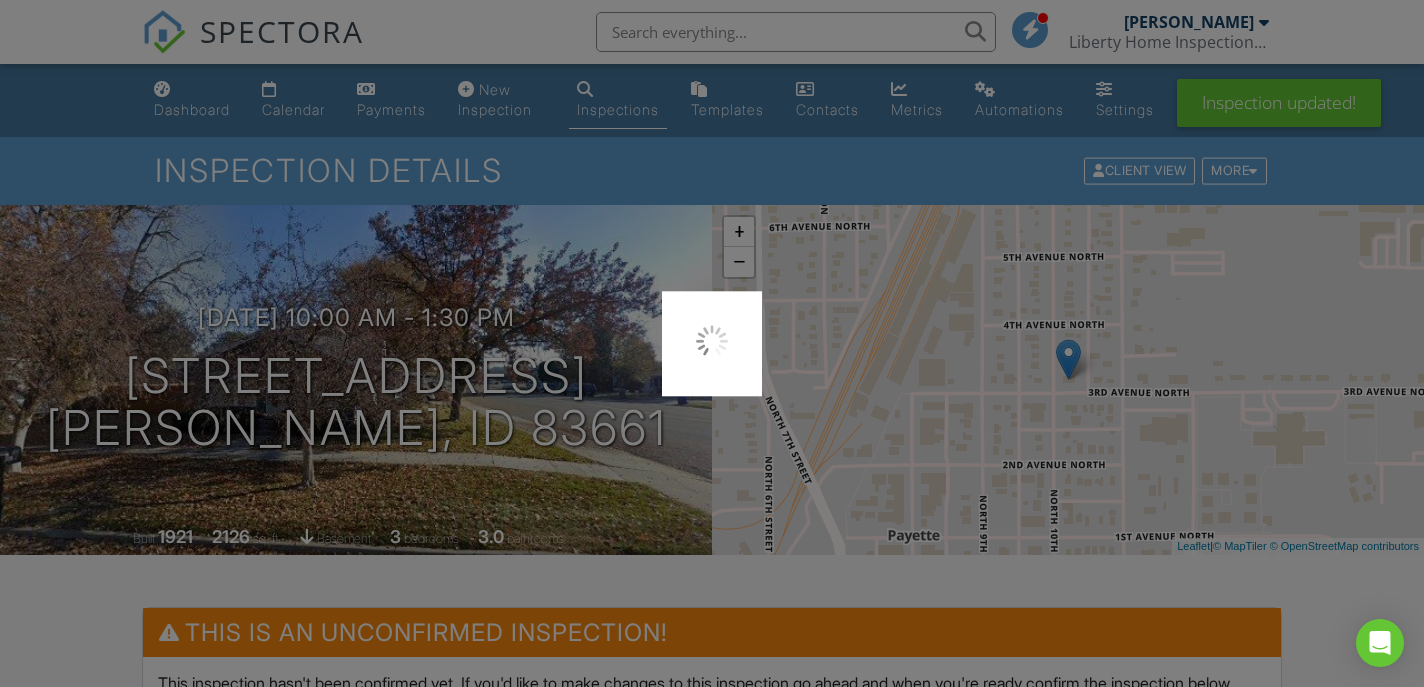 scroll, scrollTop: 268, scrollLeft: 0, axis: vertical 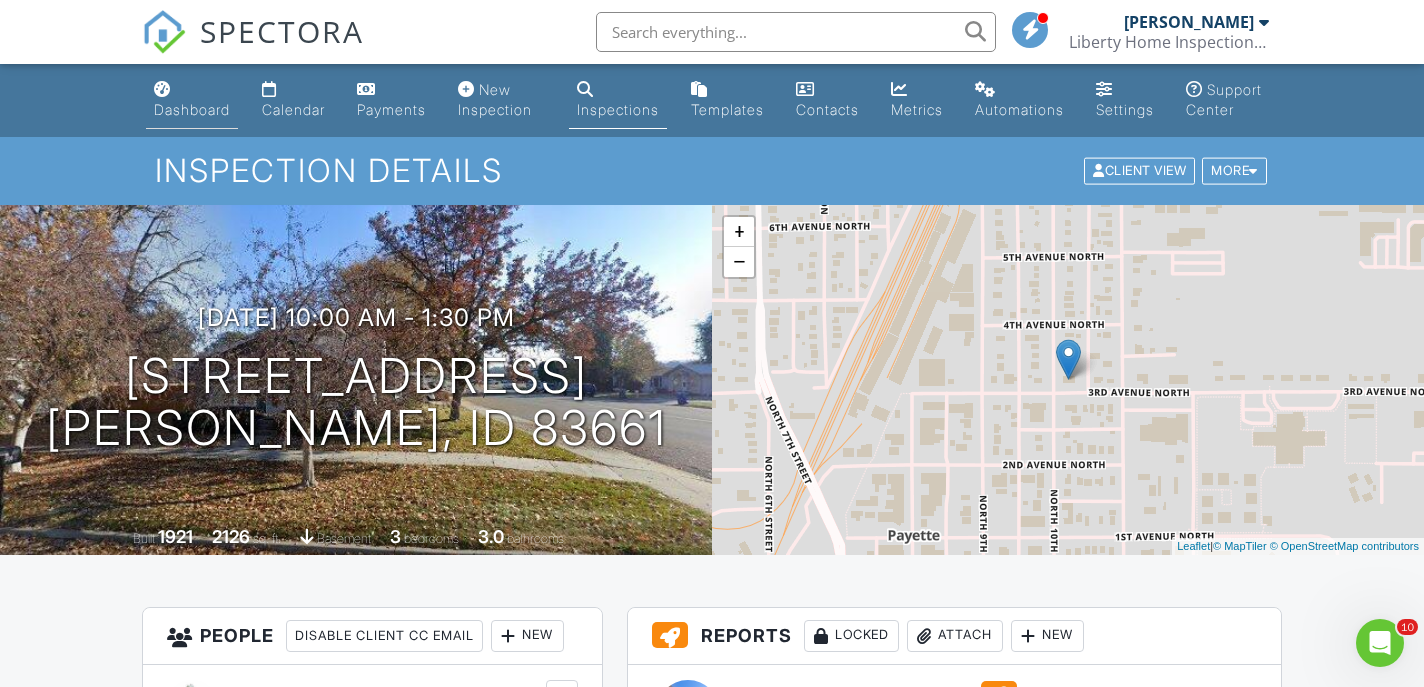 click on "Dashboard" at bounding box center (192, 109) 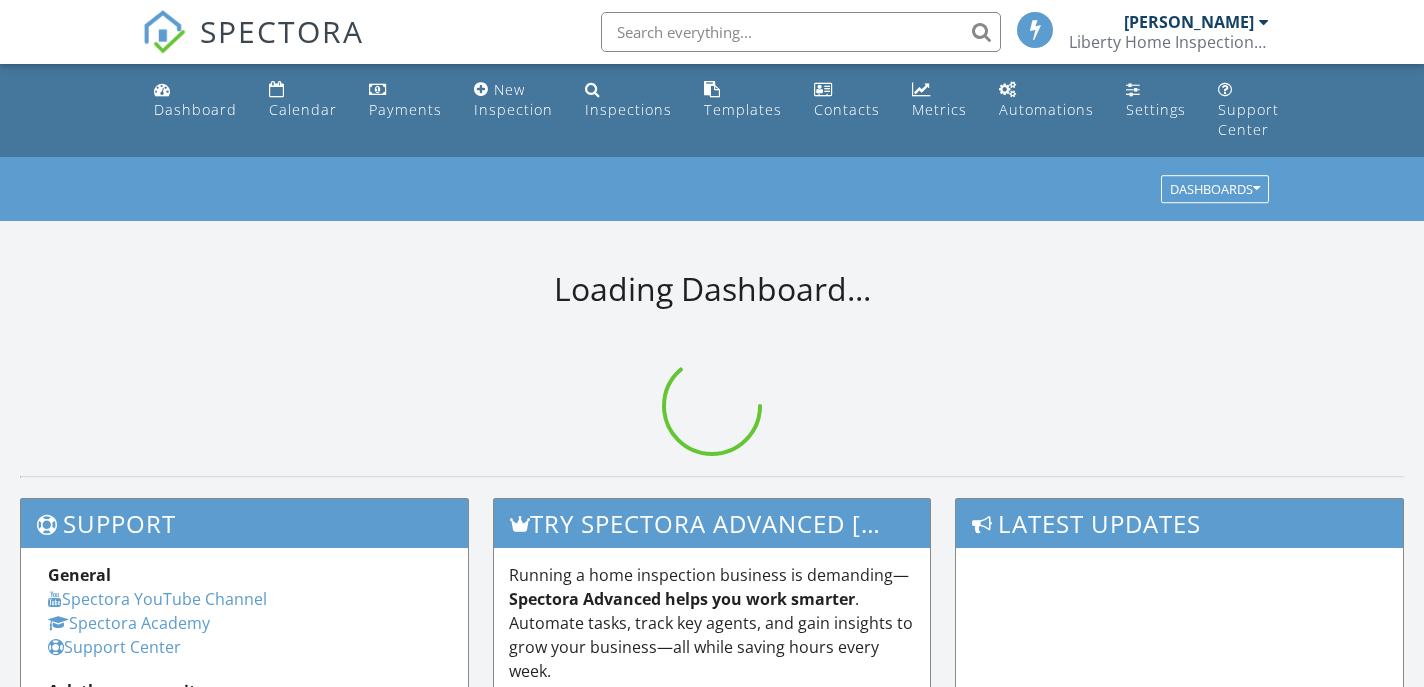 scroll, scrollTop: 0, scrollLeft: 0, axis: both 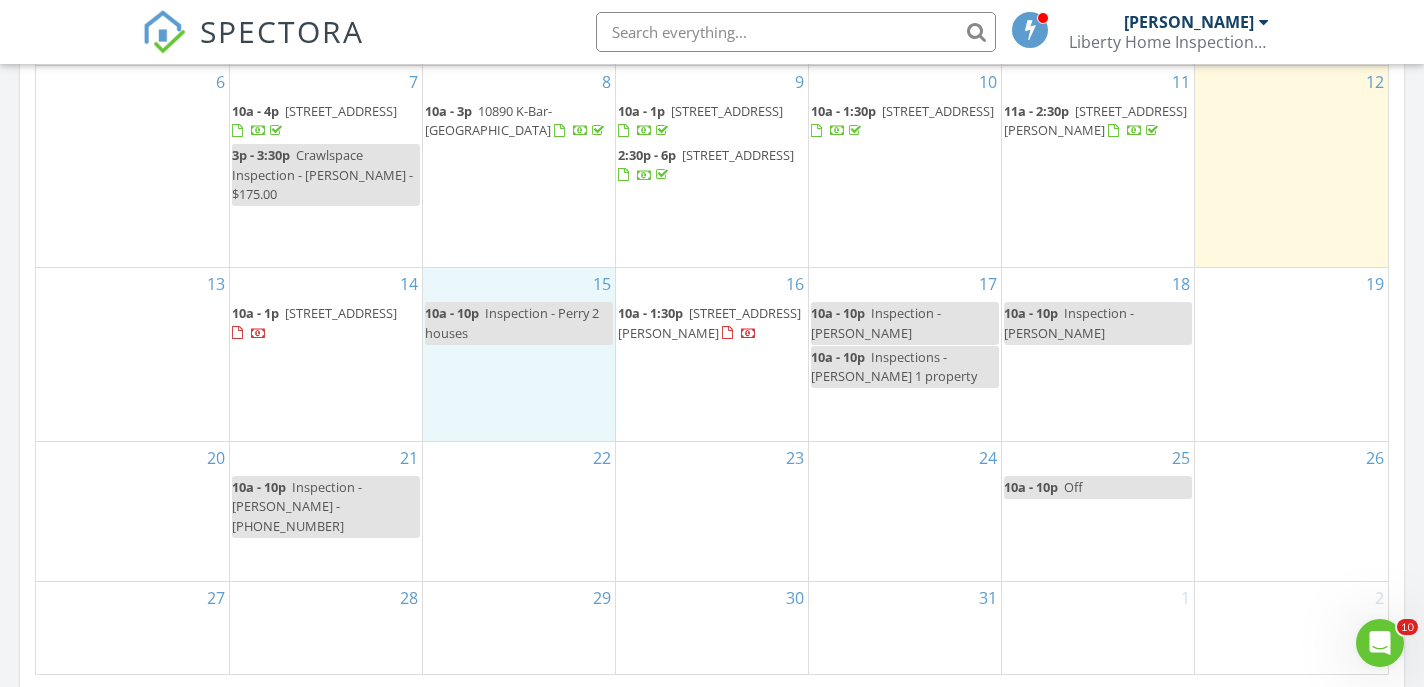 click on "15
10a - 10p
Inspection - Perry 2 houses" at bounding box center [519, 354] 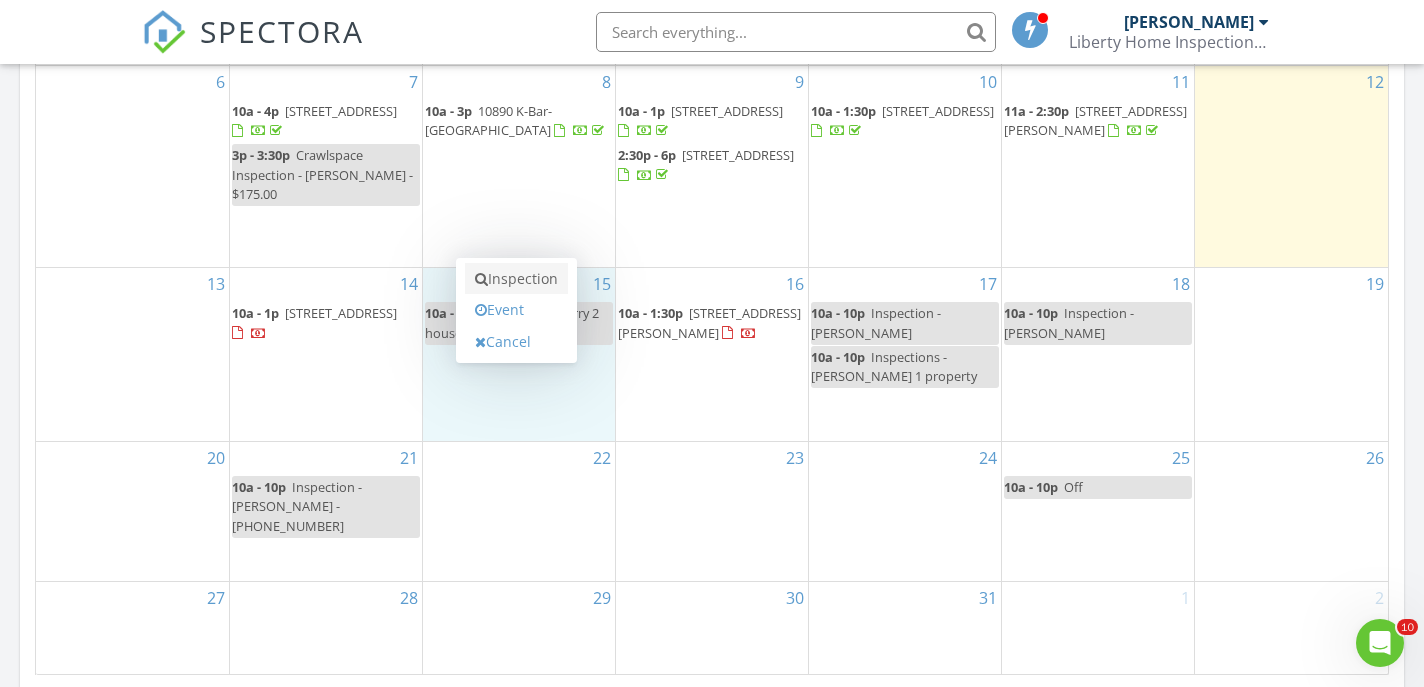 click on "Inspection" at bounding box center [516, 279] 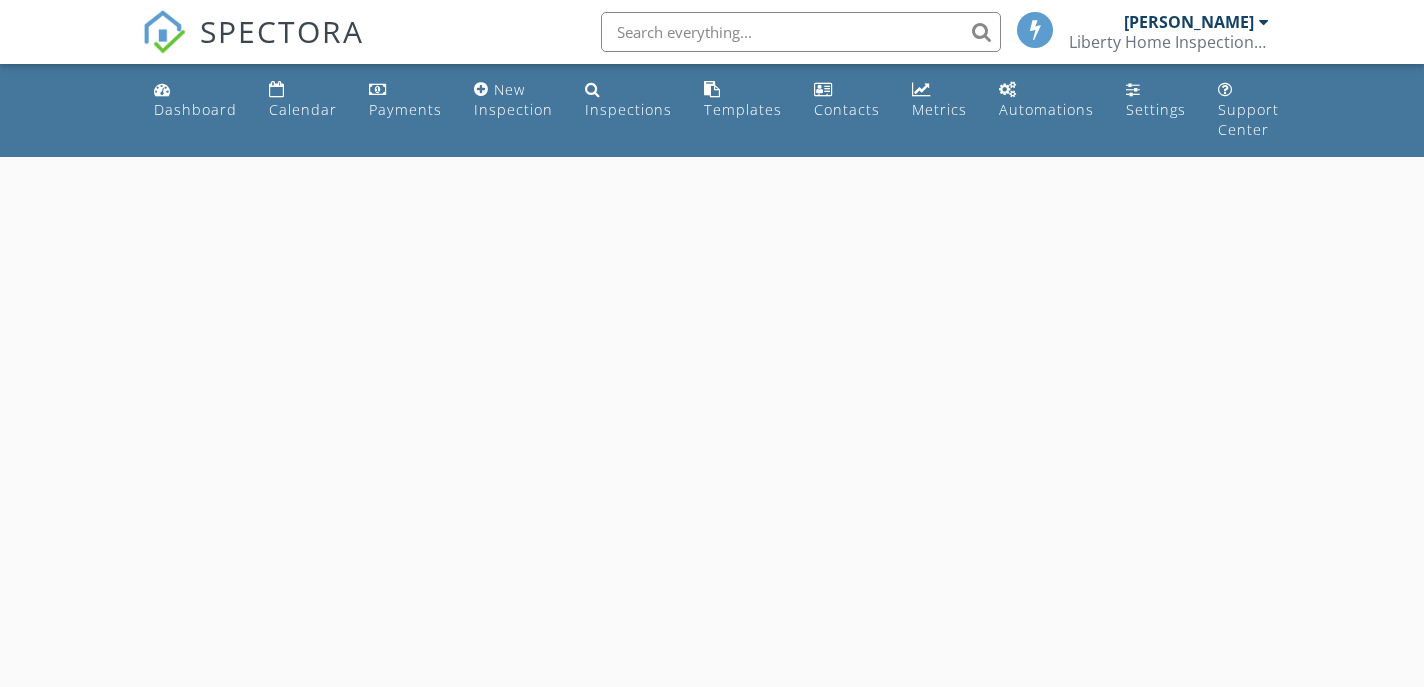scroll, scrollTop: 0, scrollLeft: 0, axis: both 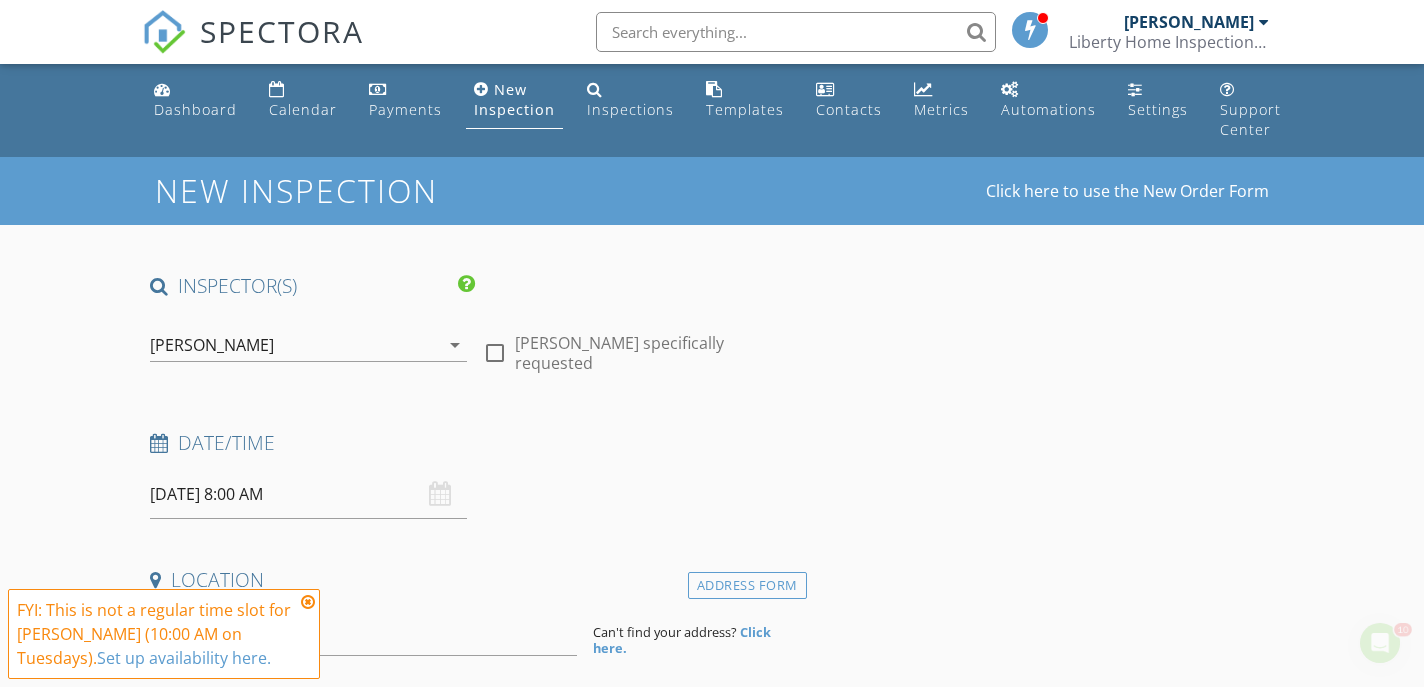 click at bounding box center (308, 602) 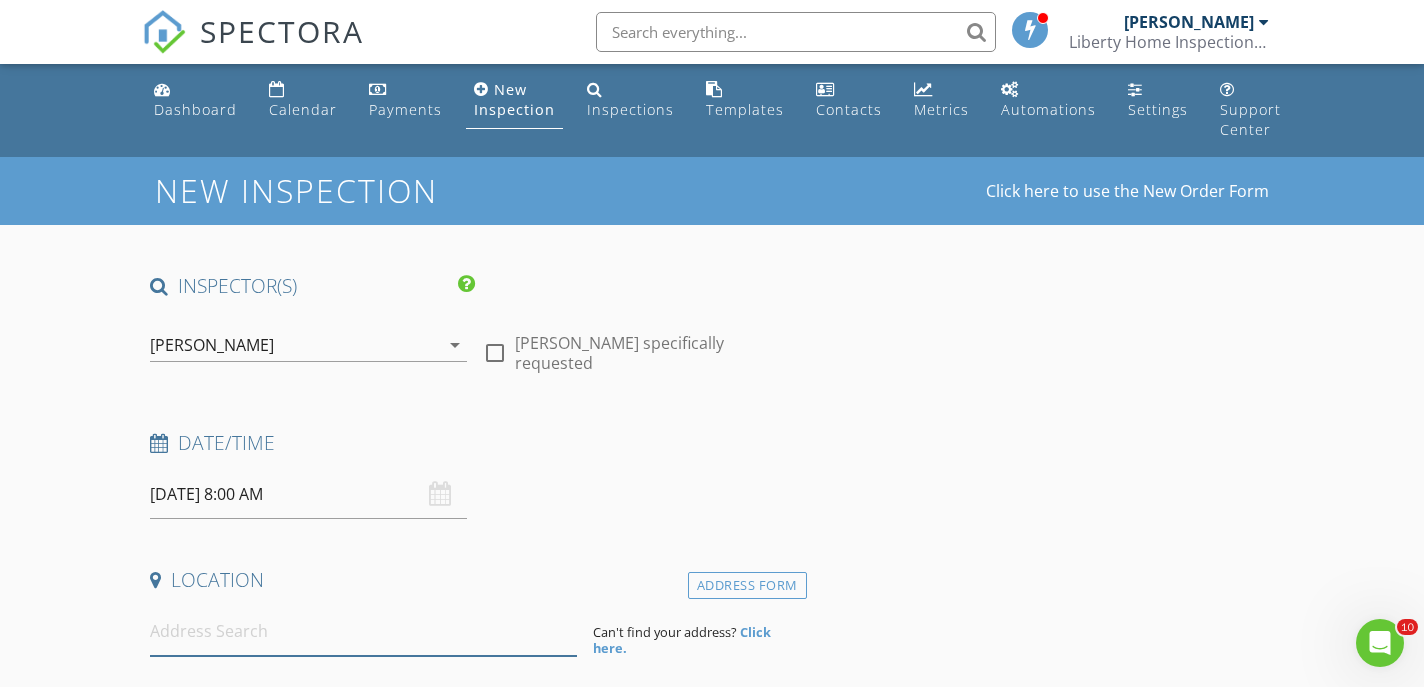 click at bounding box center [363, 631] 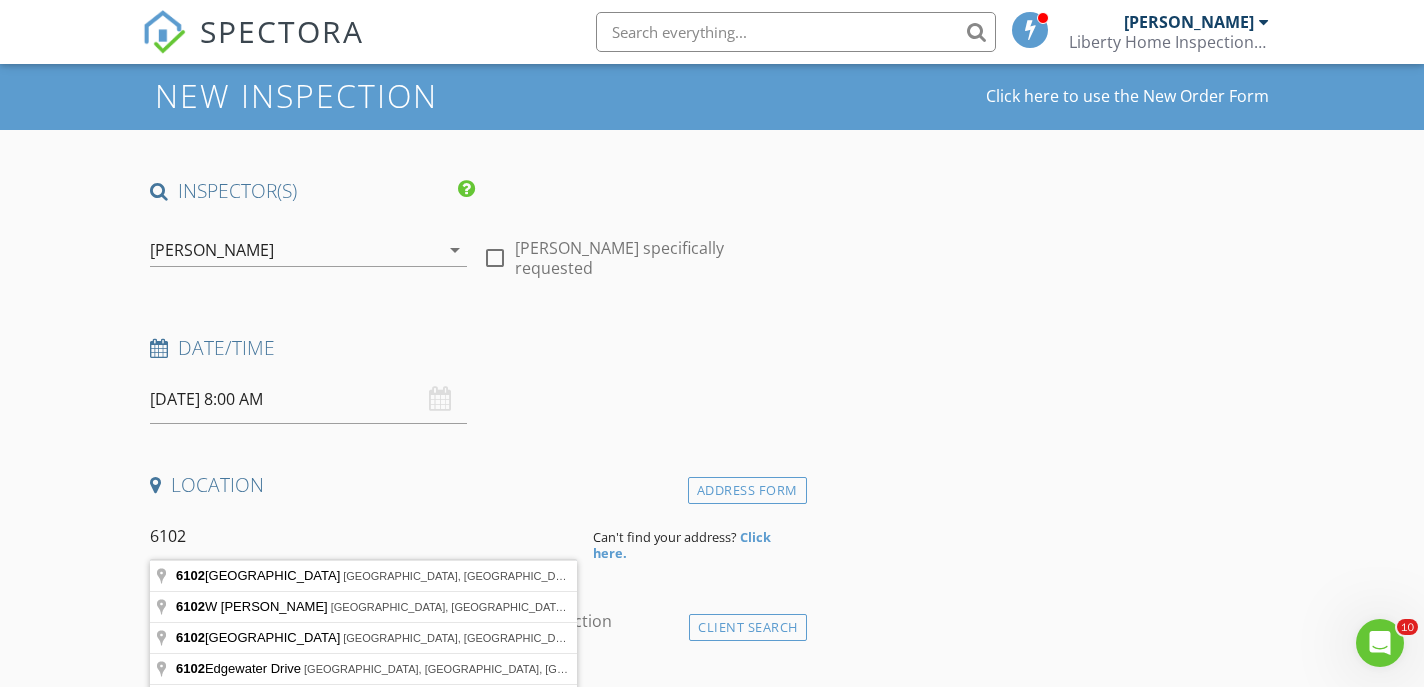 scroll, scrollTop: 97, scrollLeft: 0, axis: vertical 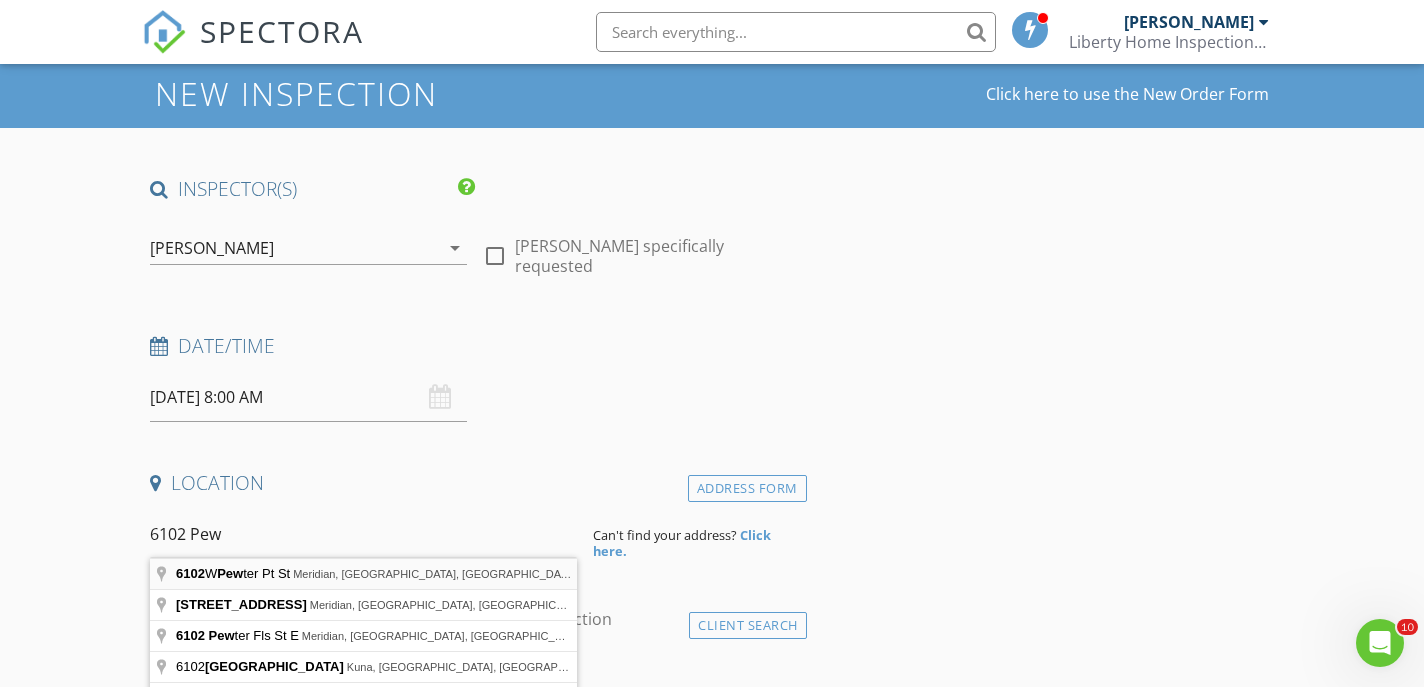 type on "[STREET_ADDRESS]" 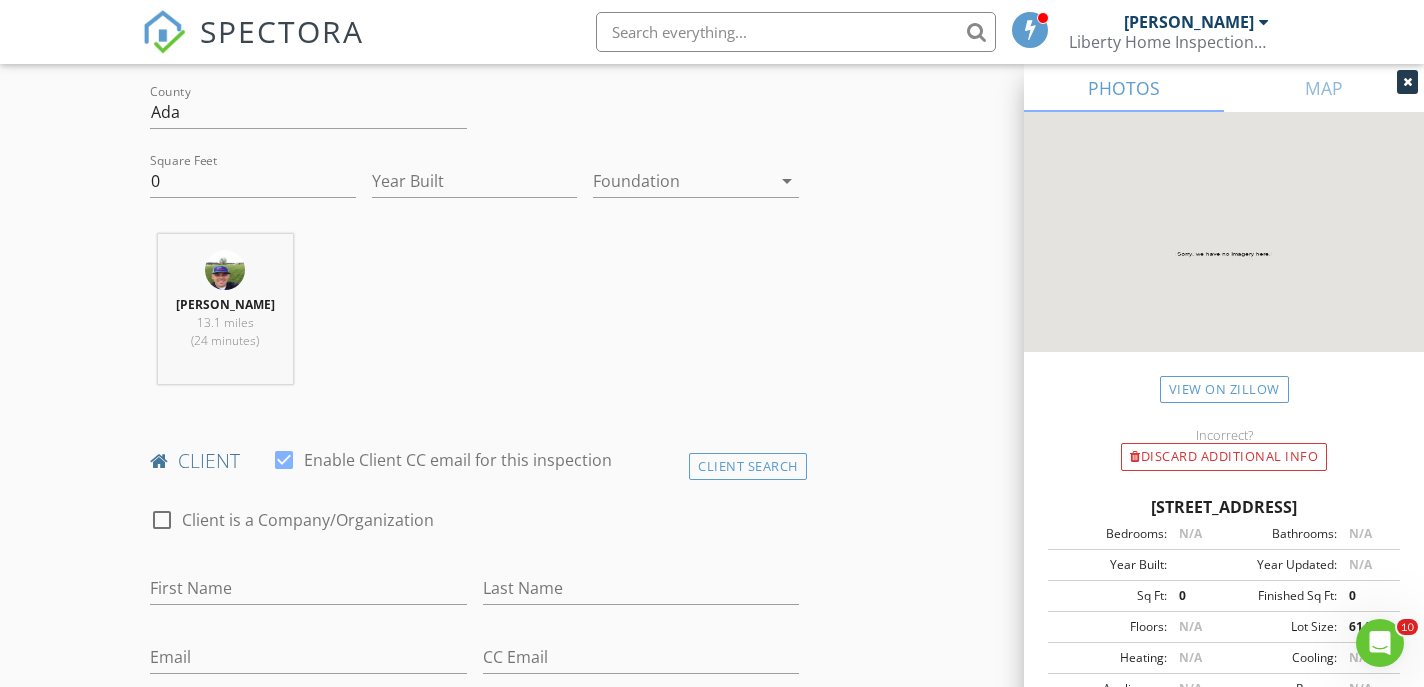 scroll, scrollTop: 778, scrollLeft: 0, axis: vertical 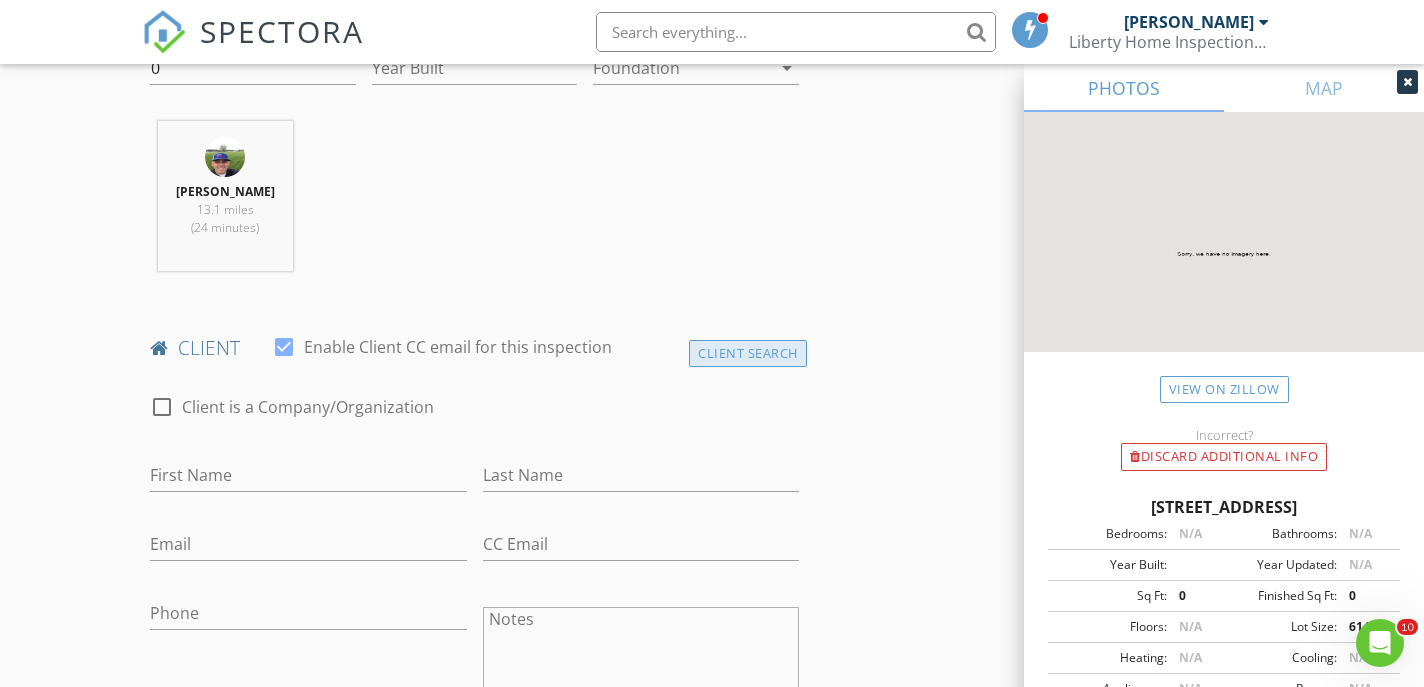 click on "Client Search" at bounding box center (748, 353) 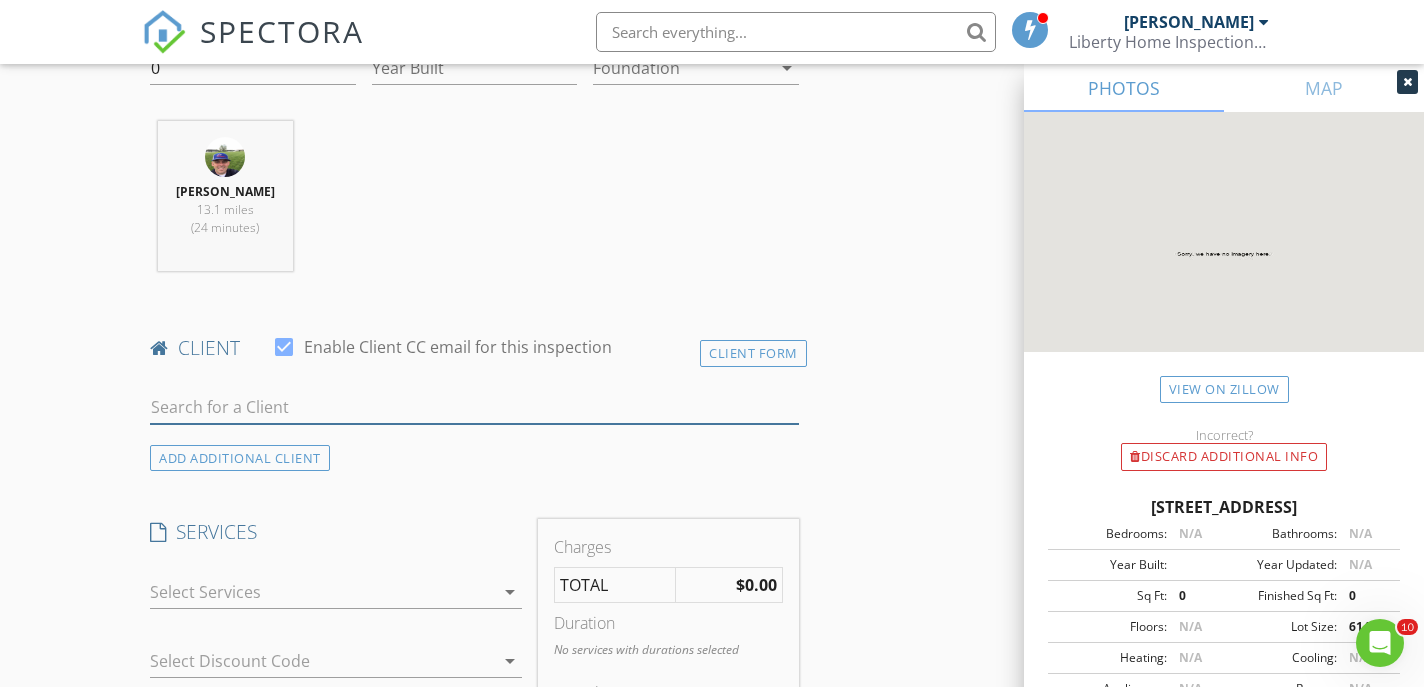 click at bounding box center [474, 407] 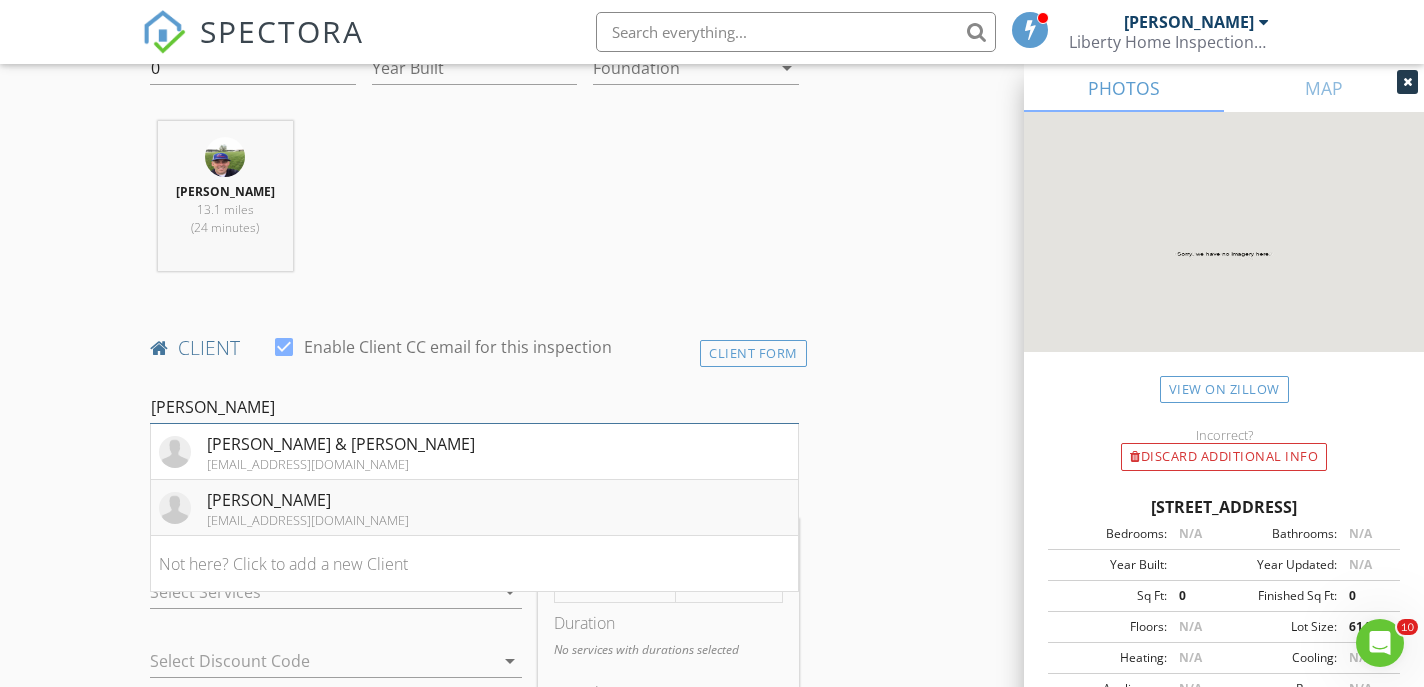 type on "Perry" 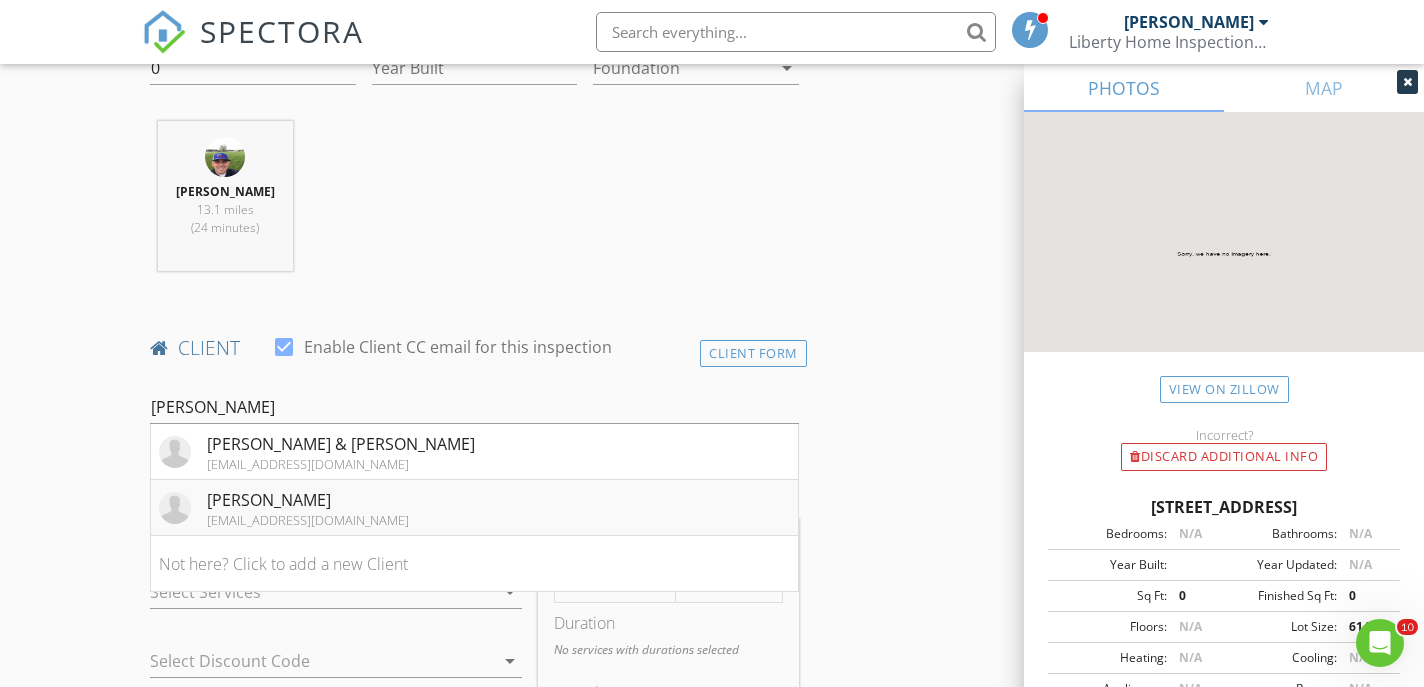 click on "sitjewelry2000@gmail.com" at bounding box center (308, 520) 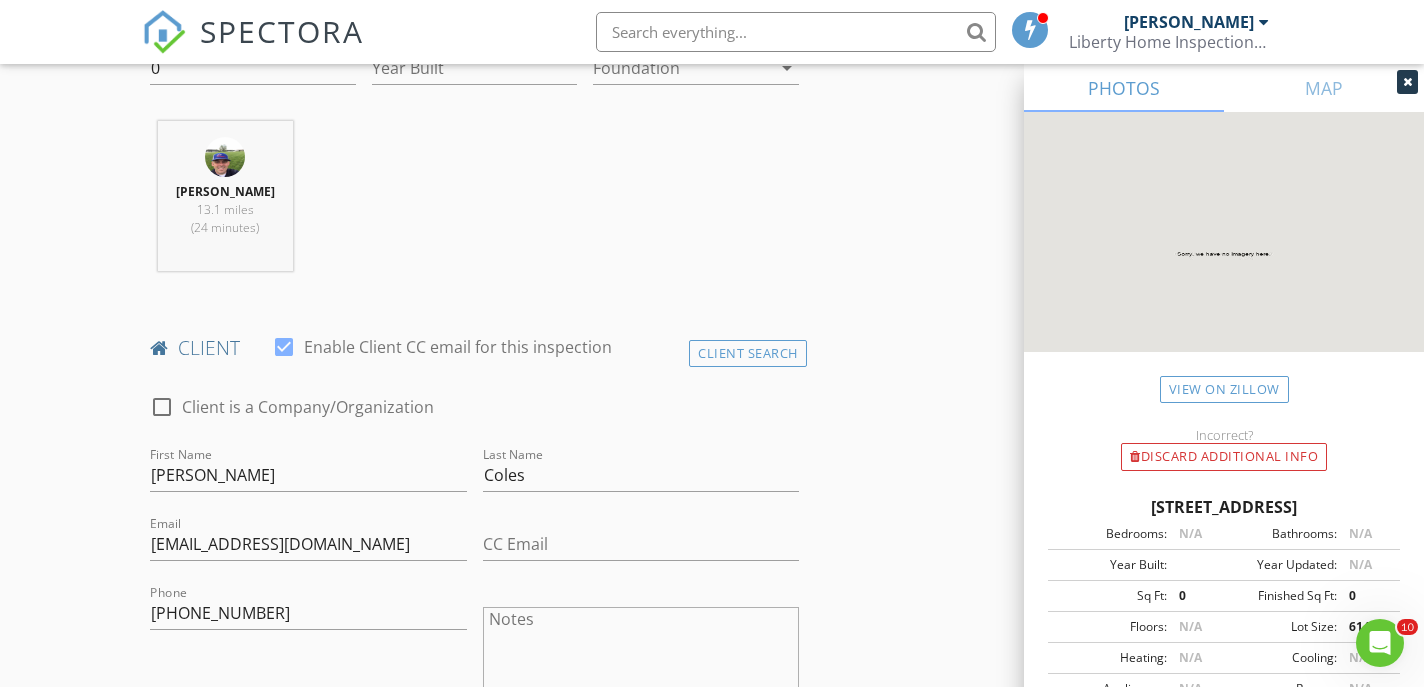 click on "INSPECTOR(S)
check_box   Brian DeLuca   PRIMARY   Brian DeLuca arrow_drop_down   check_box_outline_blank Brian DeLuca specifically requested
Date/Time
07/15/2025 8:00 AM
Location
Address Search       Address 6102 W Pewter Pt St   Unit   City Meridian   State ID   Zip 83646   County Ada     Square Feet 0   Year Built   Foundation arrow_drop_down     Brian DeLuca     13.1 miles     (24 minutes)
client
check_box Enable Client CC email for this inspection   Client Search     check_box_outline_blank Client is a Company/Organization     First Name Perry   Last Name Coles   Email sitjewelry2000@gmail.com   CC Email   Phone 760-518-5098           Notes   Private Notes
ADD ADDITIONAL client
SERVICES
check_box_outline_blank   INSPECTSVC  Inspection Services 500-1000 sqft." at bounding box center (711, 1281) 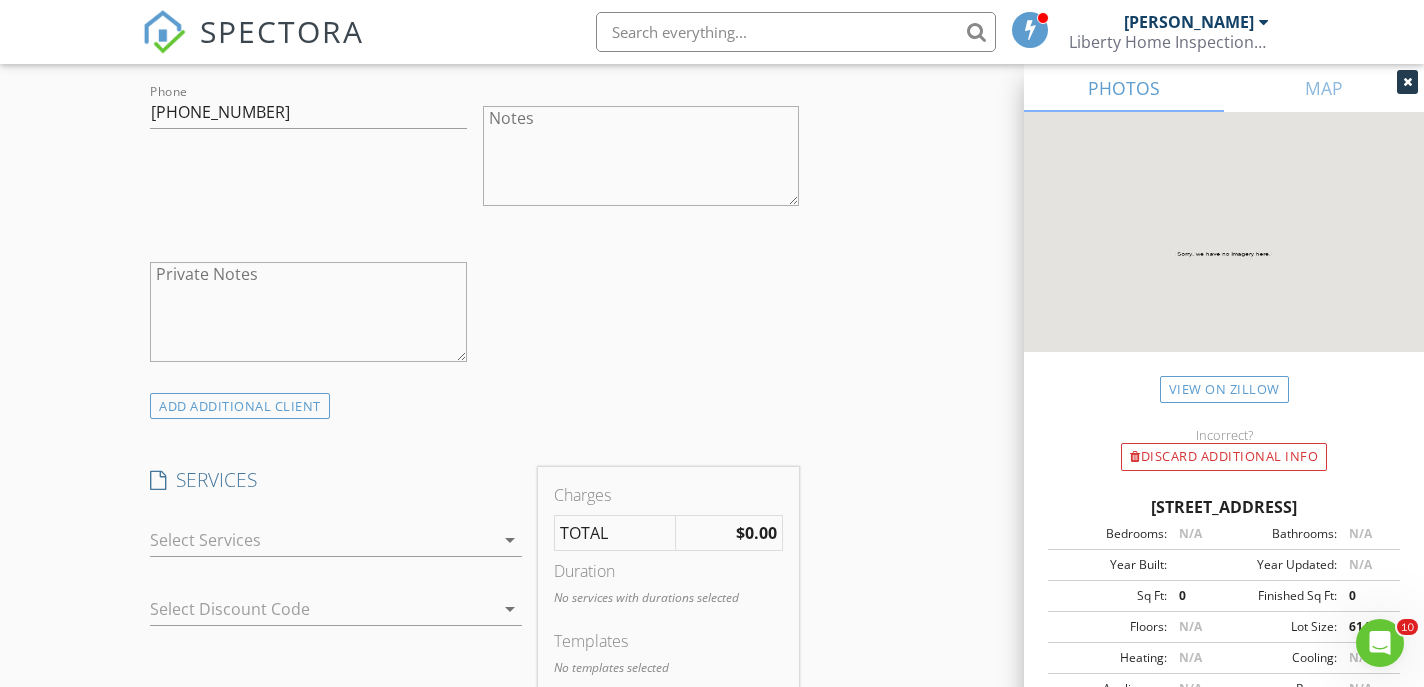 scroll, scrollTop: 1351, scrollLeft: 0, axis: vertical 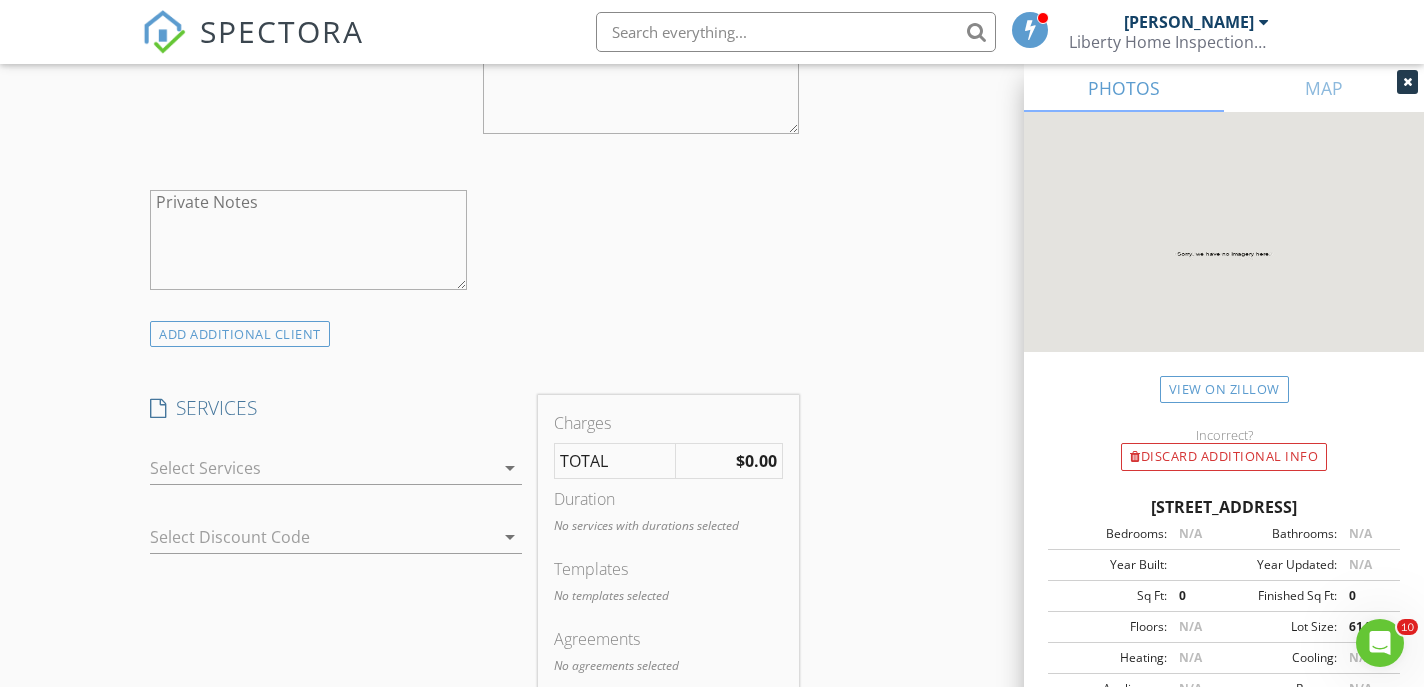 click on "arrow_drop_down" at bounding box center (510, 468) 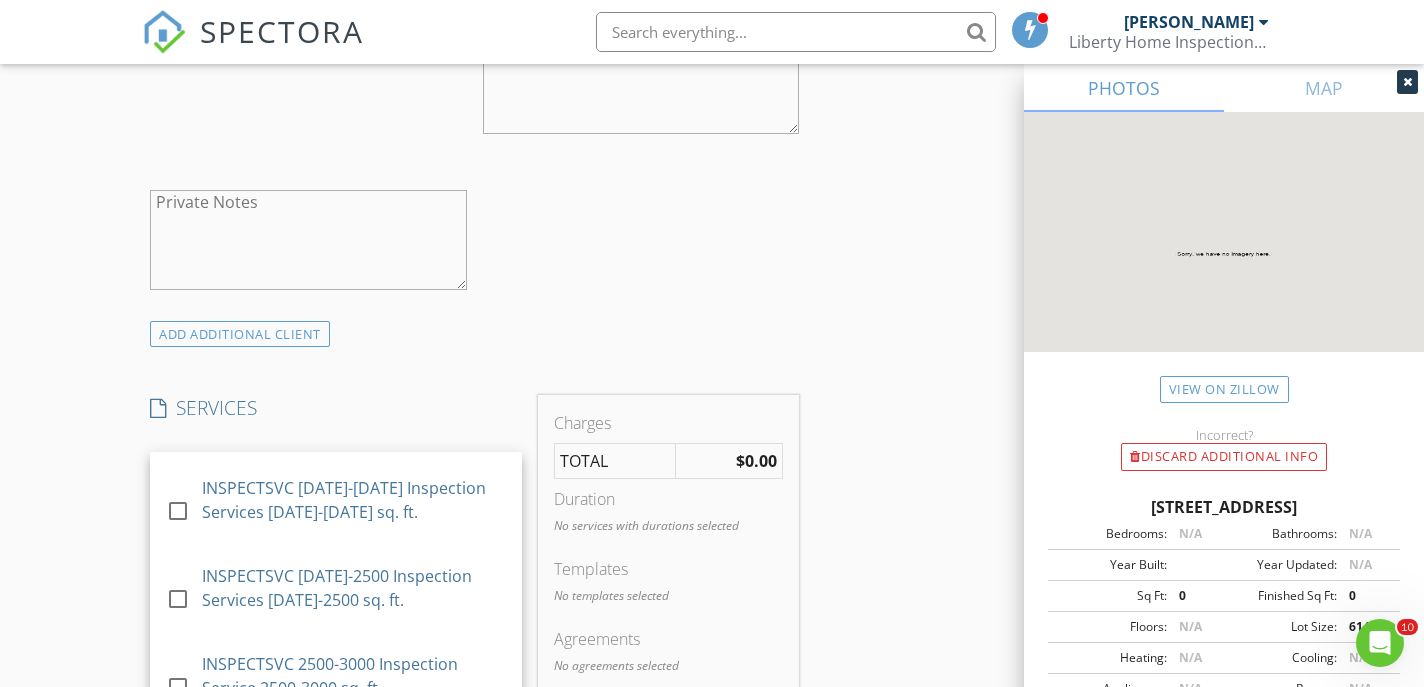 scroll, scrollTop: 161, scrollLeft: 0, axis: vertical 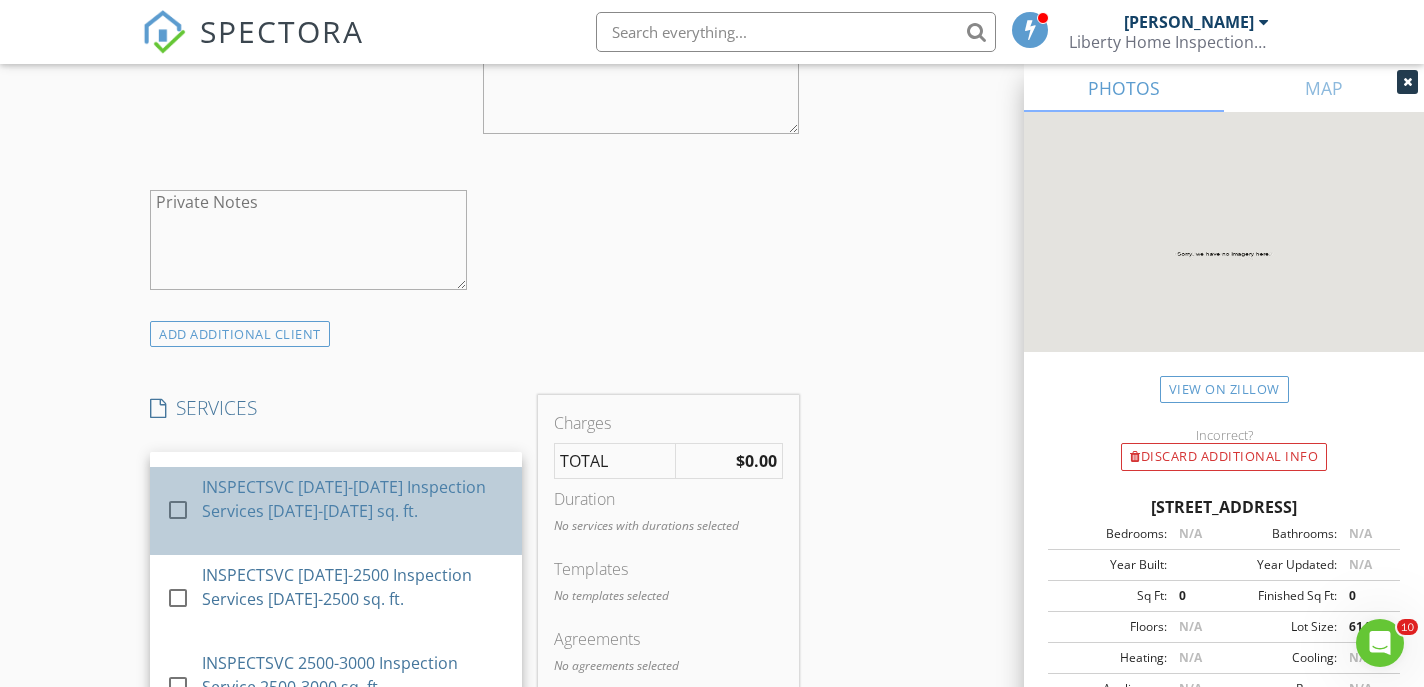 click on "INSPECTSVC 1500-2000  Inspection Services 1500-2000 sq. ft." at bounding box center [355, 499] 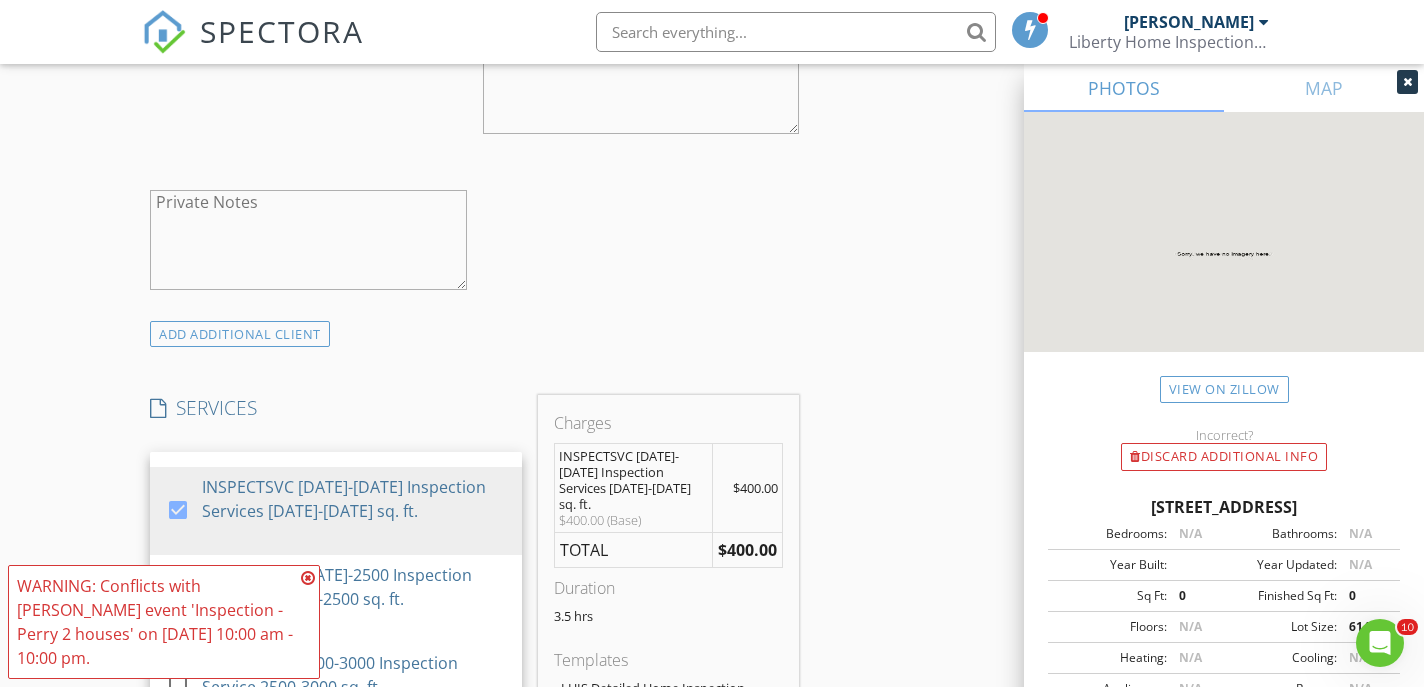 click at bounding box center [308, 578] 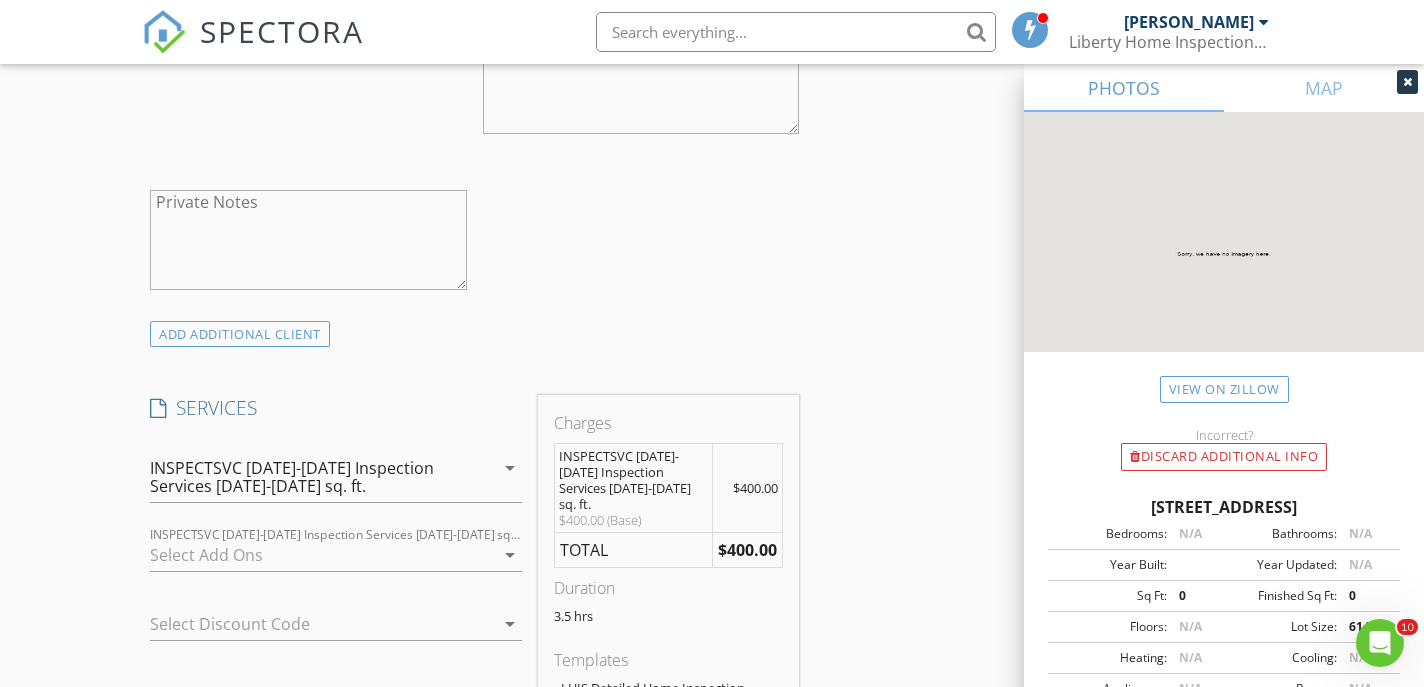 click on "INSPECTSVC [DATE]-[DATE]  Inspection Services [DATE]-[DATE] sq. ft." at bounding box center [304, 477] 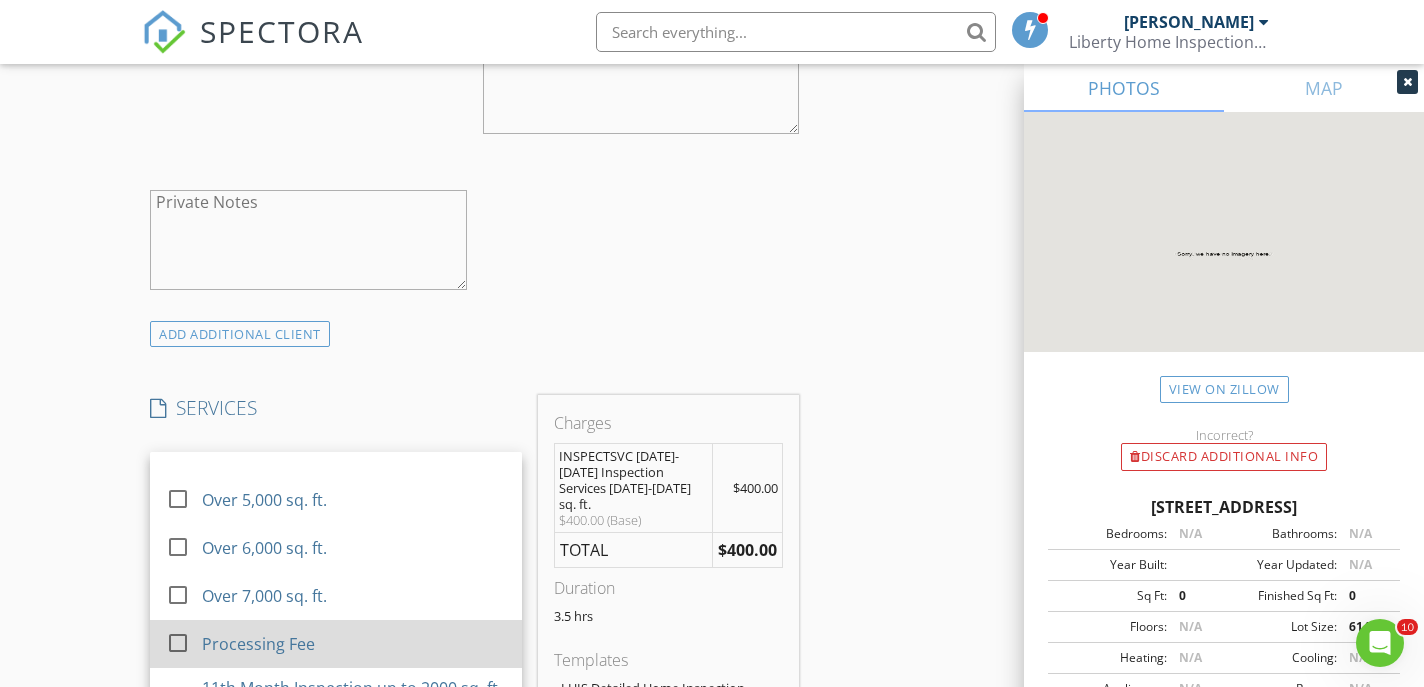 scroll, scrollTop: 682, scrollLeft: 0, axis: vertical 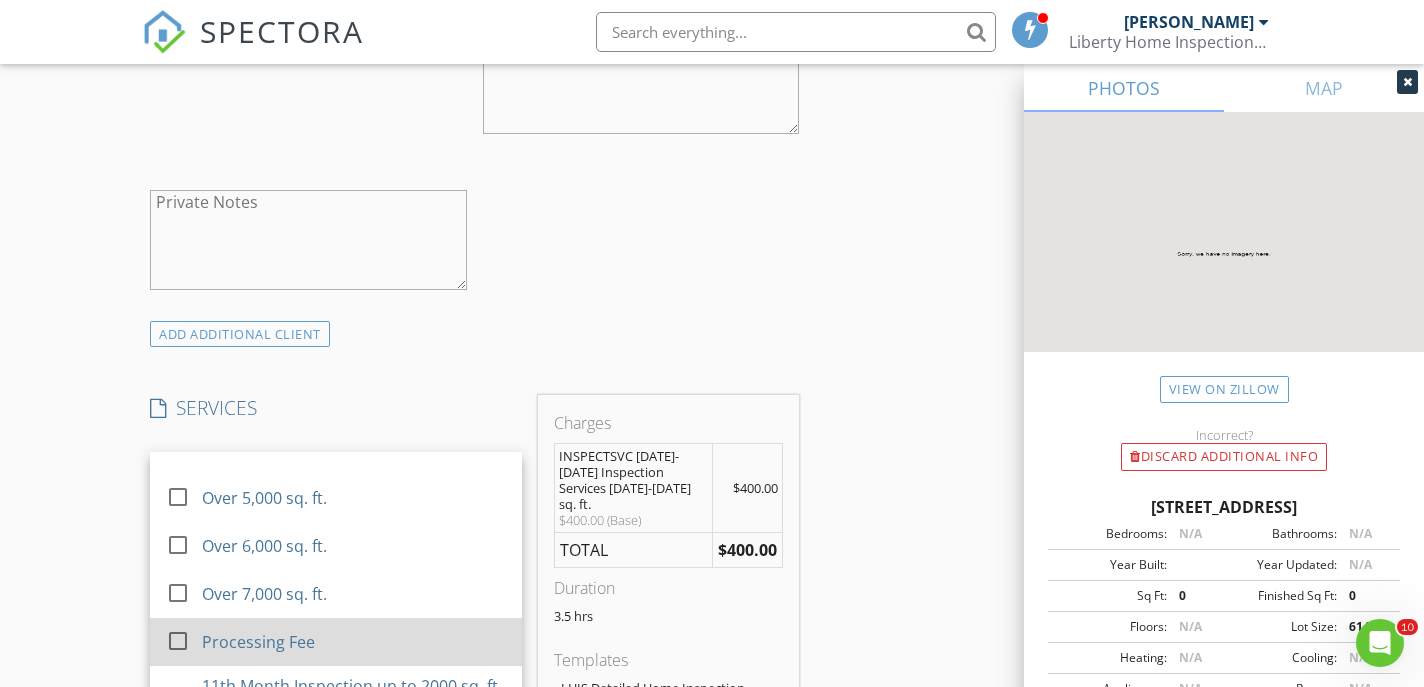 click on "Processing Fee" at bounding box center (259, 642) 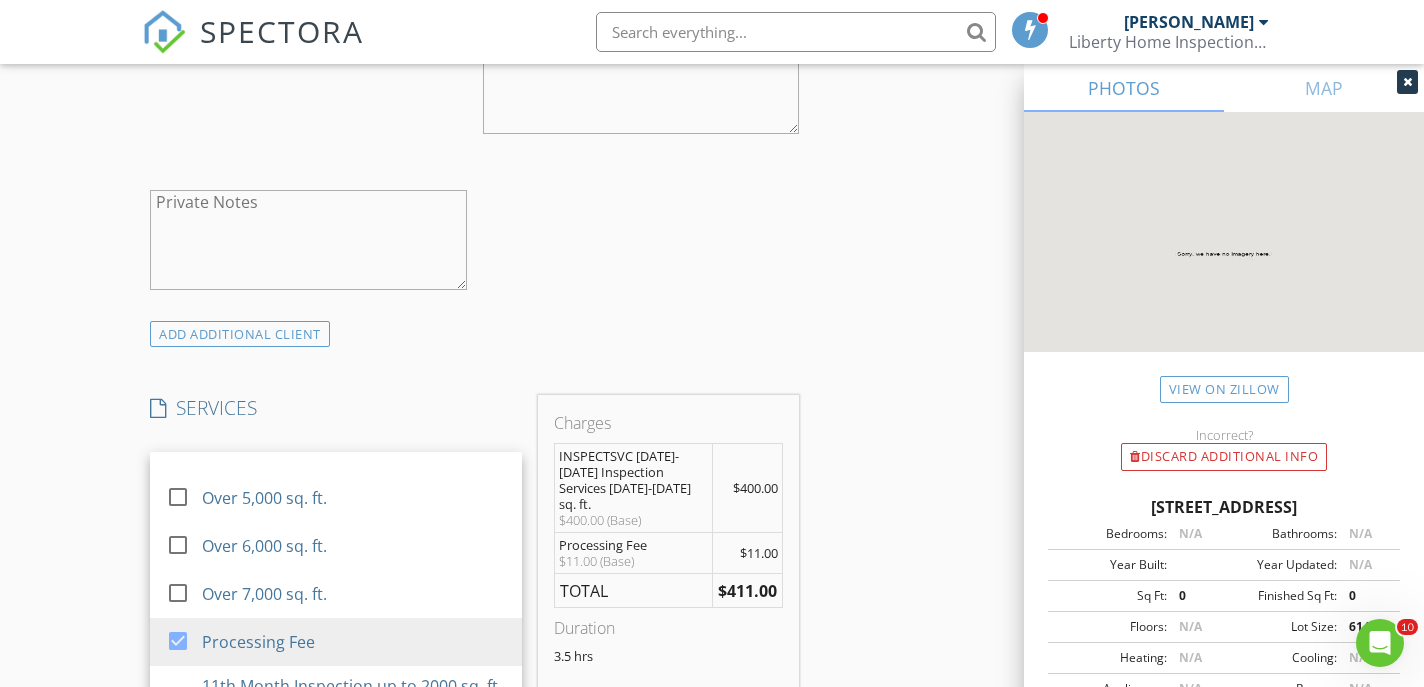 click on "INSPECTOR(S)
check_box   Brian DeLuca   PRIMARY   Brian DeLuca arrow_drop_down   check_box_outline_blank Brian DeLuca specifically requested
Date/Time
07/15/2025 8:00 AM
Location
Address Search       Address 6102 W Pewter Pt St   Unit   City Meridian   State ID   Zip 83646   County Ada     Square Feet 0   Year Built   Foundation arrow_drop_down     Brian DeLuca     13.1 miles     (24 minutes)
client
check_box Enable Client CC email for this inspection   Client Search     check_box_outline_blank Client is a Company/Organization     First Name Perry   Last Name Coles   Email sitjewelry2000@gmail.com   CC Email   Phone 760-518-5098           Notes   Private Notes
ADD ADDITIONAL client
SERVICES
check_box_outline_blank   INSPECTSVC  Inspection Services 500-1000 sqft." at bounding box center (711, 767) 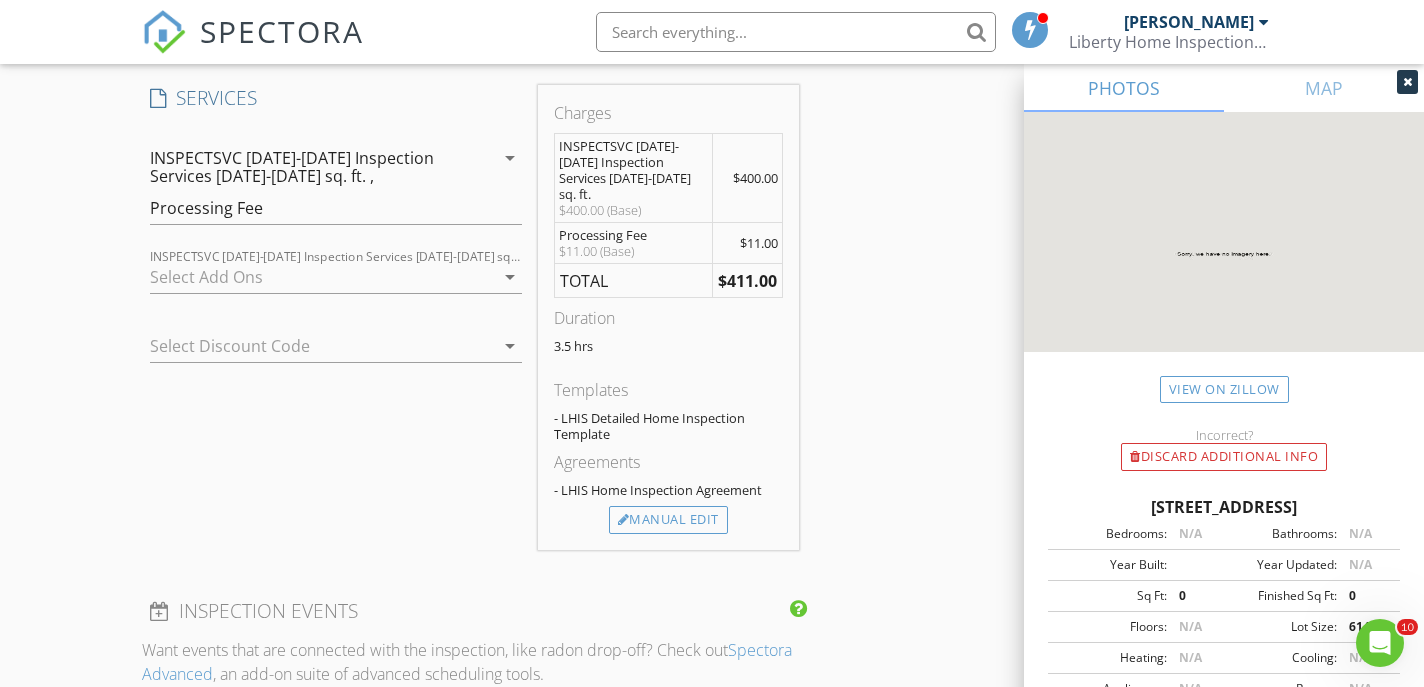 scroll, scrollTop: 1663, scrollLeft: 0, axis: vertical 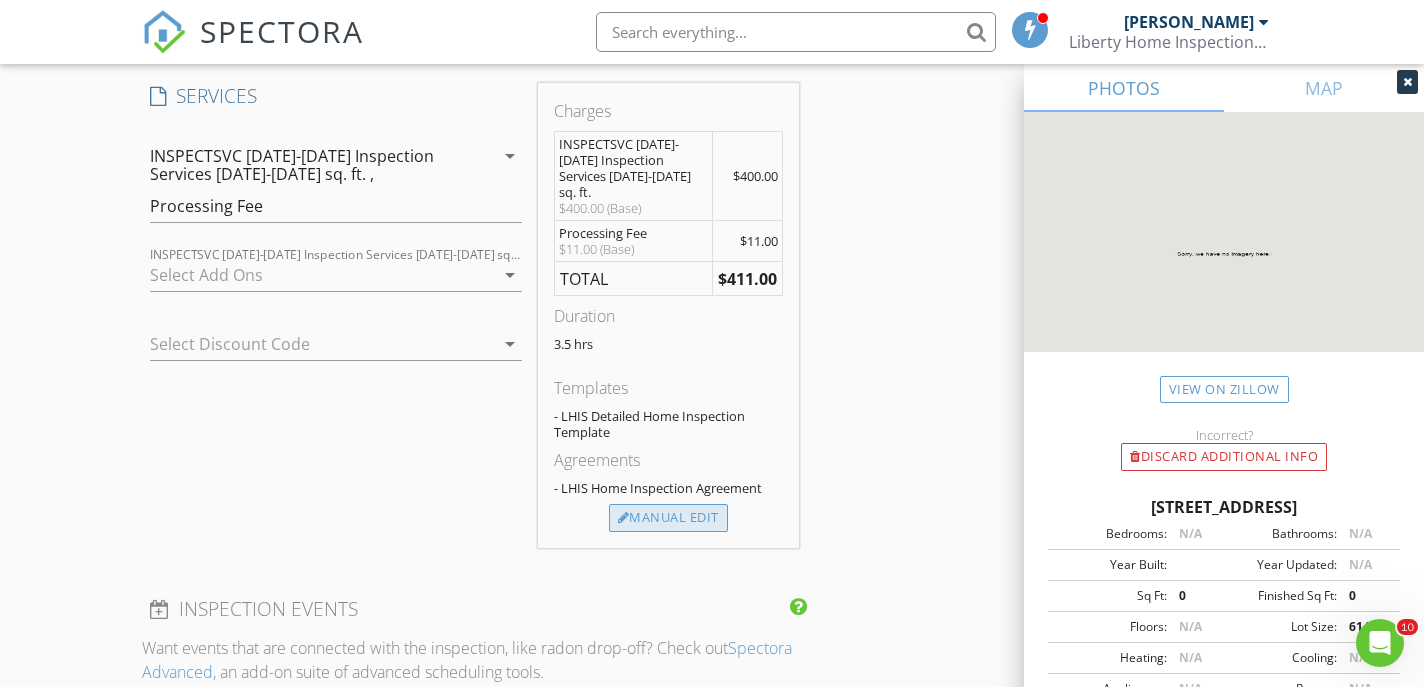 click on "Manual Edit" at bounding box center [668, 518] 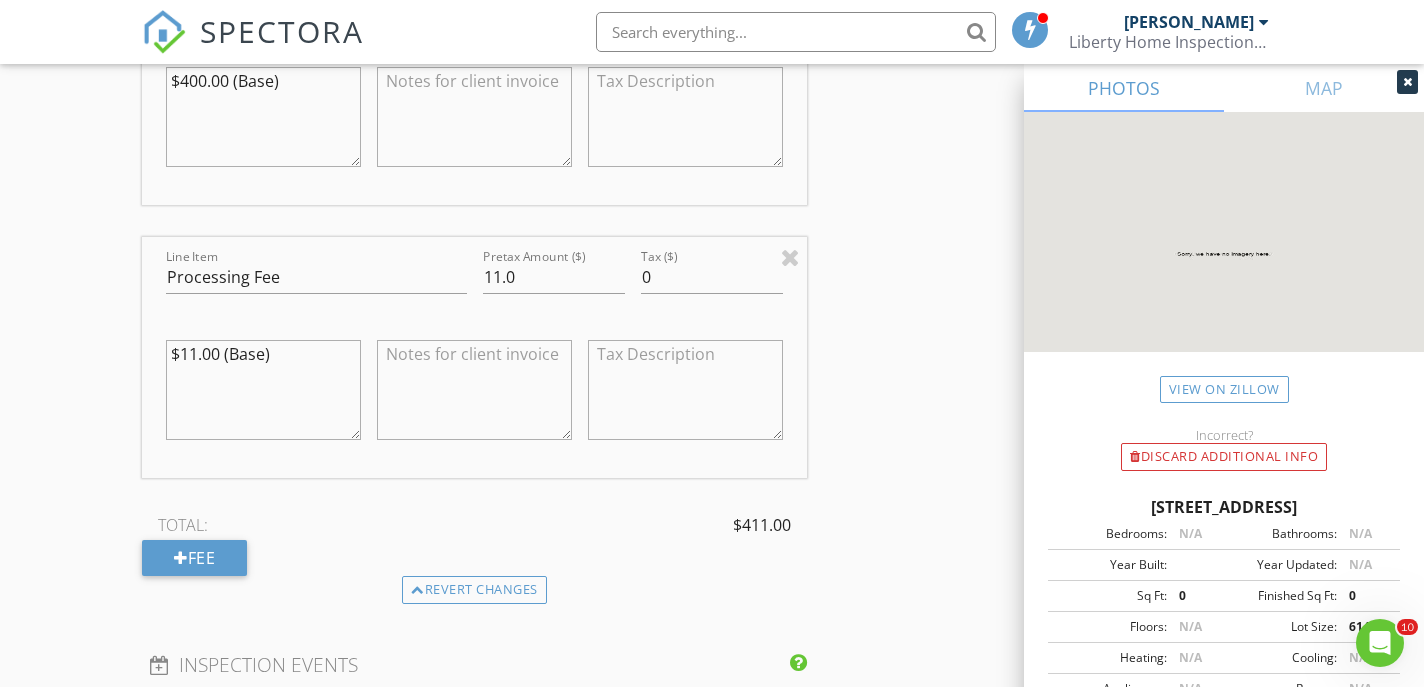 scroll, scrollTop: 1999, scrollLeft: 0, axis: vertical 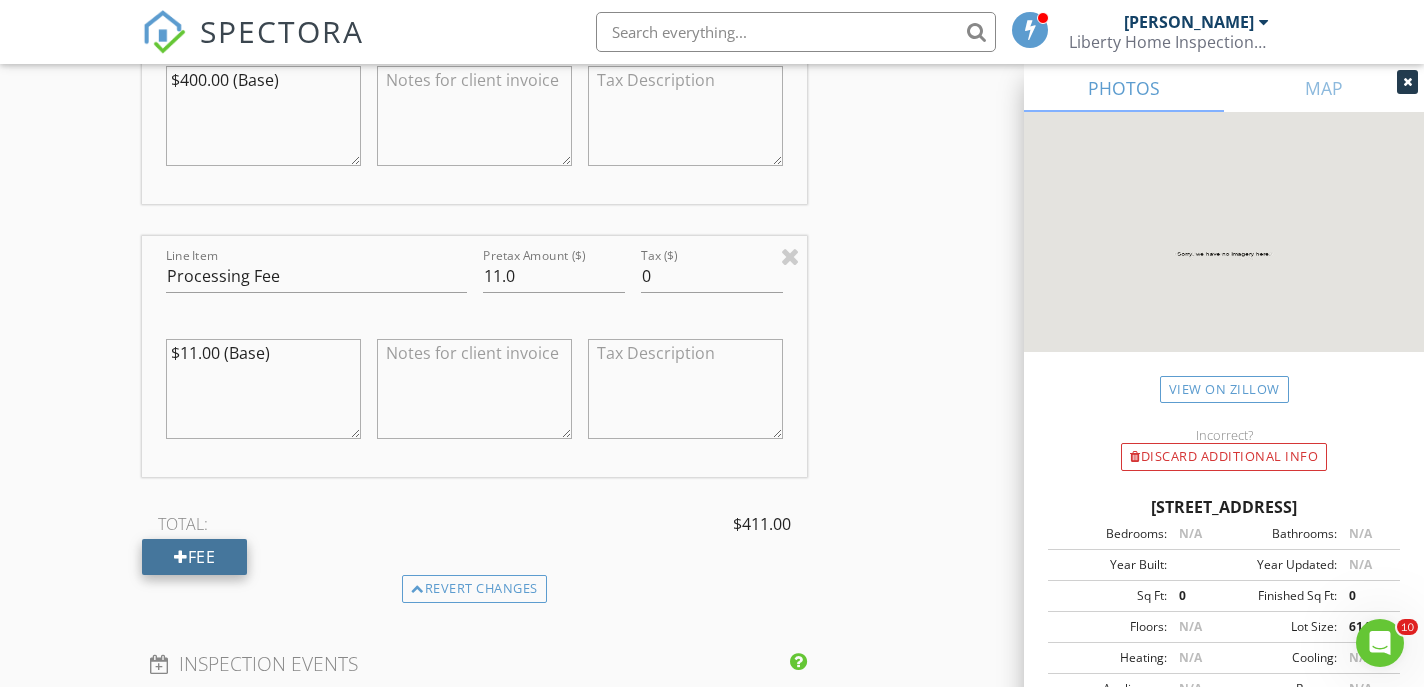 click on "Fee" at bounding box center [194, 557] 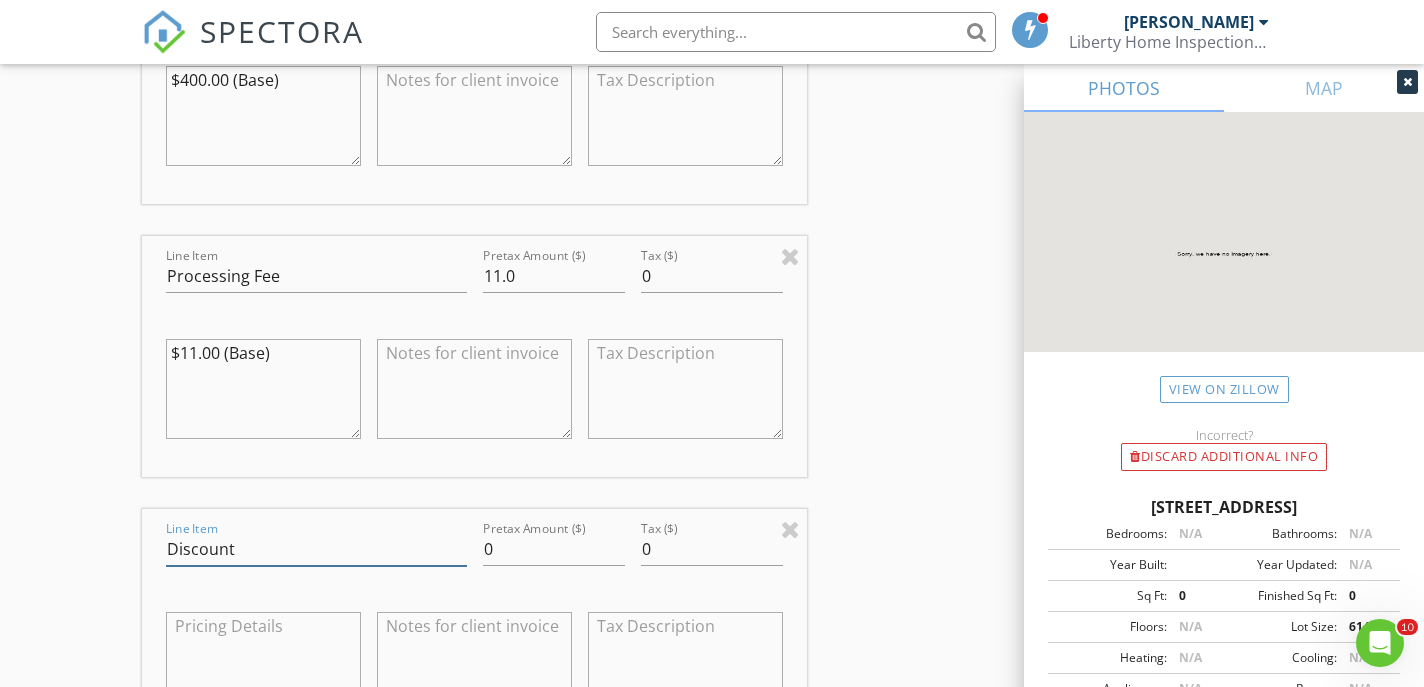 type on "Discount" 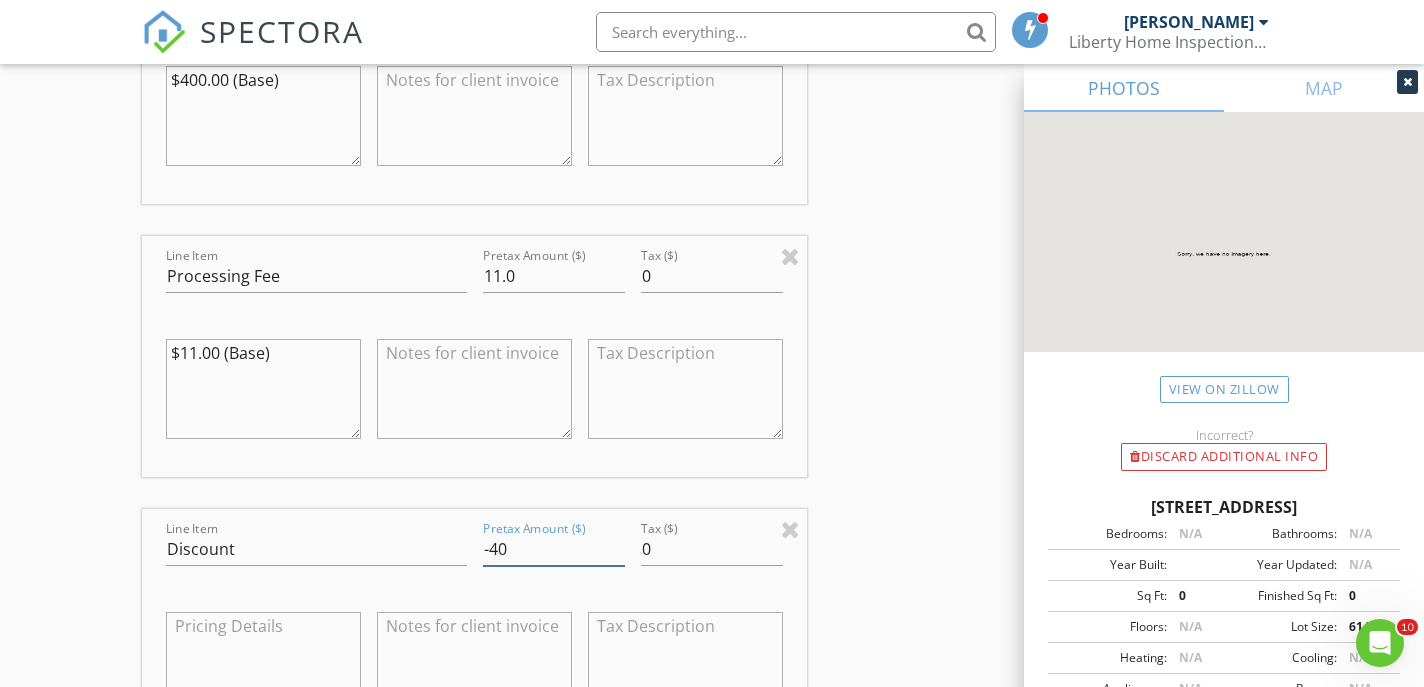 type on "-40" 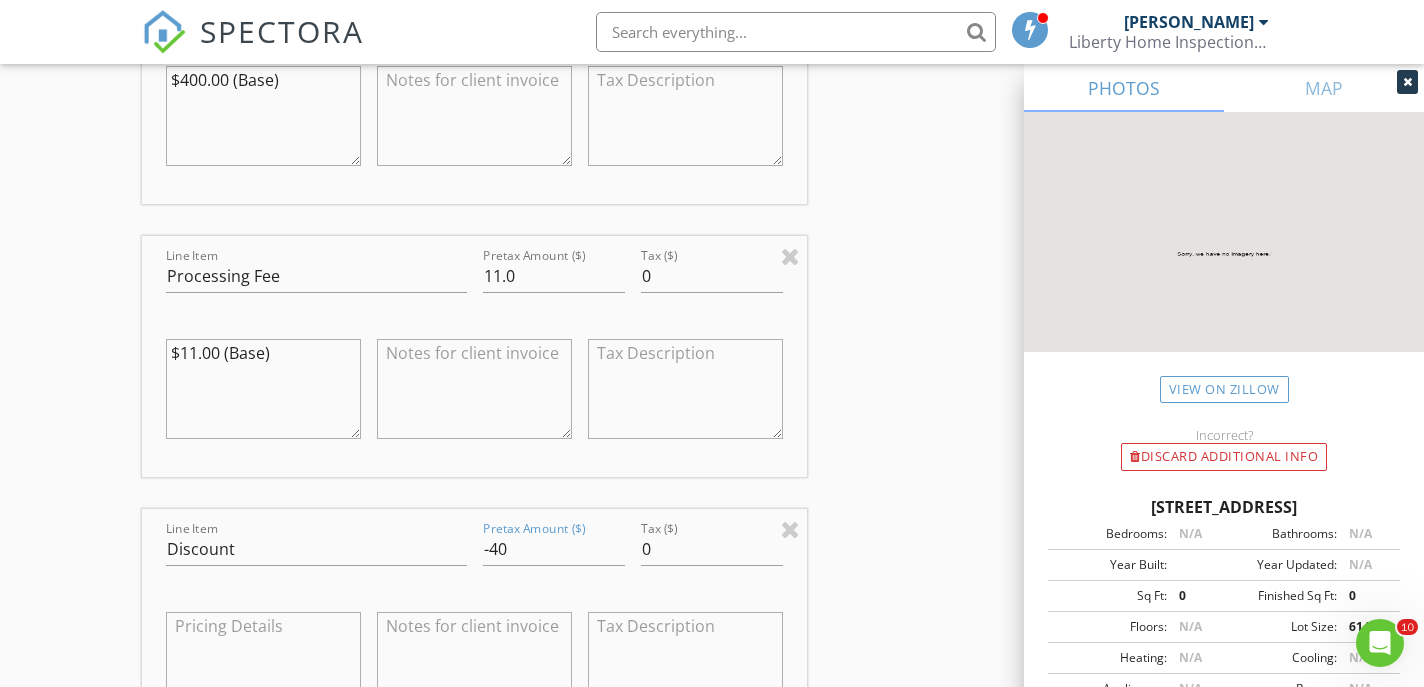click on "INSPECTOR(S)
check_box   Brian DeLuca   PRIMARY   Brian DeLuca arrow_drop_down   check_box_outline_blank Brian DeLuca specifically requested
Date/Time
07/15/2025 8:00 AM
Location
Address Search       Address 6102 W Pewter Pt St   Unit   City Meridian   State ID   Zip 83646   County Ada     Square Feet 0   Year Built   Foundation arrow_drop_down     Brian DeLuca     13.1 miles     (24 minutes)
client
check_box Enable Client CC email for this inspection   Client Search     check_box_outline_blank Client is a Company/Organization     First Name Perry   Last Name Coles   Email sitjewelry2000@gmail.com   CC Email   Phone 760-518-5098           Notes   Private Notes
ADD ADDITIONAL client
SERVICES
check_box_outline_blank   INSPECTSVC  Inspection Services 500-1000 sqft." at bounding box center (711, 451) 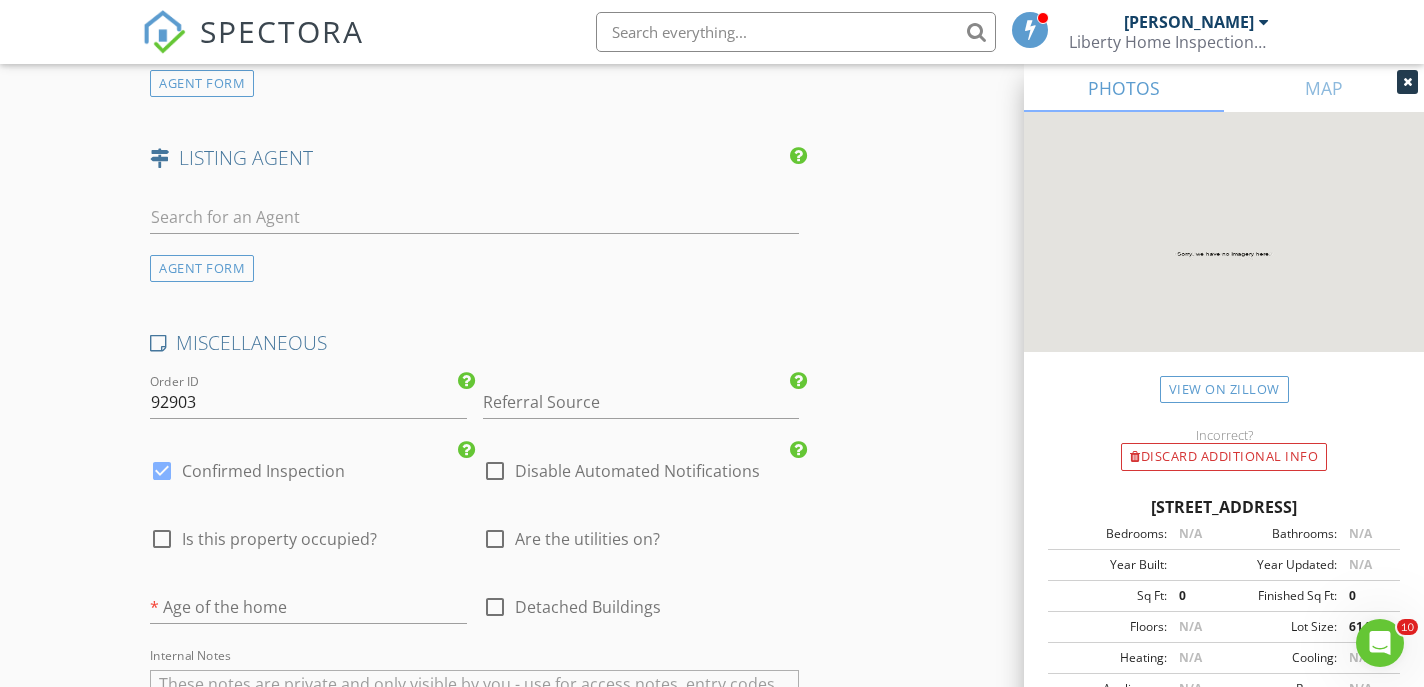 scroll, scrollTop: 3360, scrollLeft: 0, axis: vertical 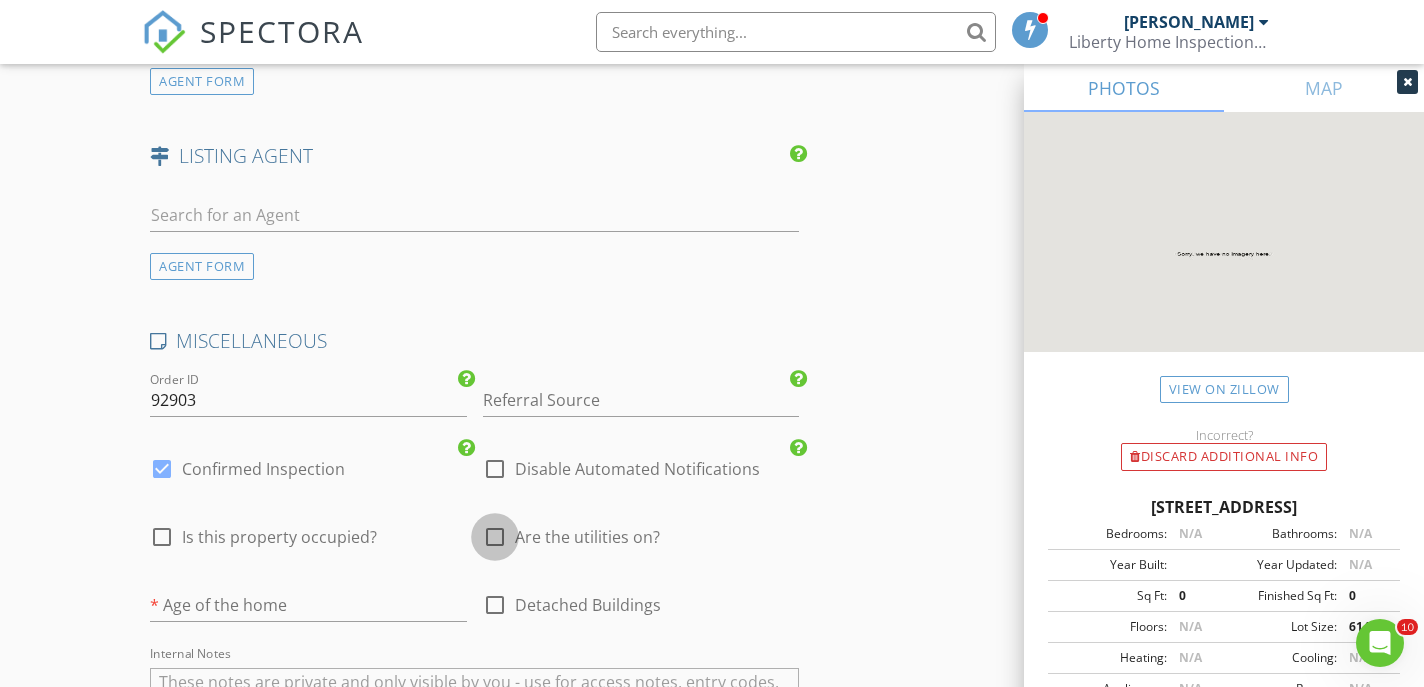 click at bounding box center [495, 537] 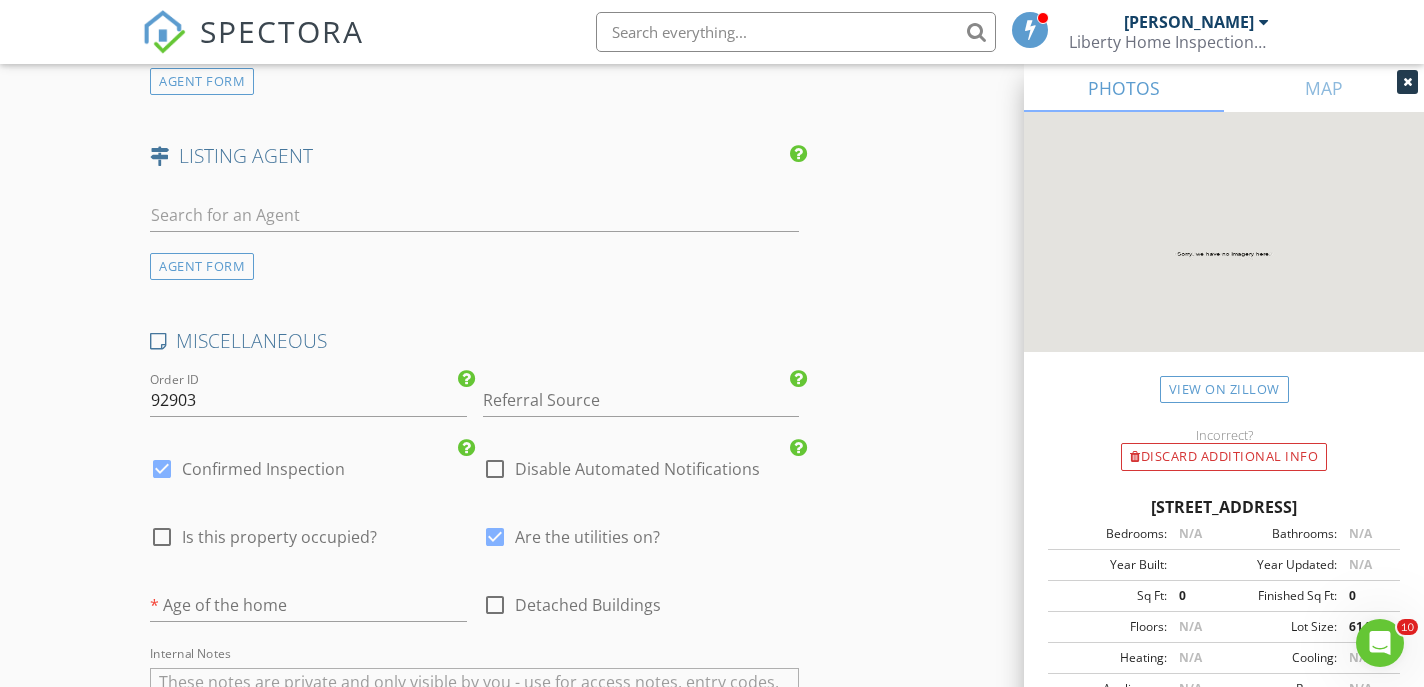scroll, scrollTop: 3564, scrollLeft: 0, axis: vertical 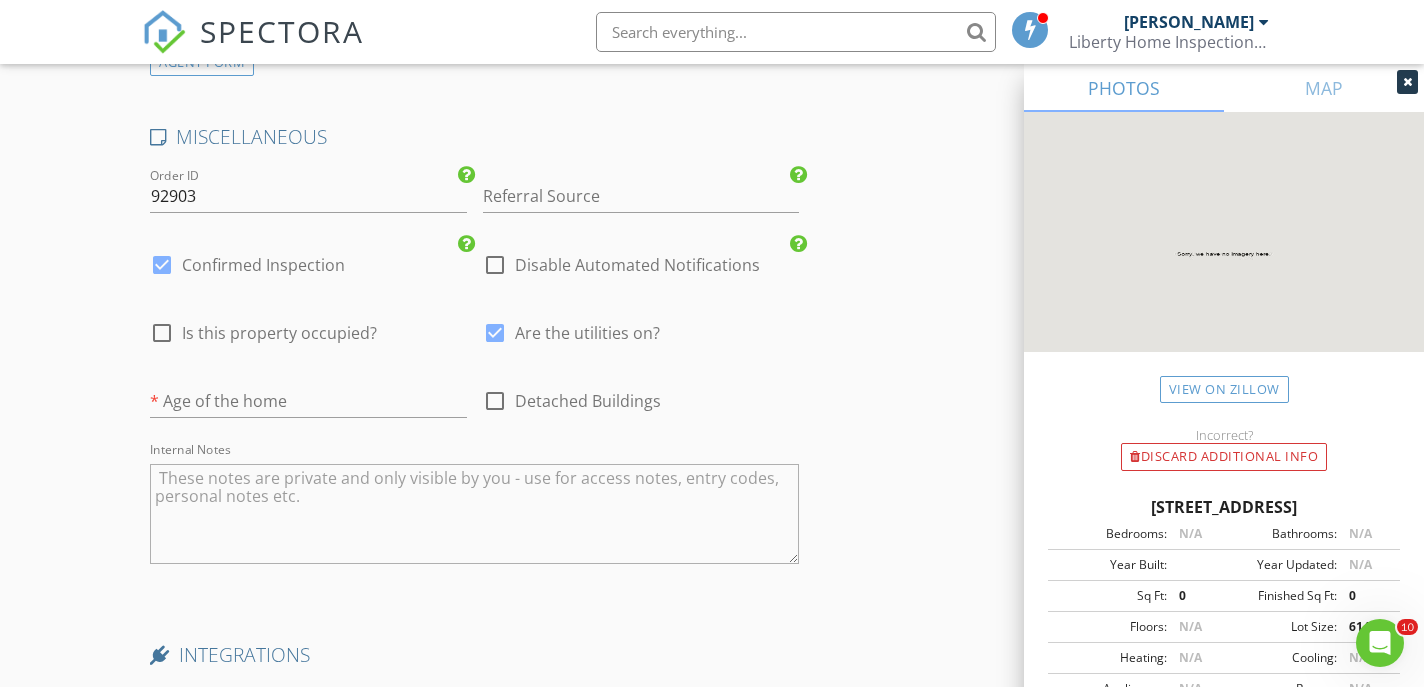 click at bounding box center [474, 514] 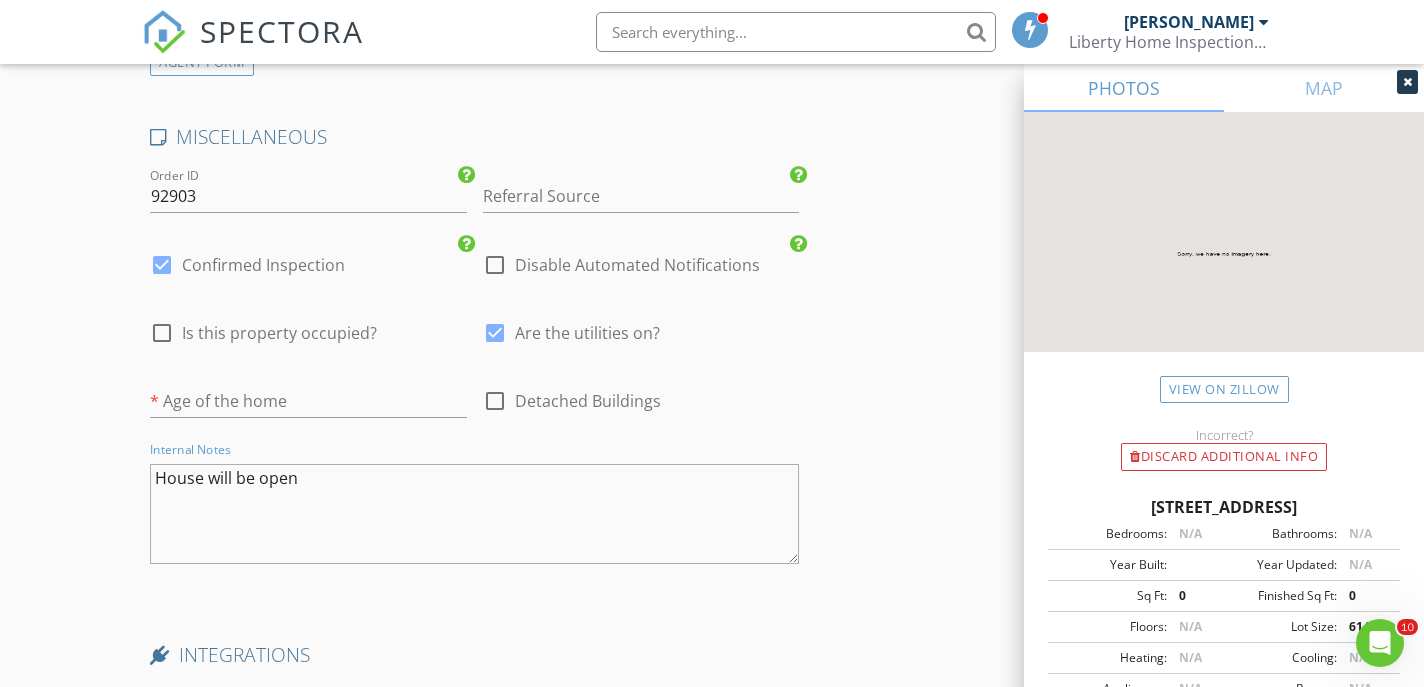 type on "House will be open" 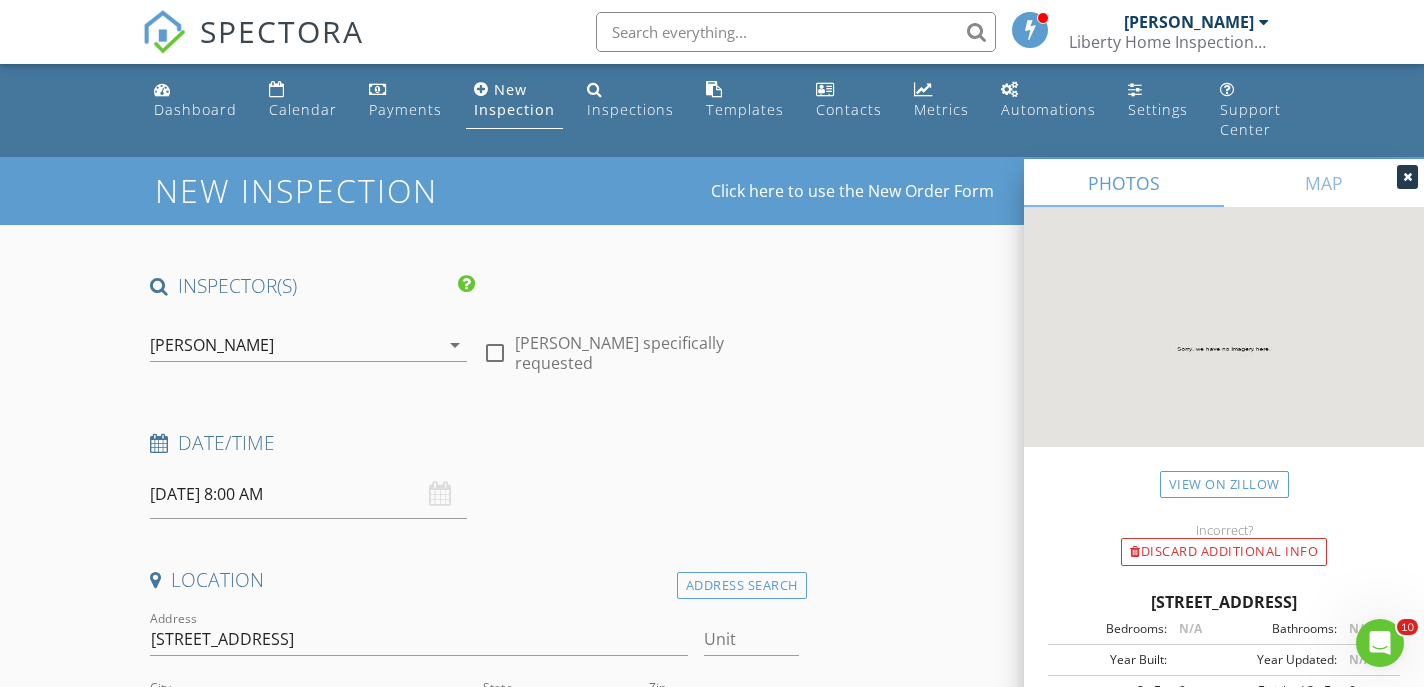 scroll, scrollTop: 0, scrollLeft: 0, axis: both 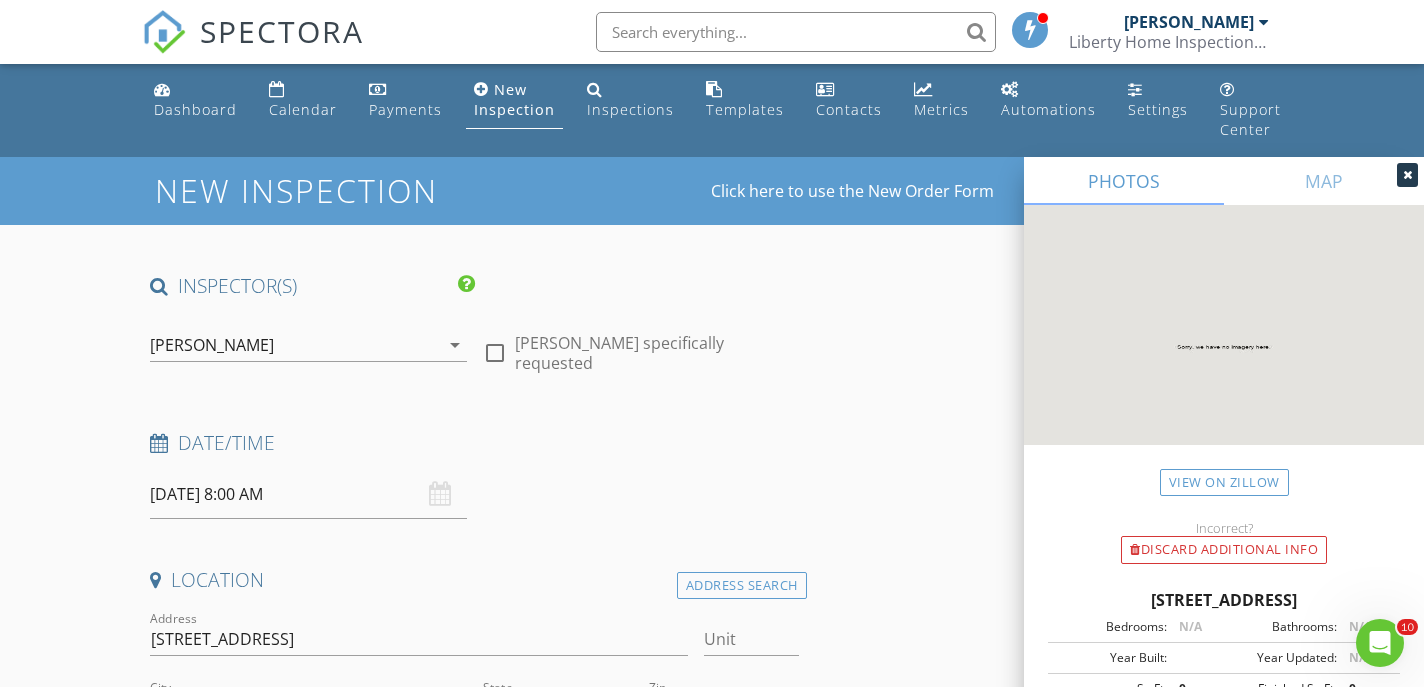click on "07/15/2025 8:00 AM" at bounding box center [308, 494] 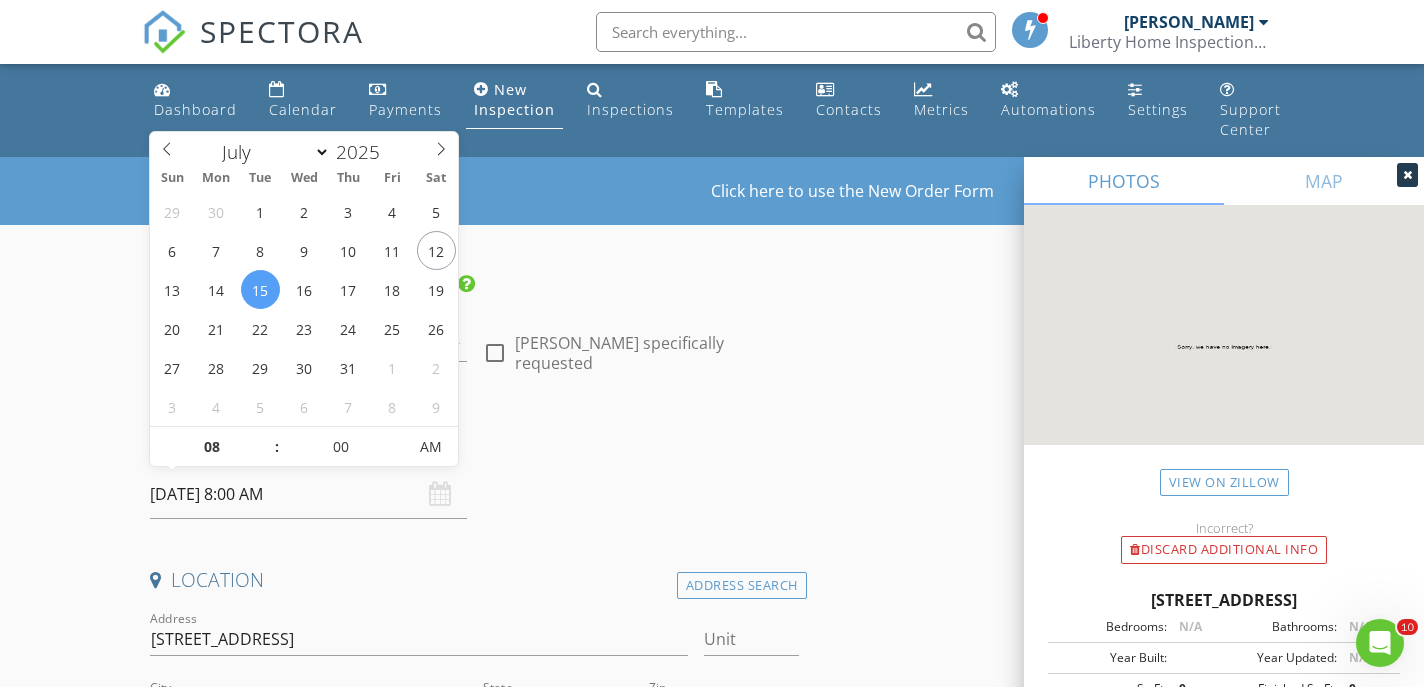 click on "New Inspection
Click here to use the New Order Form
INSPECTOR(S)
check_box   Brian DeLuca   PRIMARY   Brian DeLuca arrow_drop_down   check_box_outline_blank Brian DeLuca specifically requested
Date/Time
07/15/2025 8:00 AM
Location
Address Search       Address 6102 W Pewter Pt St   Unit   City Meridian   State ID   Zip 83646   County Ada     Square Feet 0   Year Built   Foundation arrow_drop_down     Brian DeLuca     13.1 miles     (24 minutes)
client
check_box Enable Client CC email for this inspection   Client Search     check_box_outline_blank Client is a Company/Organization     First Name Perry   Last Name Coles   Email sitjewelry2000@gmail.com   CC Email   Phone 760-518-5098           Notes   Private Notes
ADD ADDITIONAL client
SERVICES
check_box" at bounding box center (712, 2416) 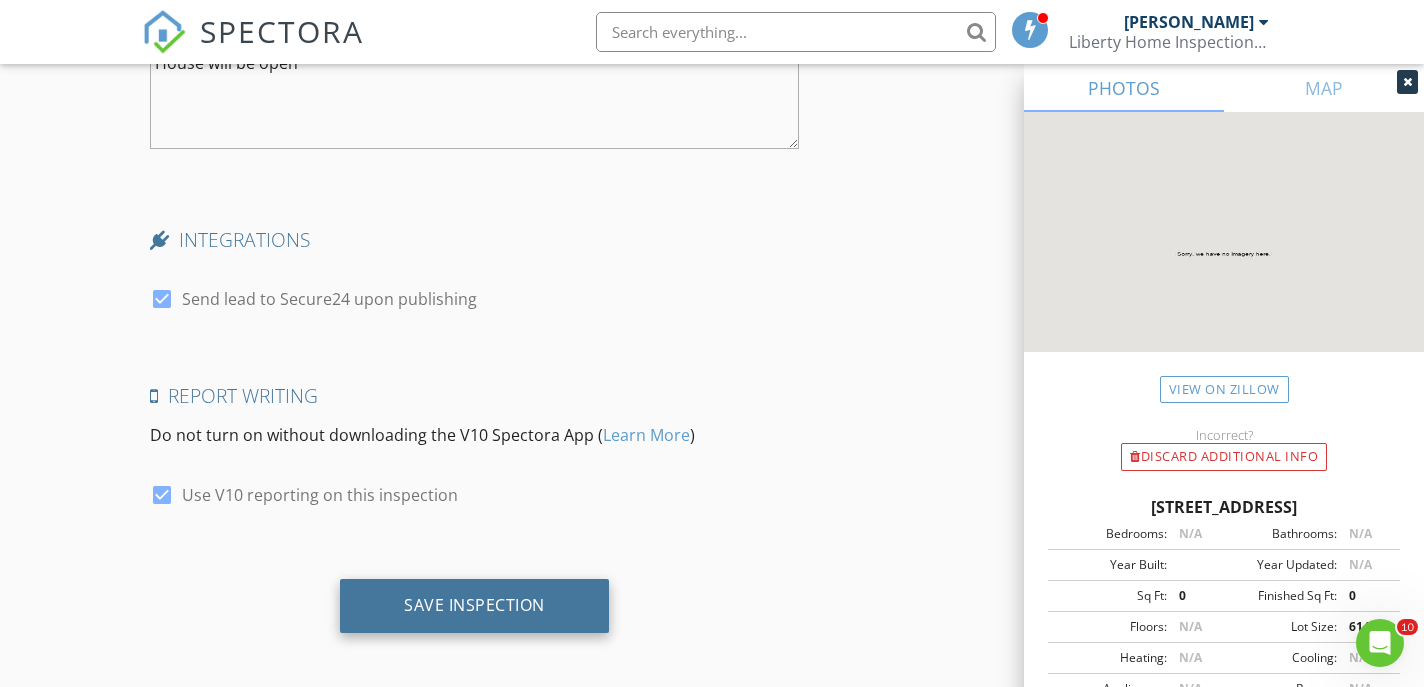 scroll, scrollTop: 3978, scrollLeft: 0, axis: vertical 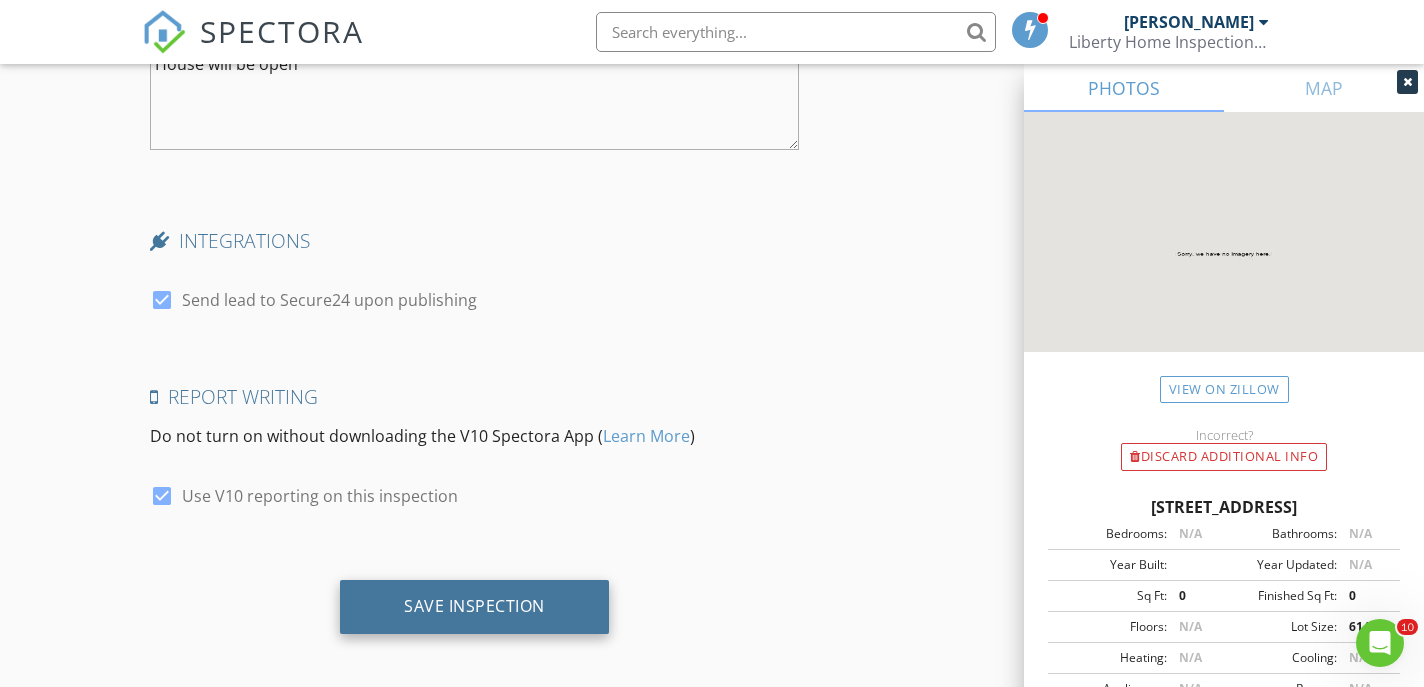 click on "Save Inspection" at bounding box center [474, 606] 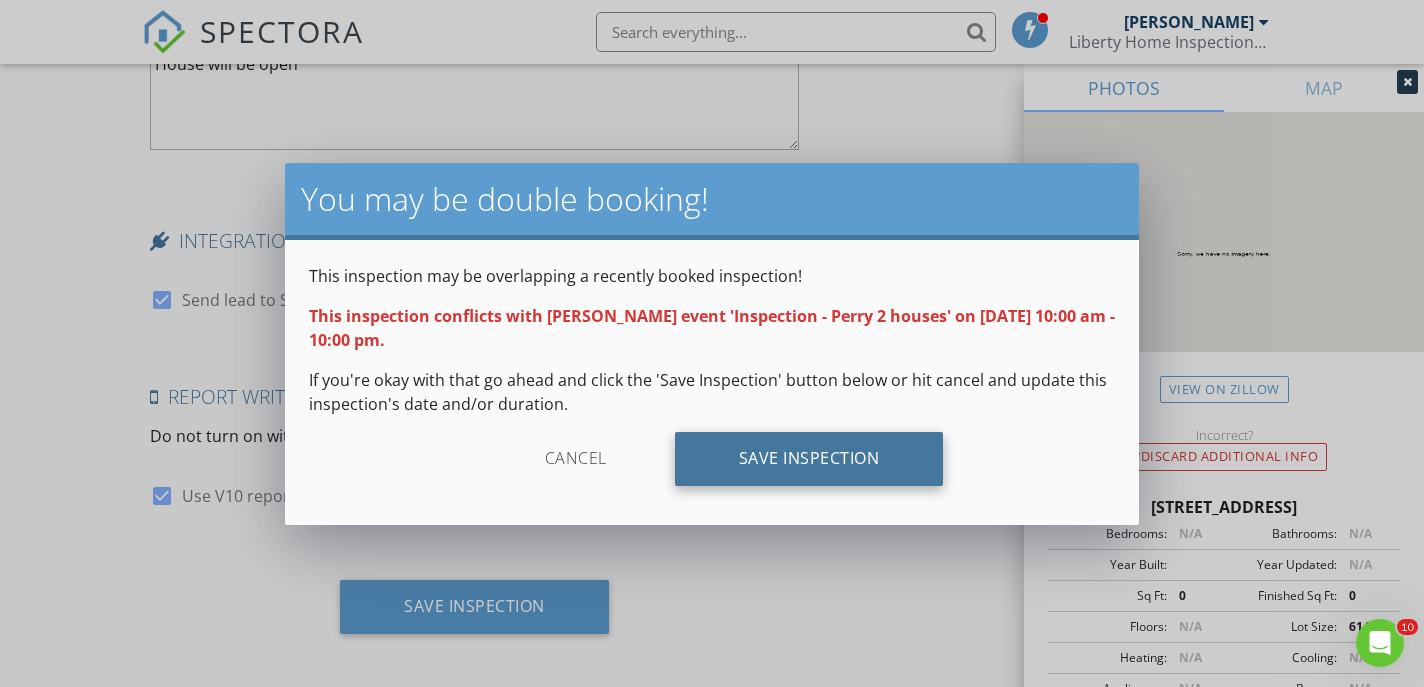 click on "Save Inspection" at bounding box center [809, 459] 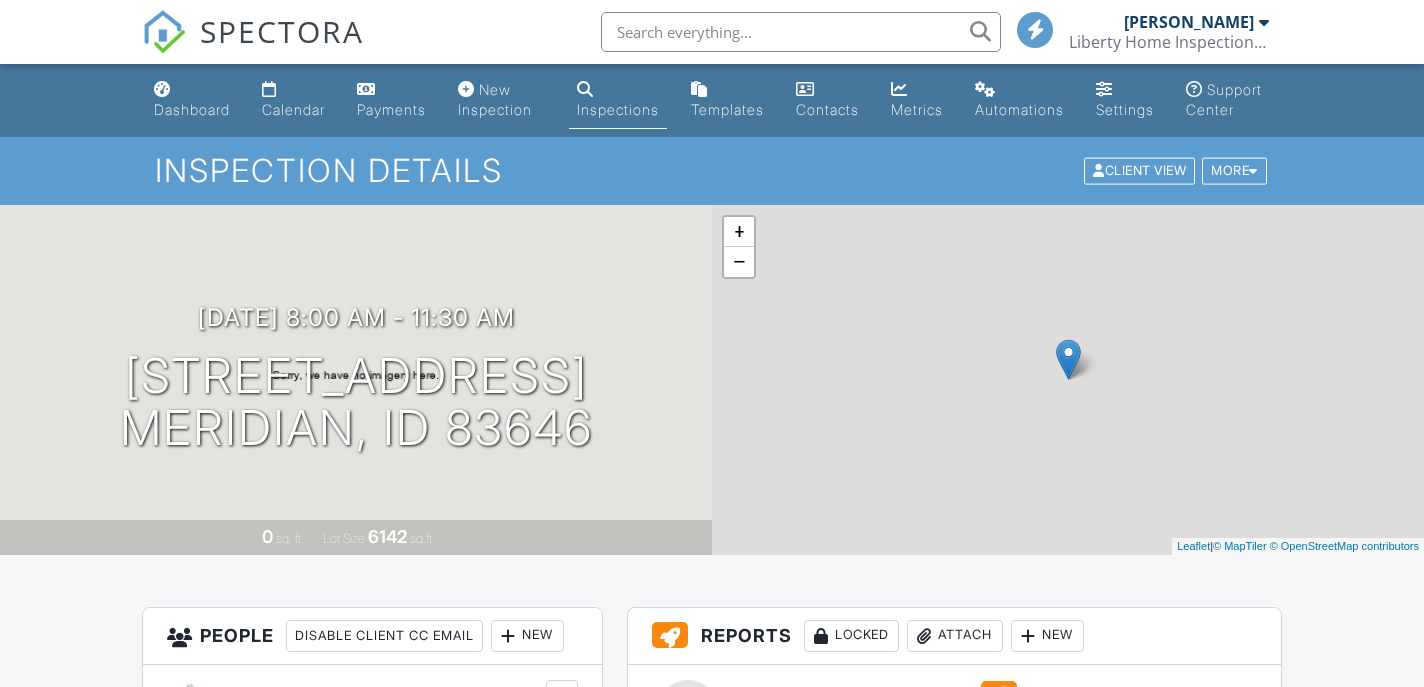 scroll, scrollTop: 0, scrollLeft: 0, axis: both 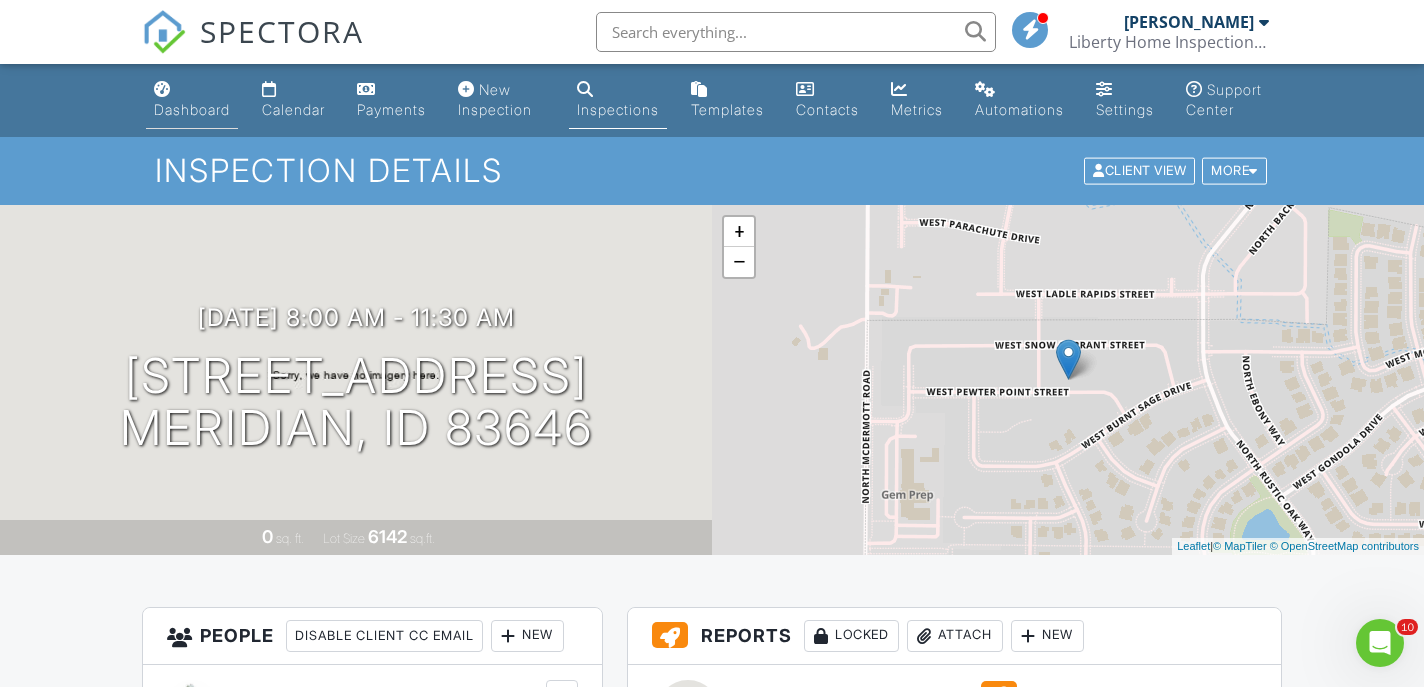 click on "Dashboard" at bounding box center (192, 109) 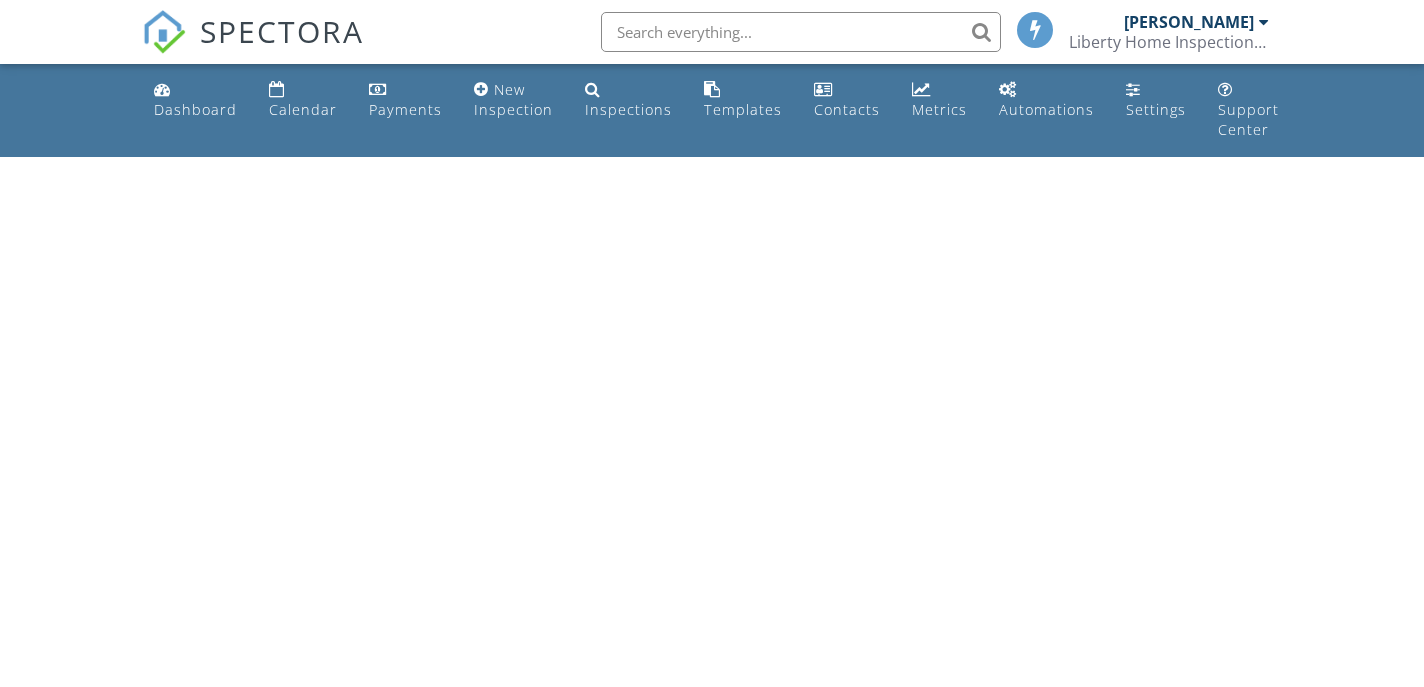 scroll, scrollTop: 0, scrollLeft: 0, axis: both 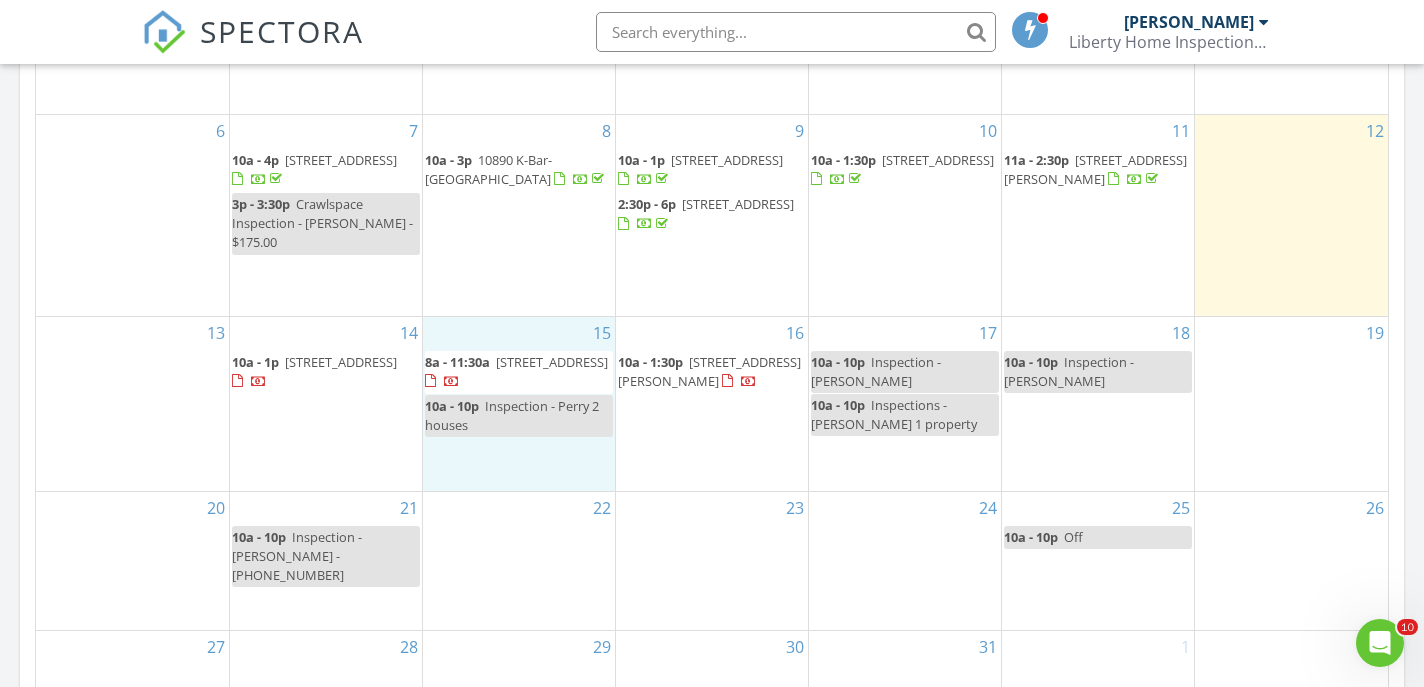 click on "15
8a - 11:30a
[STREET_ADDRESS]
10a - 10p
Inspection - Perry 2 houses" at bounding box center [519, 404] 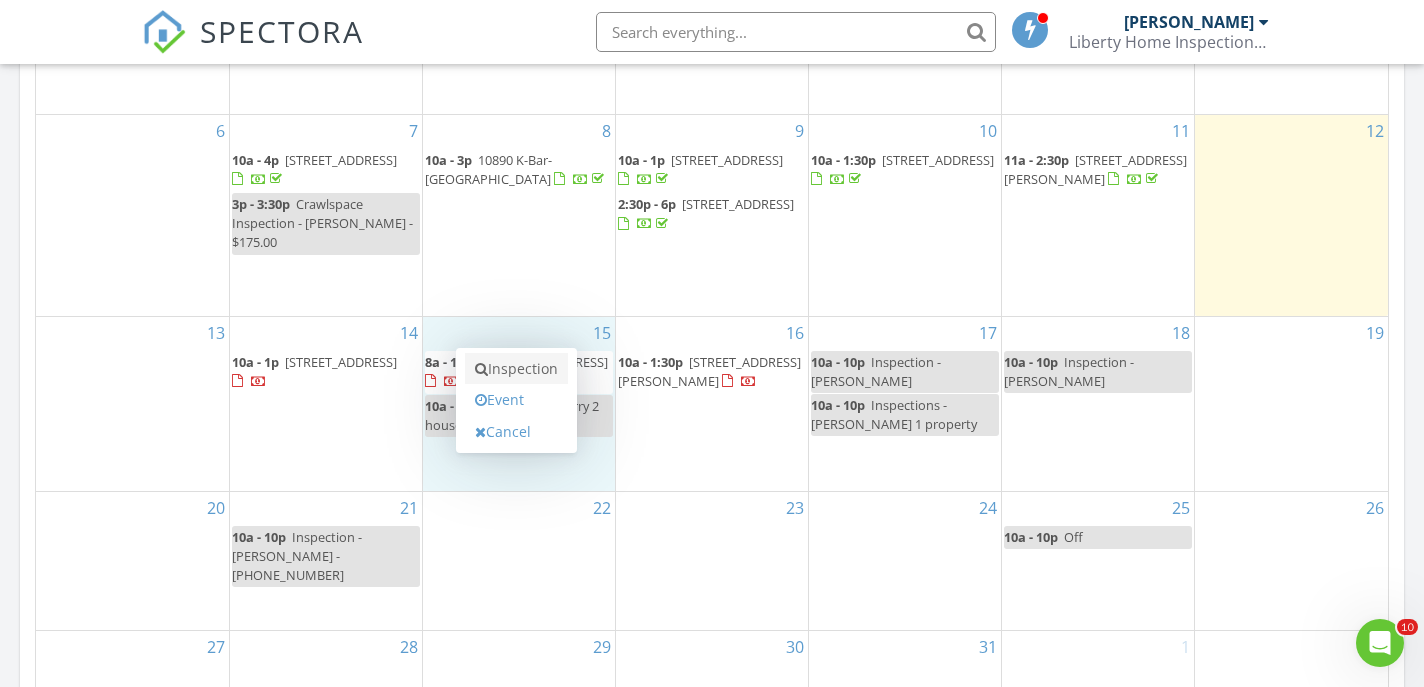 click on "Inspection" at bounding box center [516, 369] 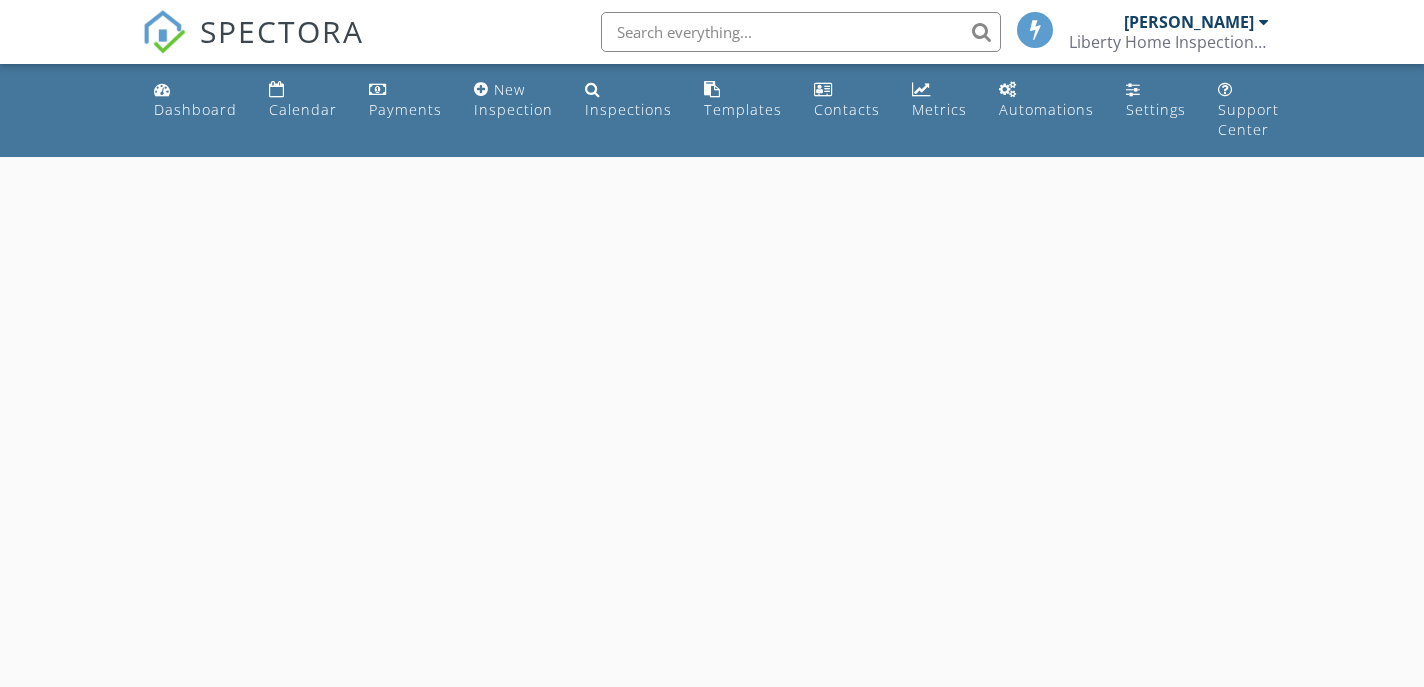 scroll, scrollTop: 0, scrollLeft: 0, axis: both 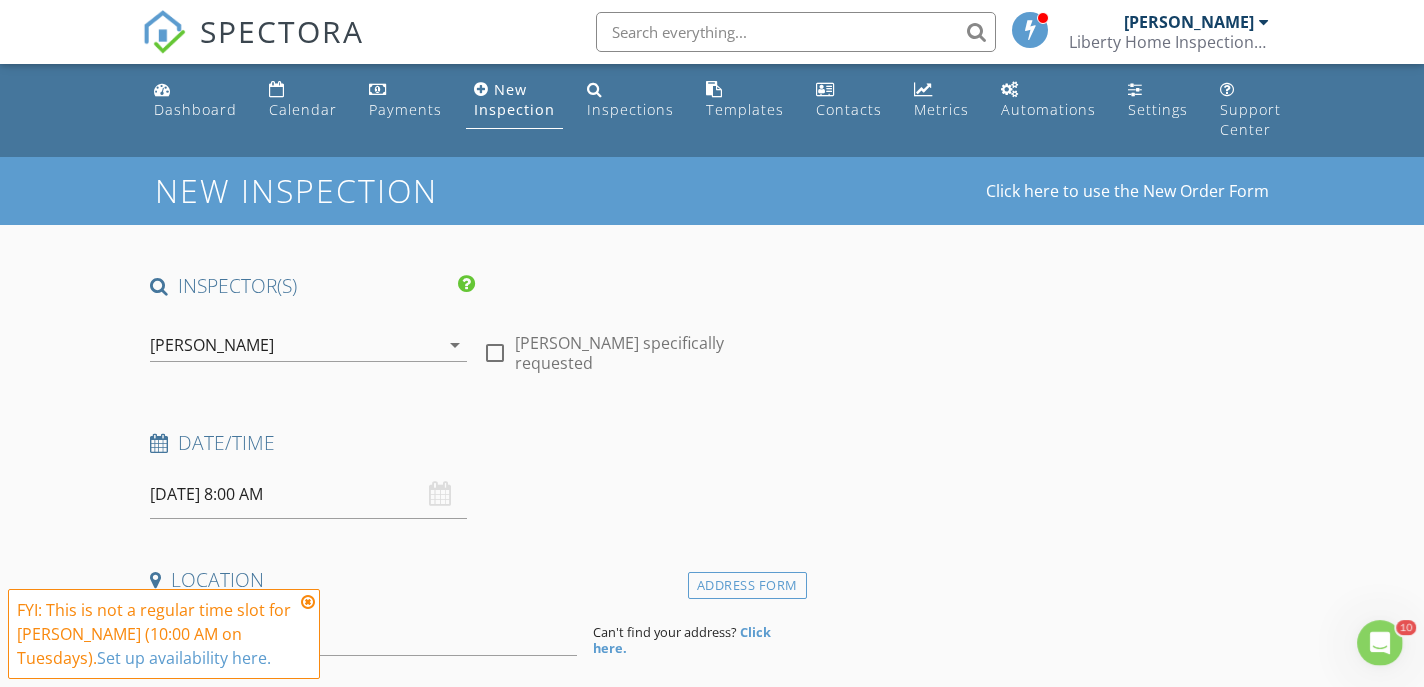 click at bounding box center (308, 602) 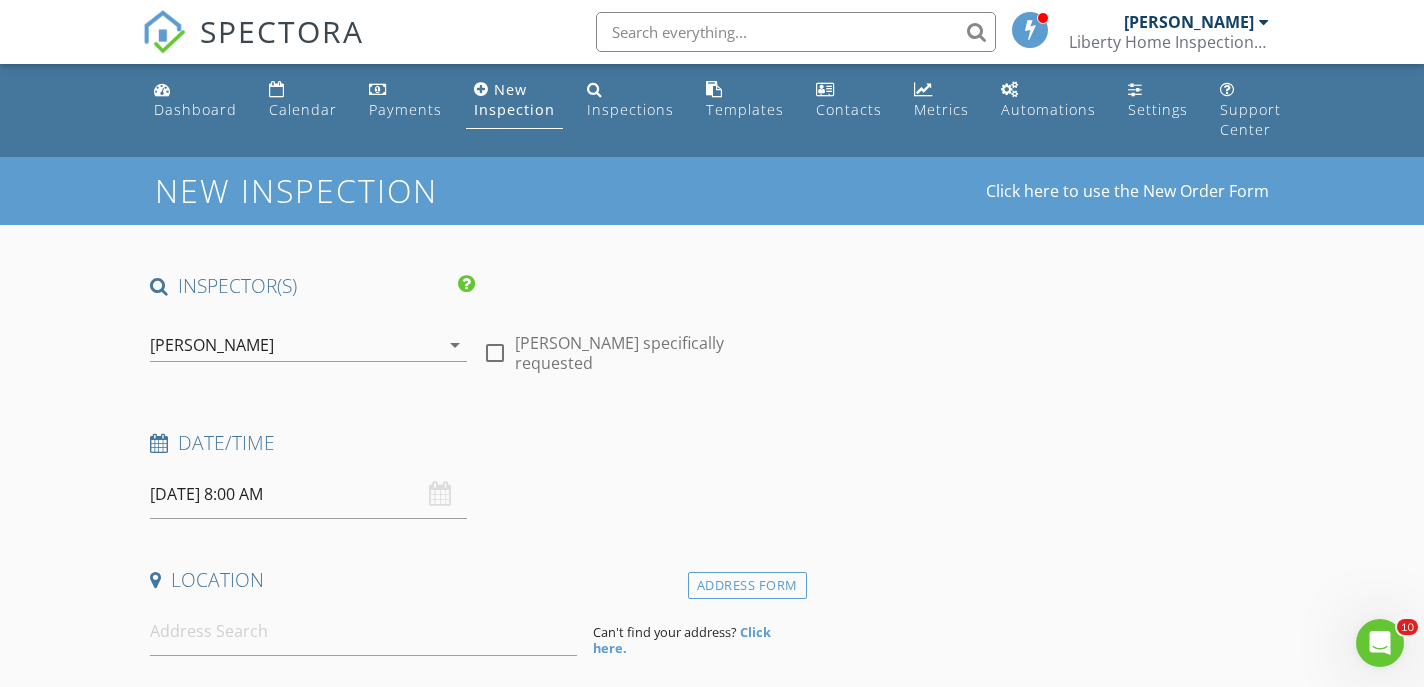 click on "[DATE] 8:00 AM" at bounding box center [308, 494] 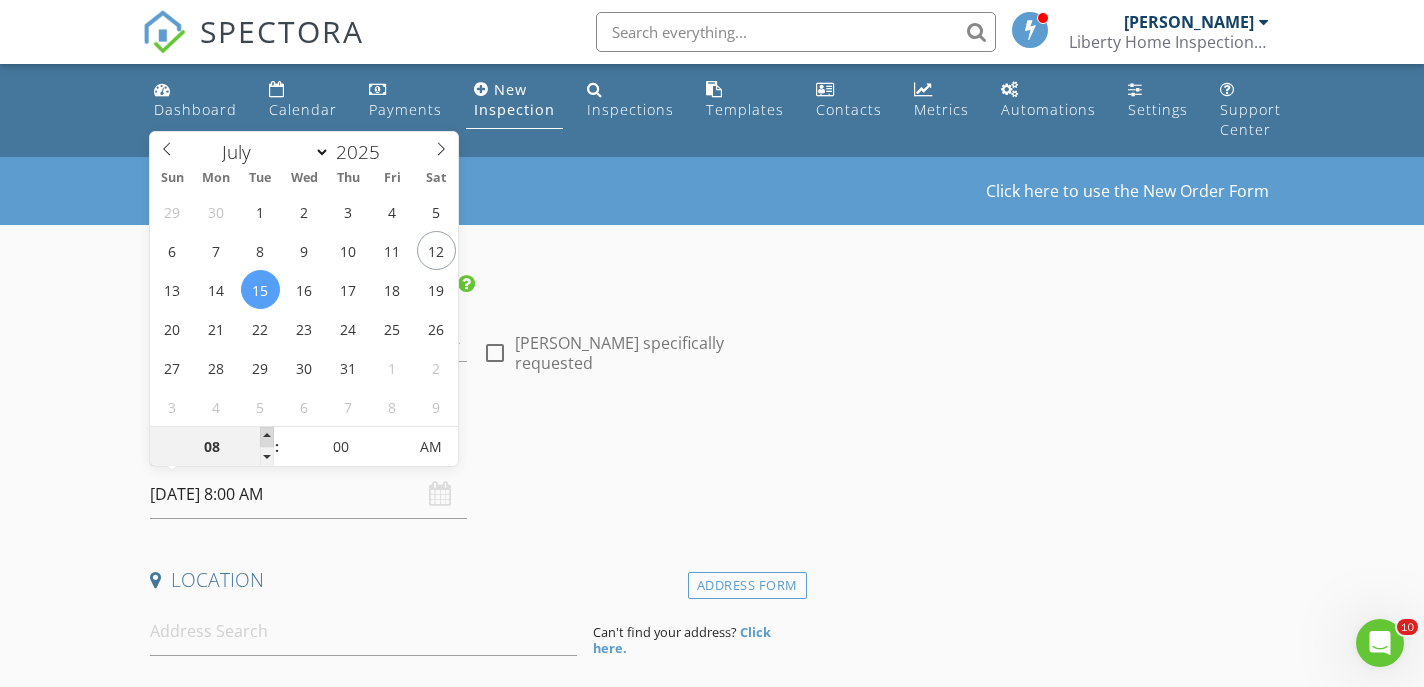 type on "09" 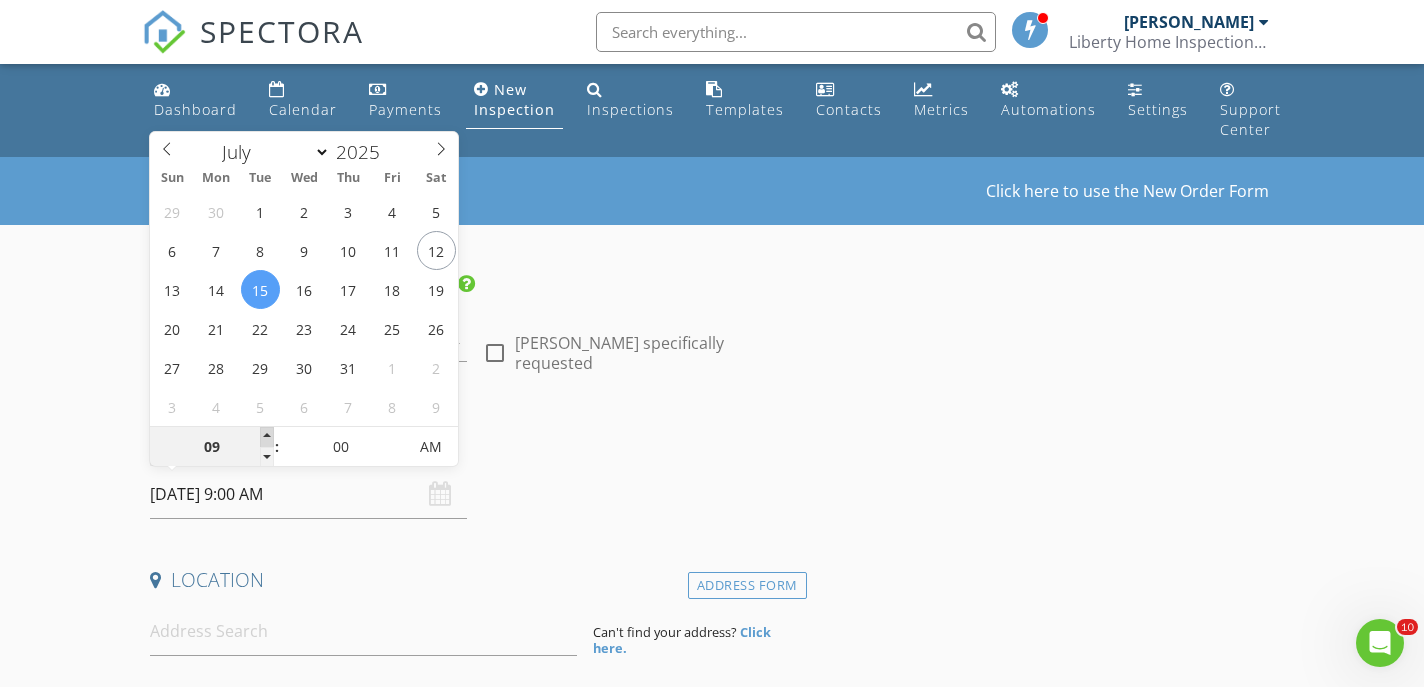 click at bounding box center (267, 437) 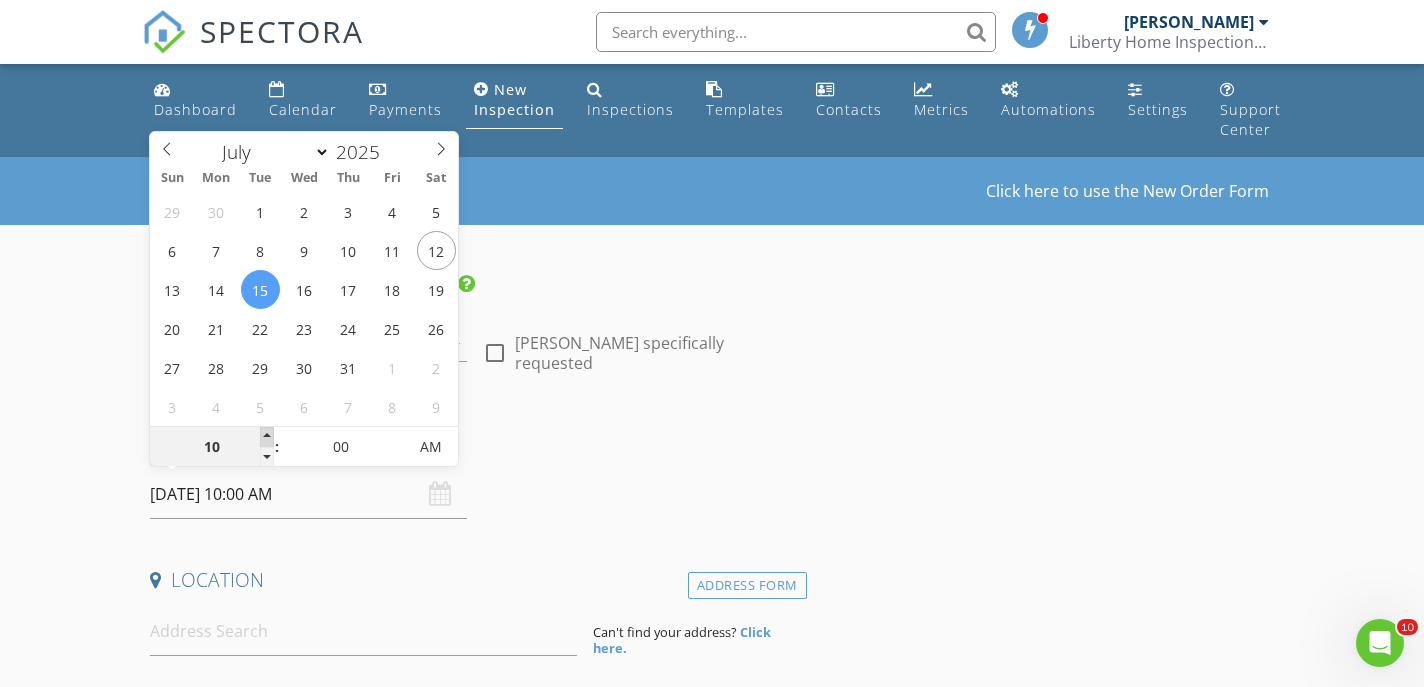 click at bounding box center (267, 437) 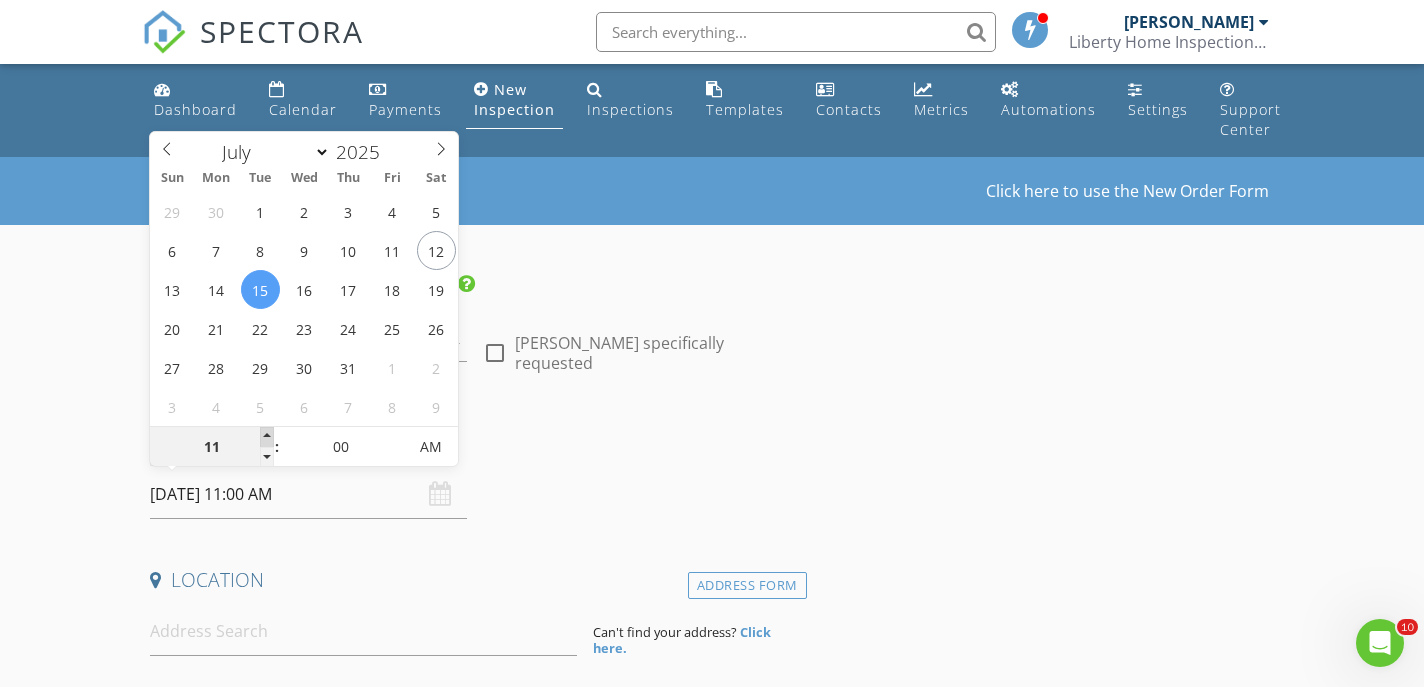 click at bounding box center (267, 437) 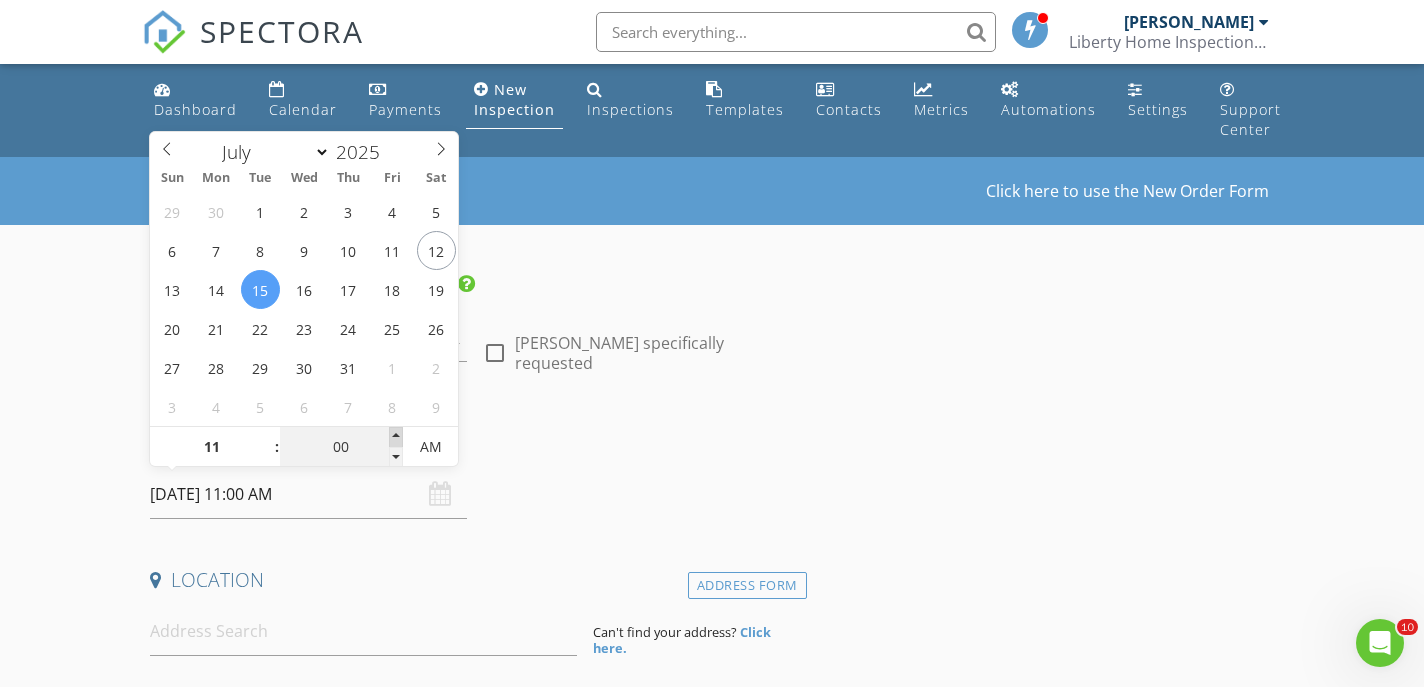 type on "05" 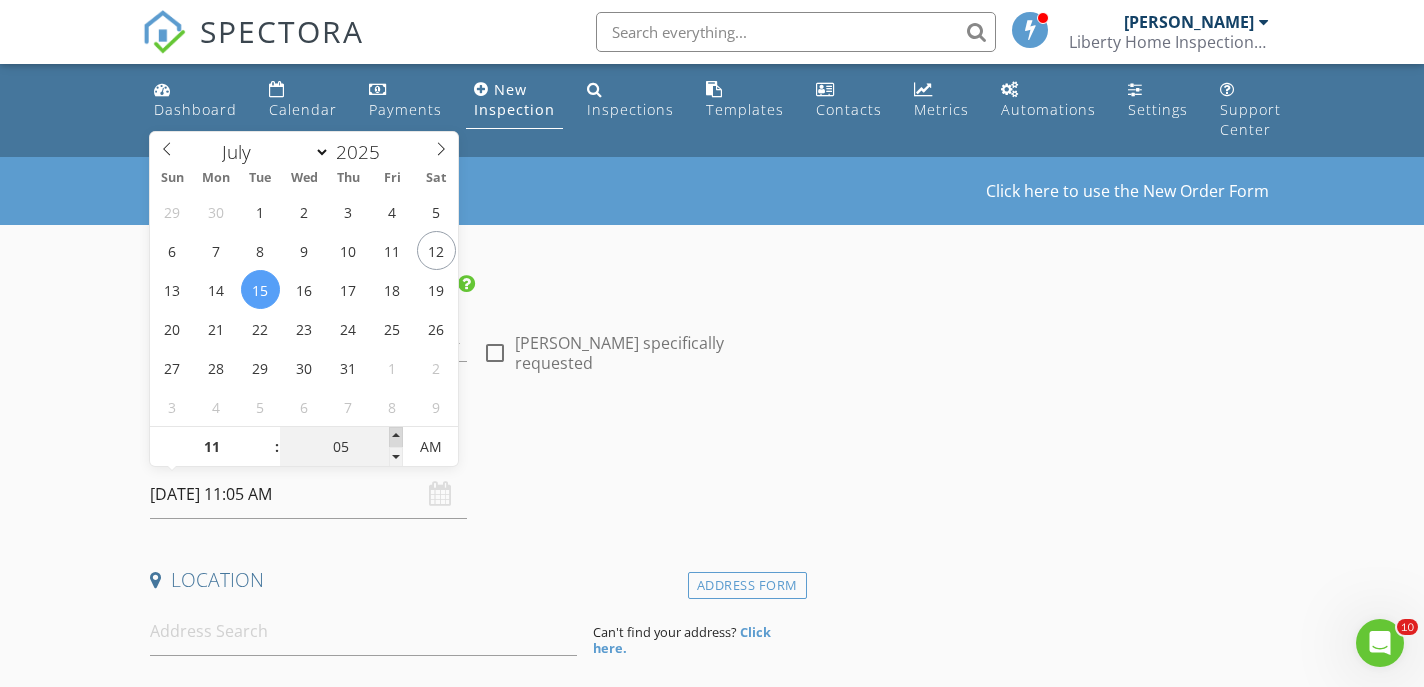 click at bounding box center [396, 437] 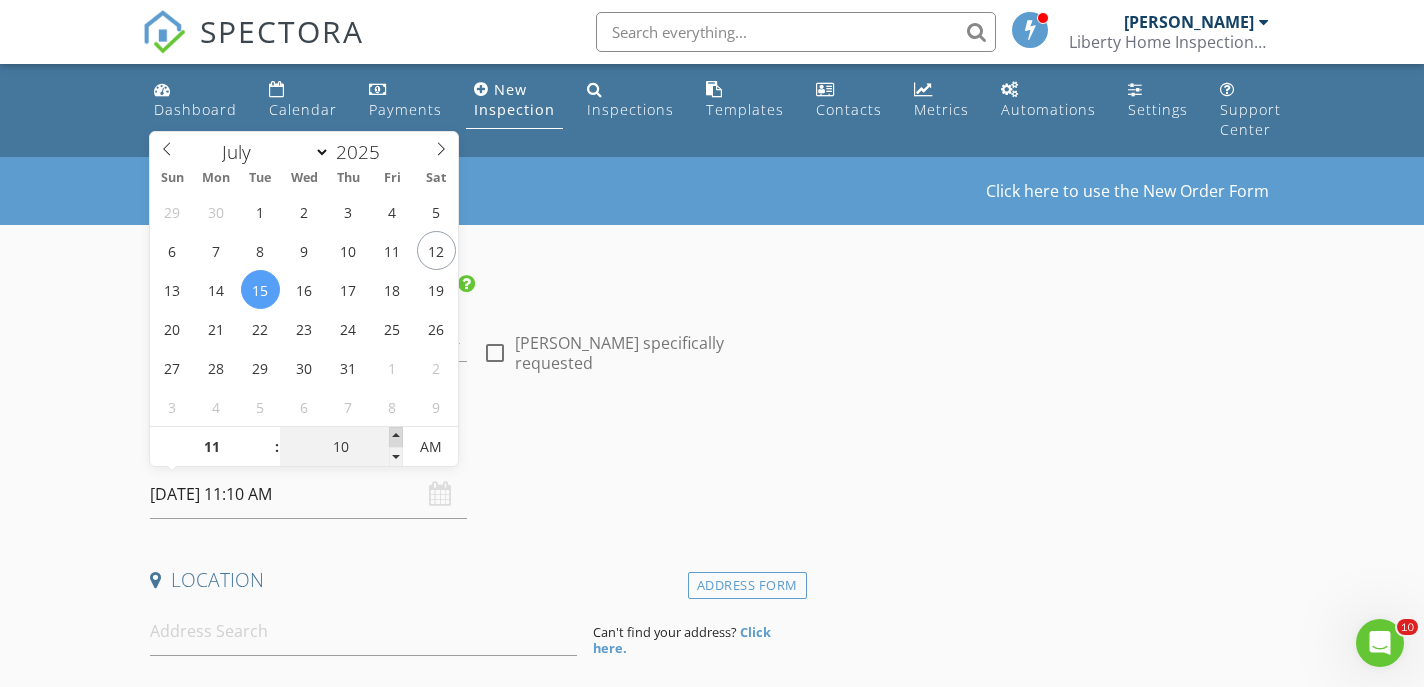 click at bounding box center [396, 437] 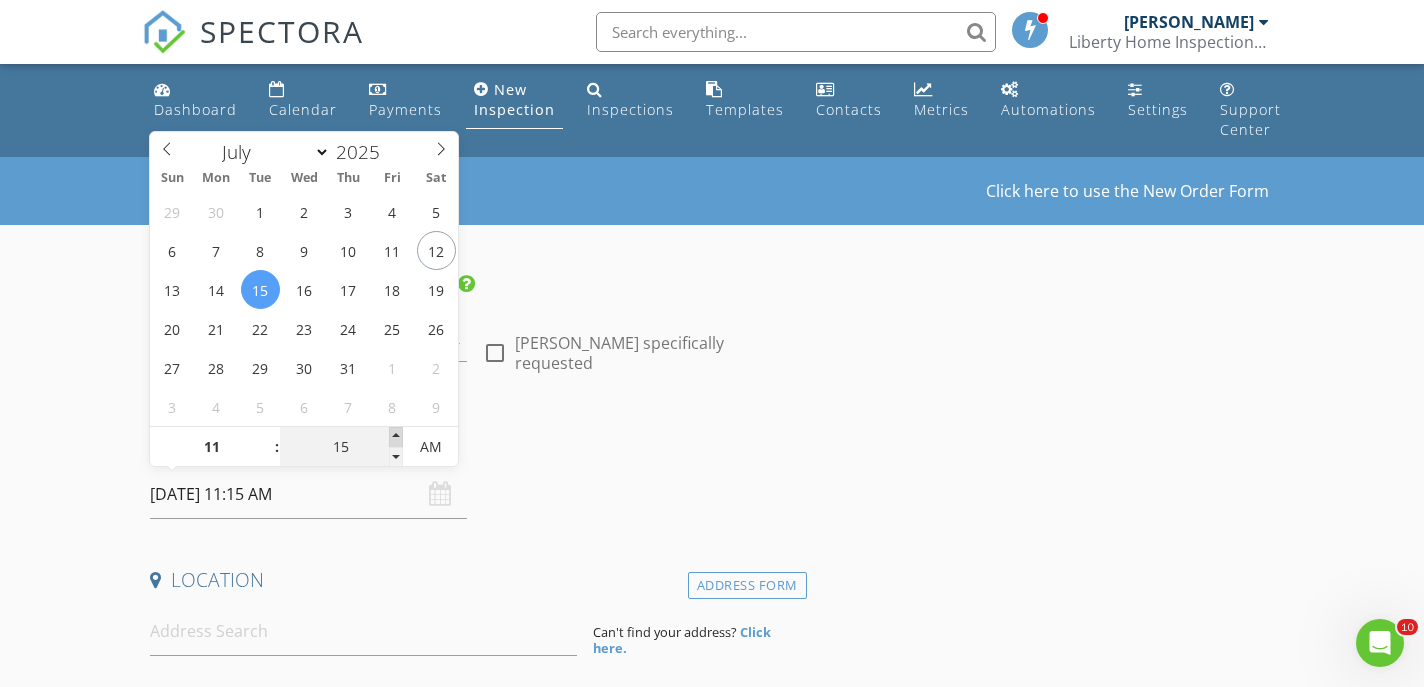 click at bounding box center (396, 437) 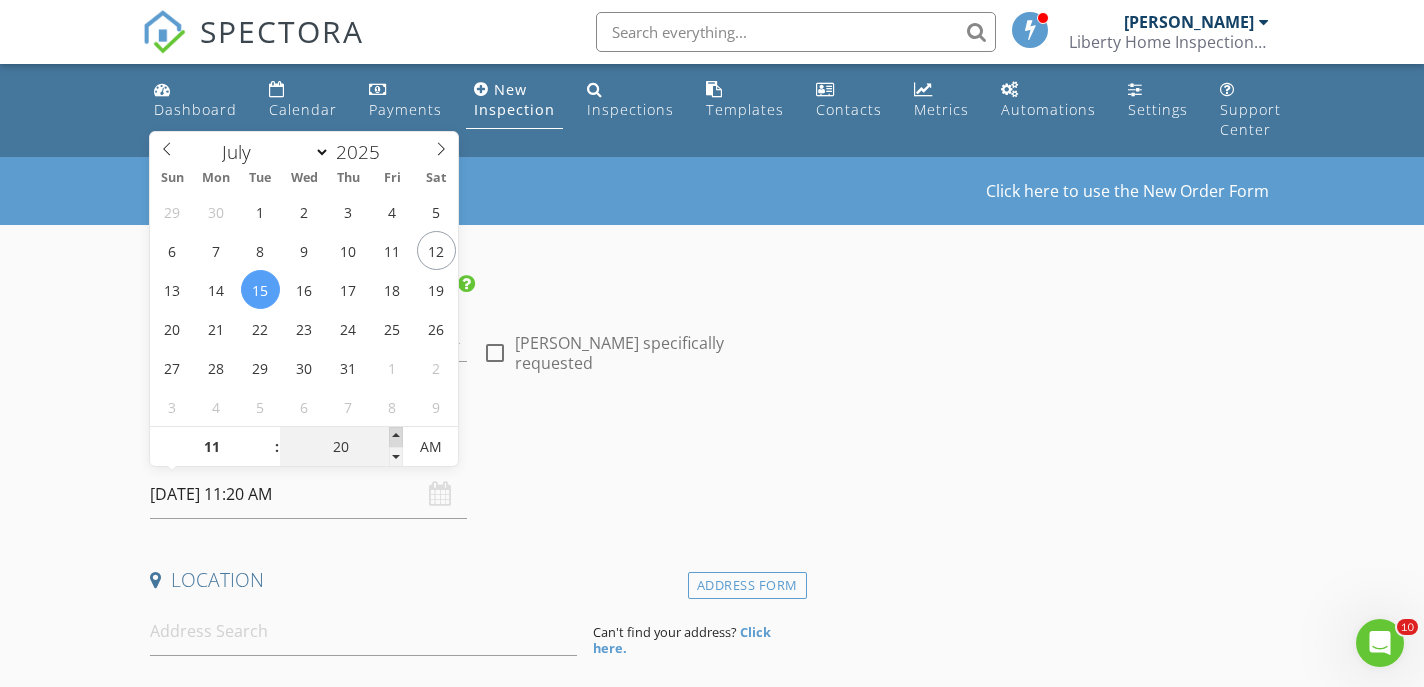 click at bounding box center [396, 437] 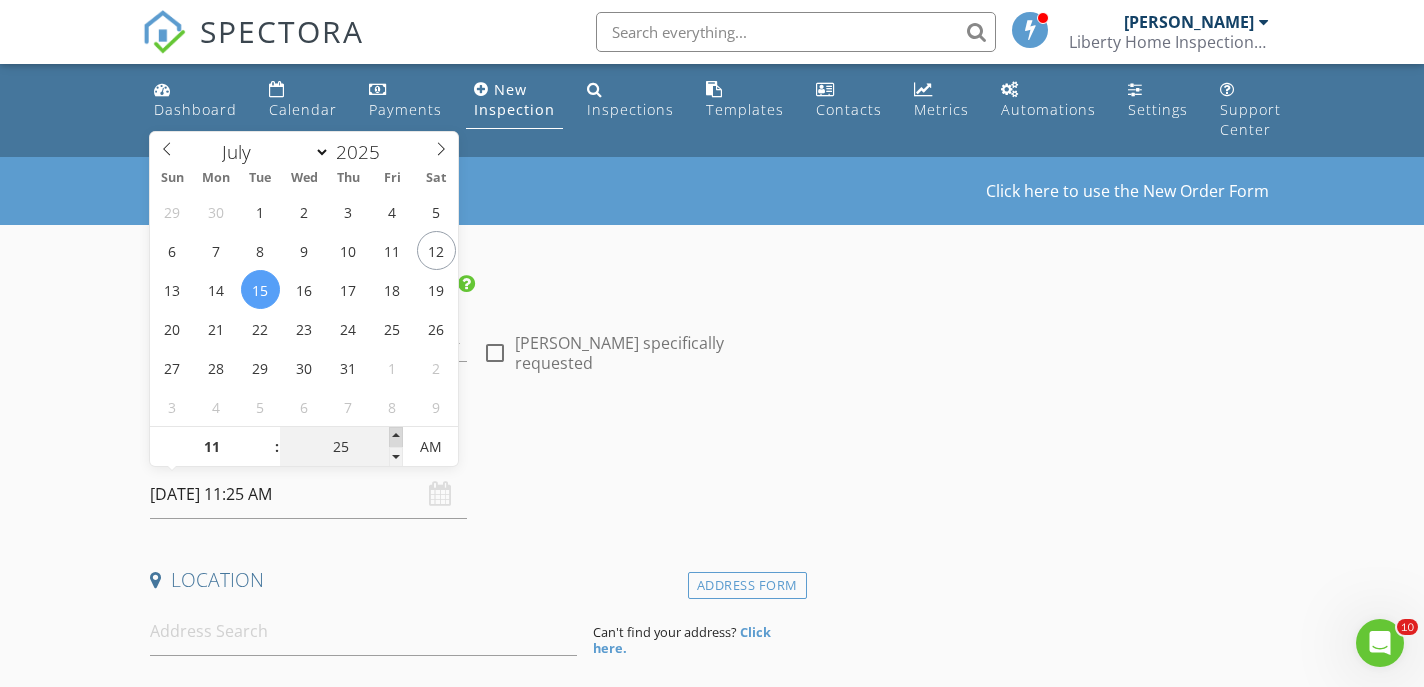 click at bounding box center [396, 437] 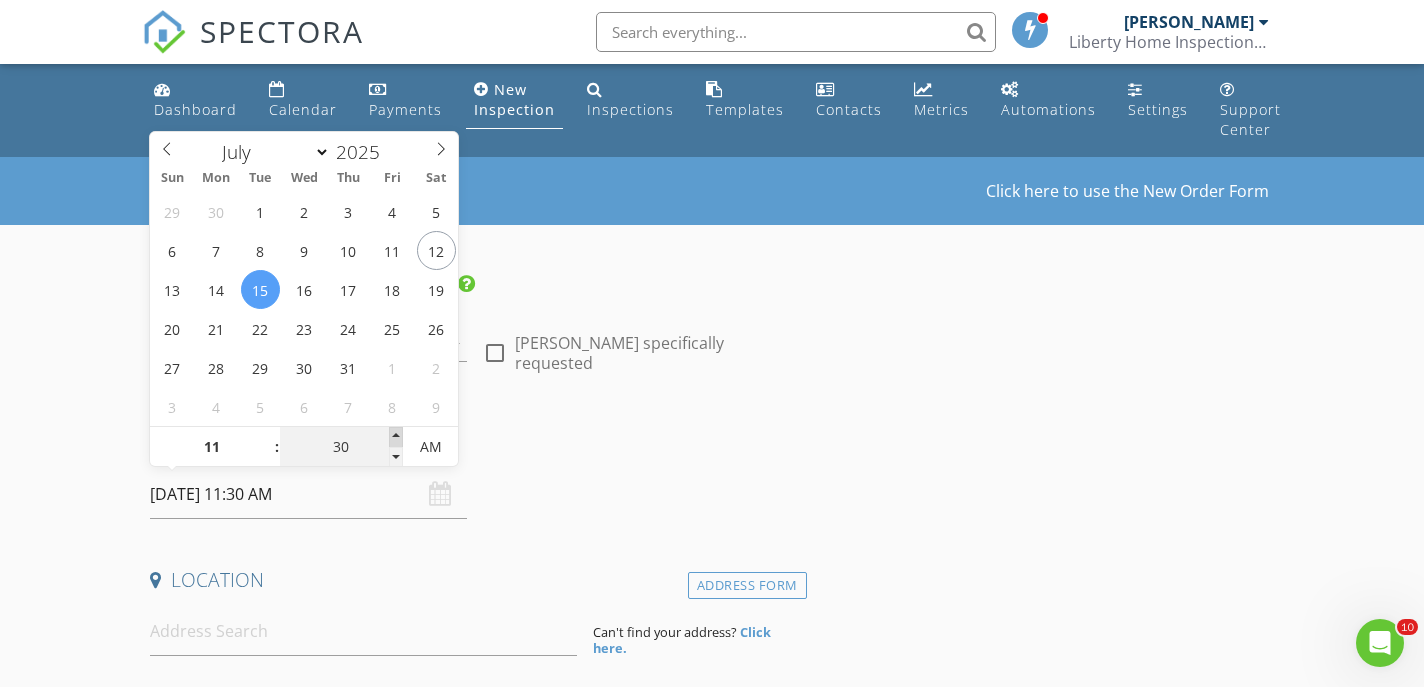 click at bounding box center (396, 437) 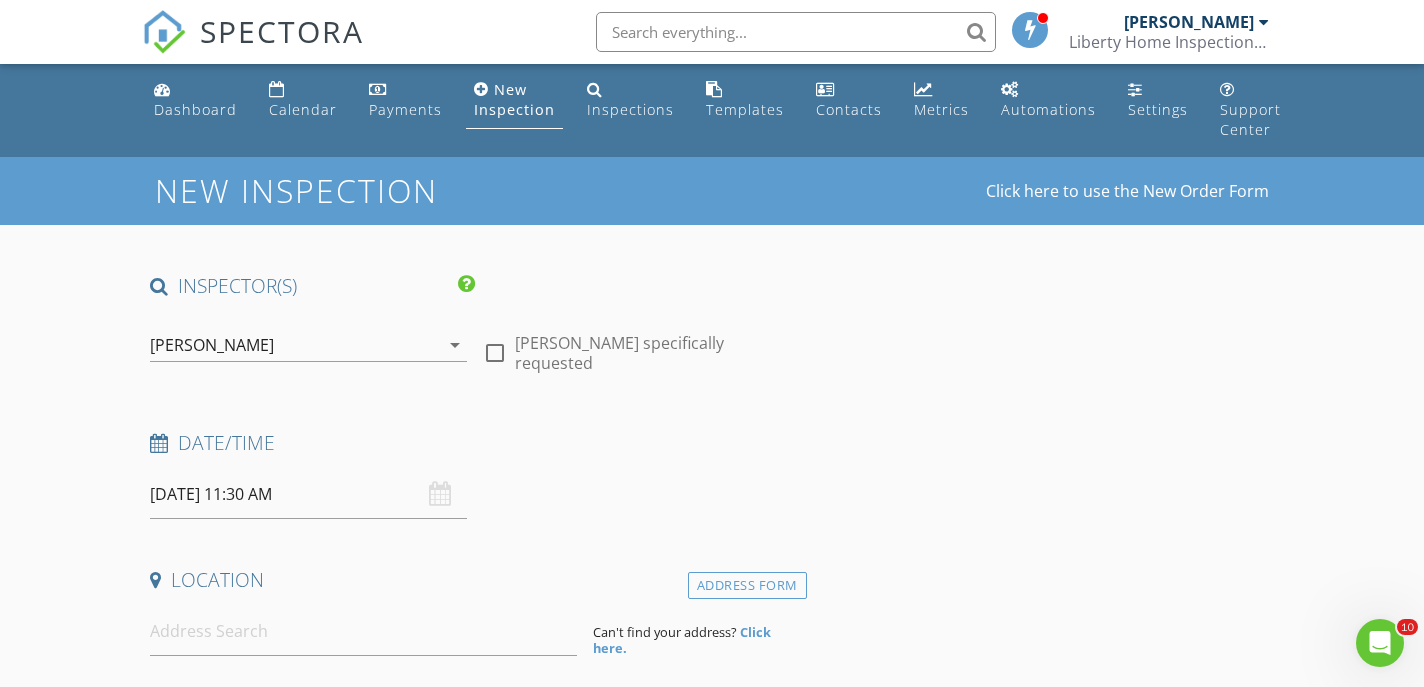 click on "Date/Time
07/15/2025 11:30 AM" at bounding box center [474, 474] 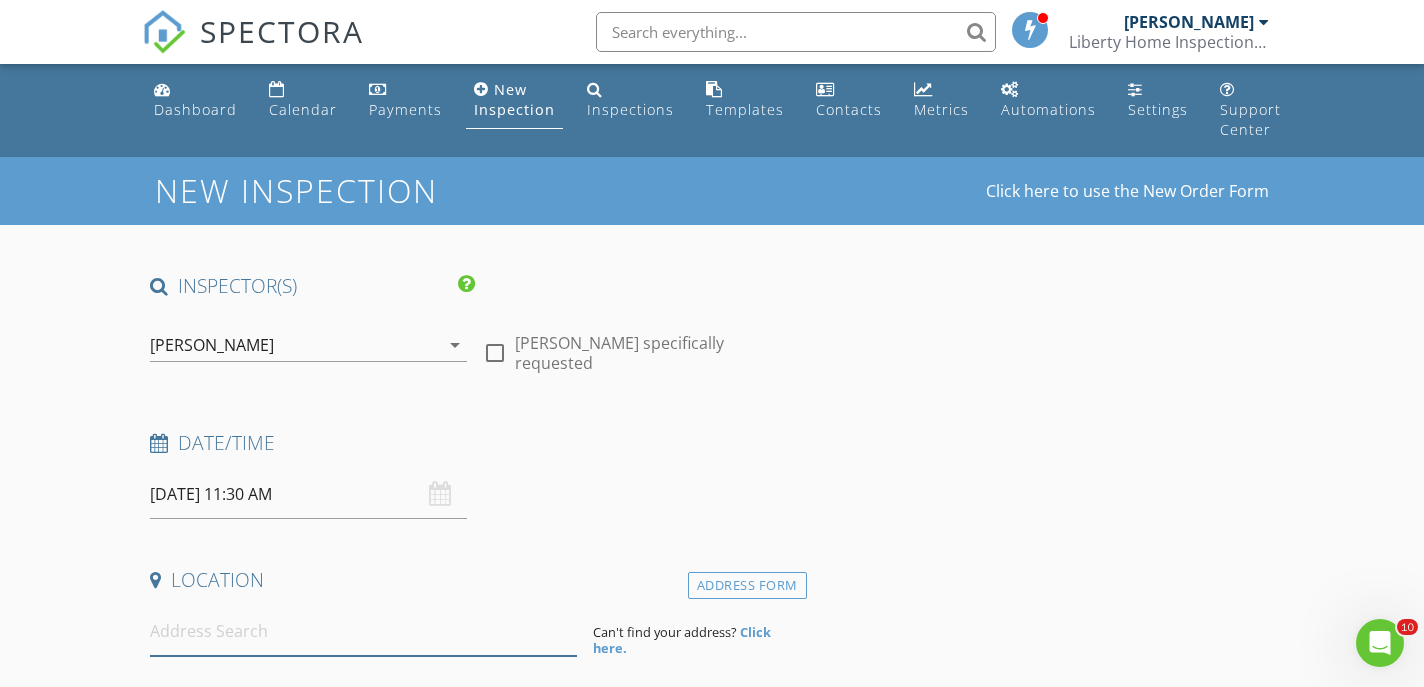click at bounding box center [363, 631] 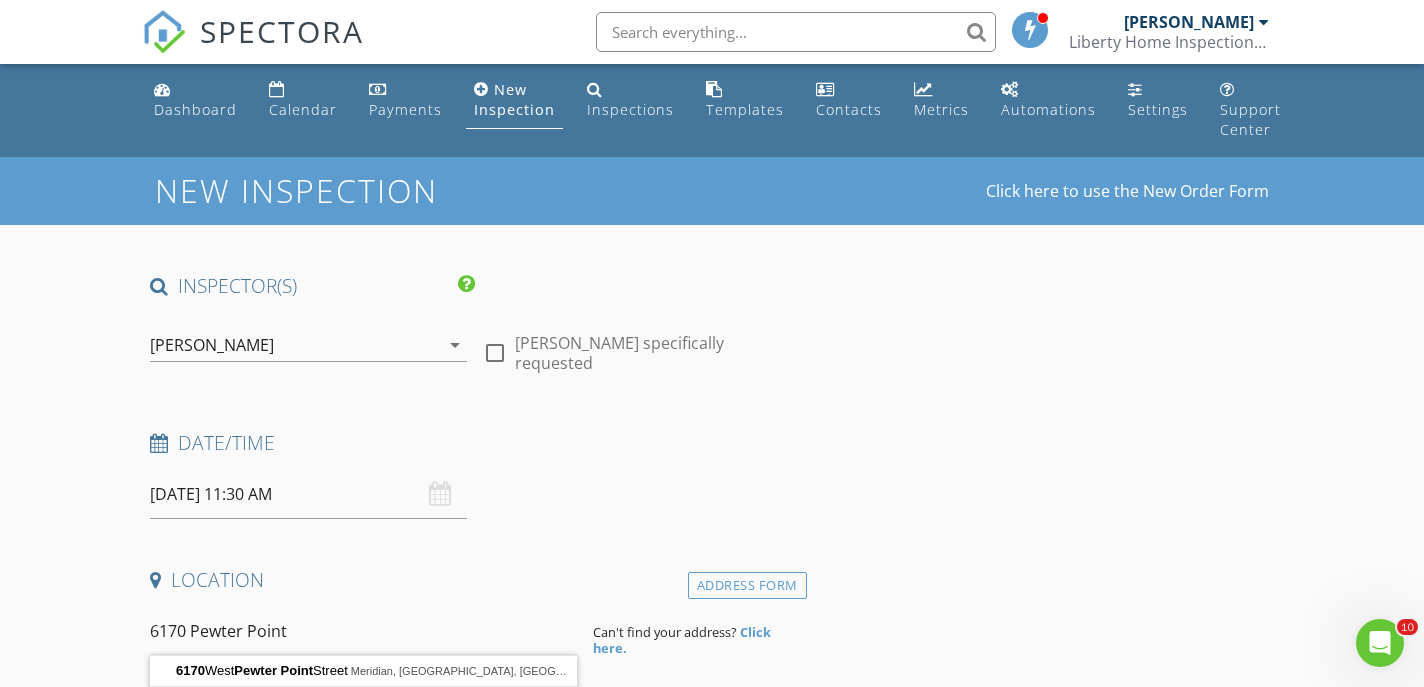scroll, scrollTop: 142, scrollLeft: 0, axis: vertical 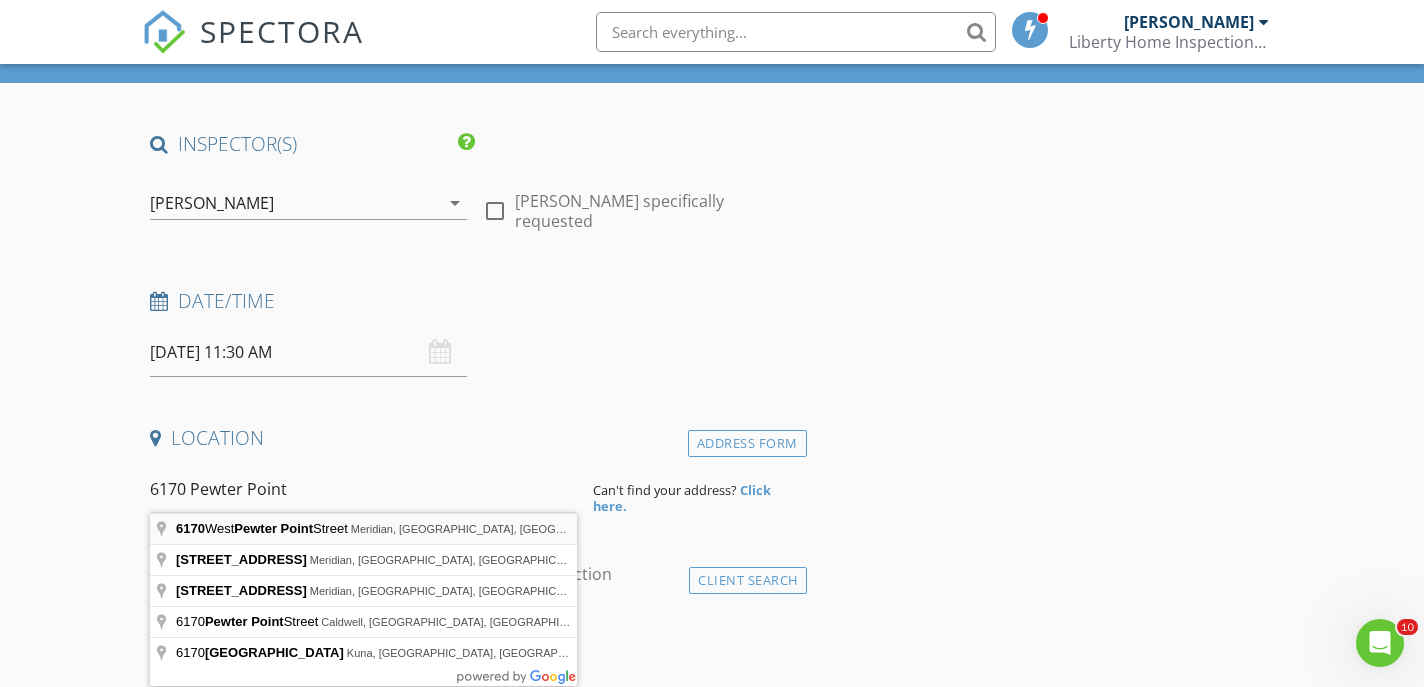 type on "6170 West Pewter Point Street, Meridian, ID, USA" 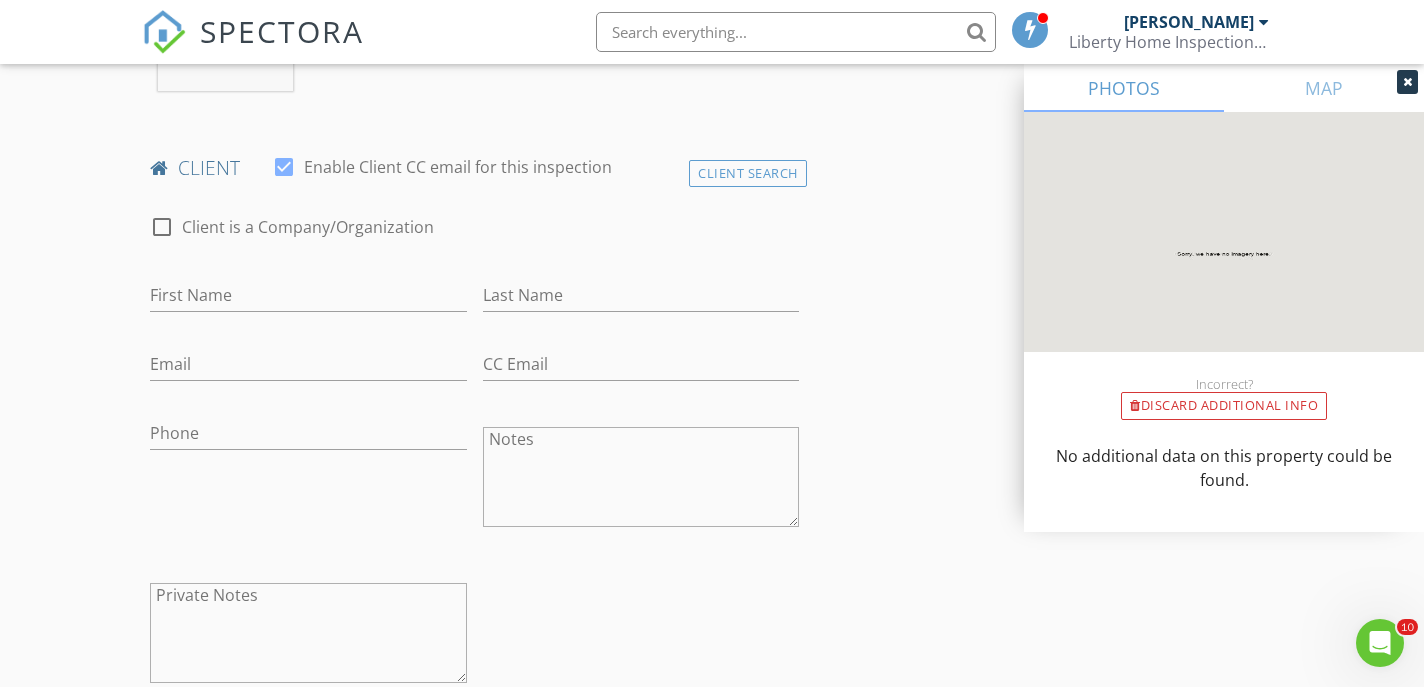 scroll, scrollTop: 958, scrollLeft: 0, axis: vertical 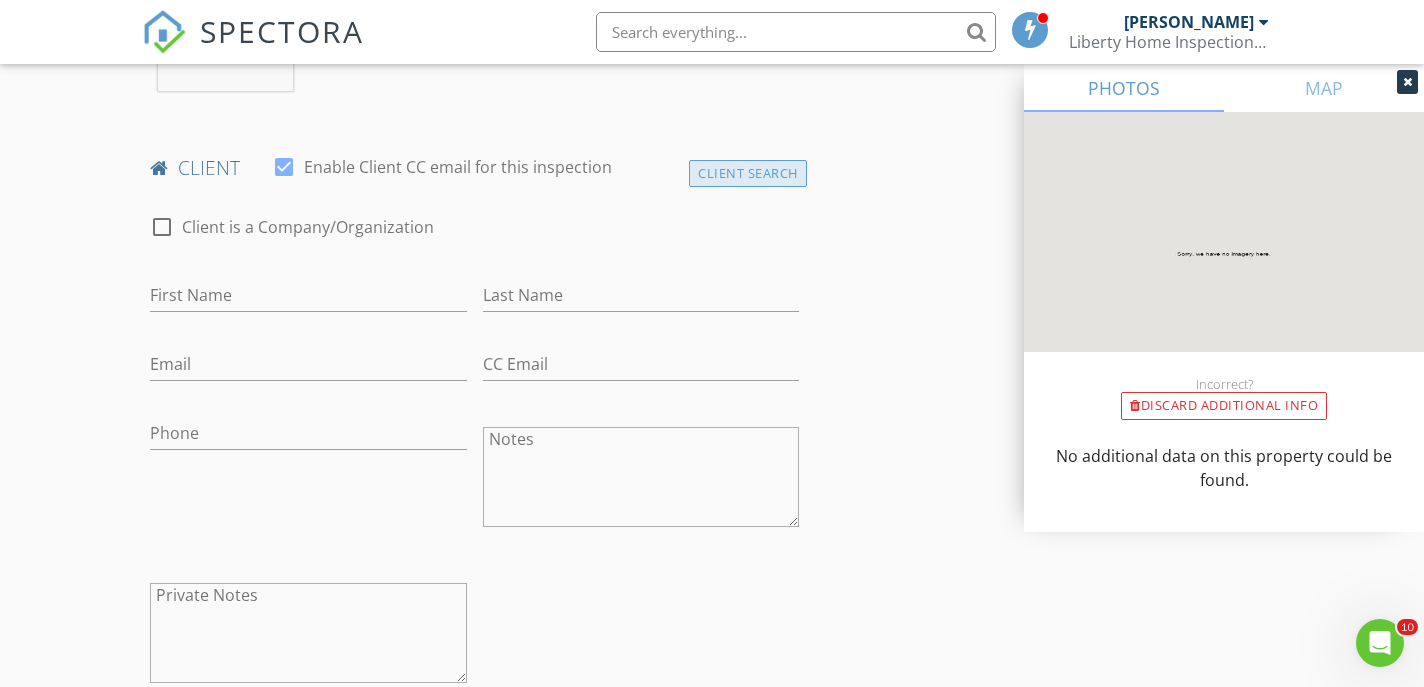 click on "Client Search" at bounding box center [748, 173] 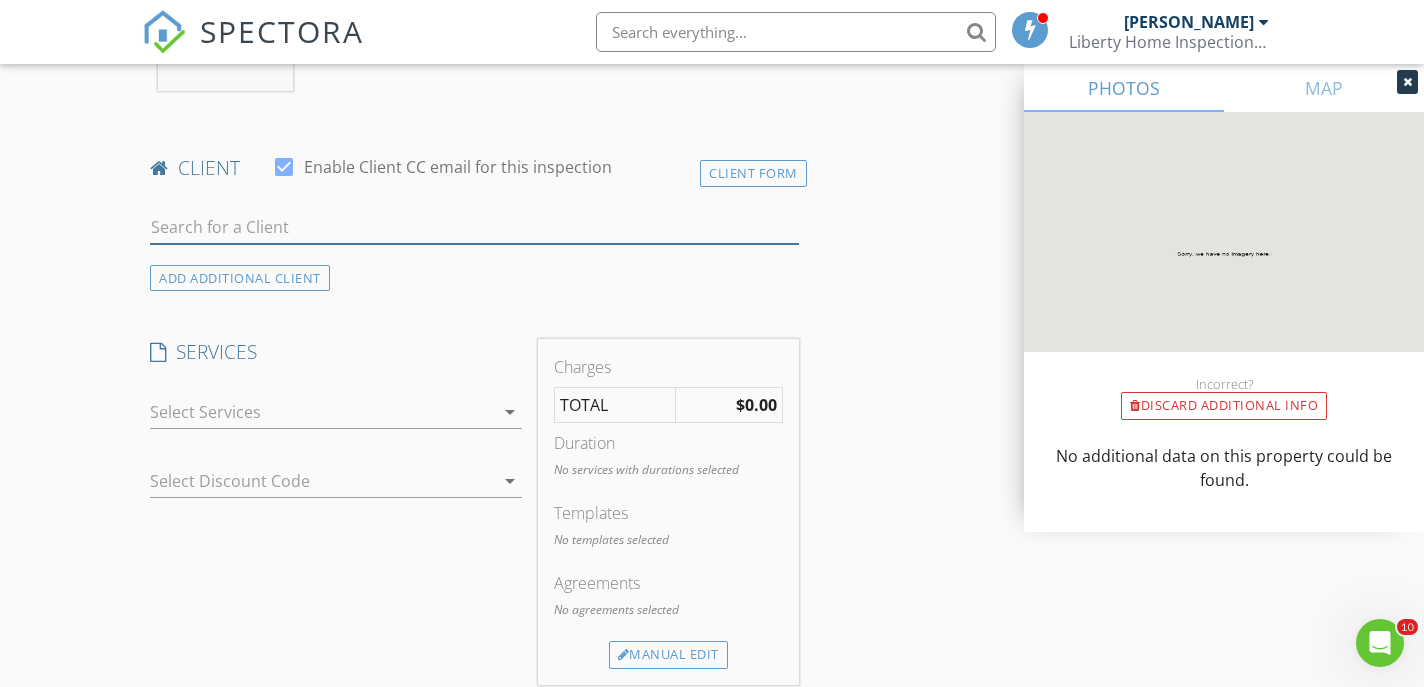 click at bounding box center (474, 227) 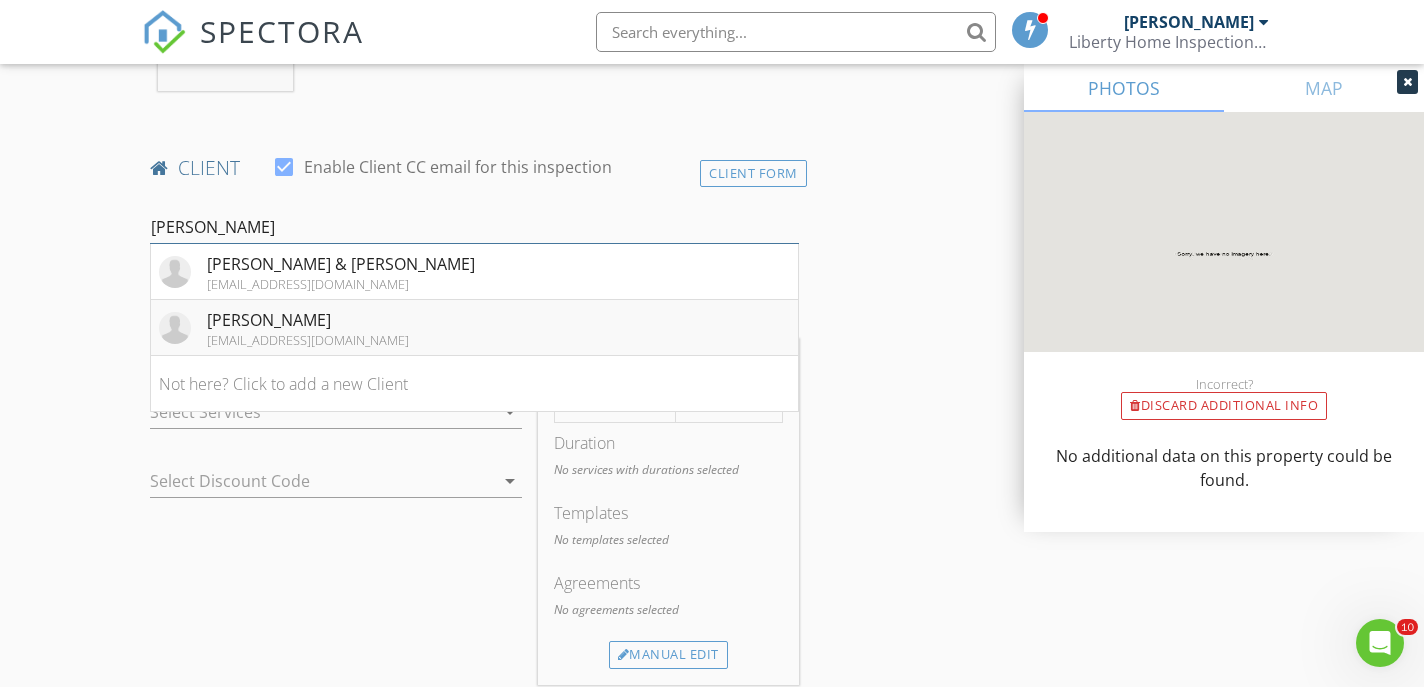 type on "[PERSON_NAME]" 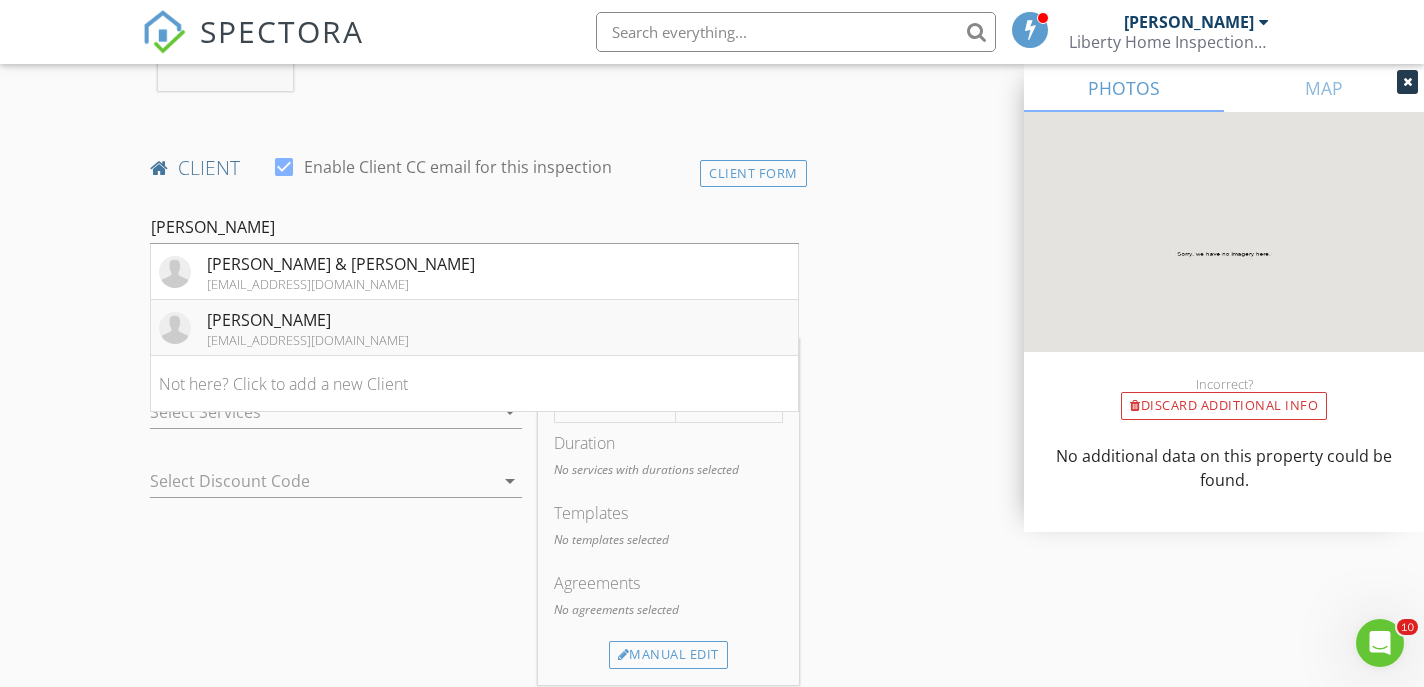 click on "[EMAIL_ADDRESS][DOMAIN_NAME]" at bounding box center (308, 340) 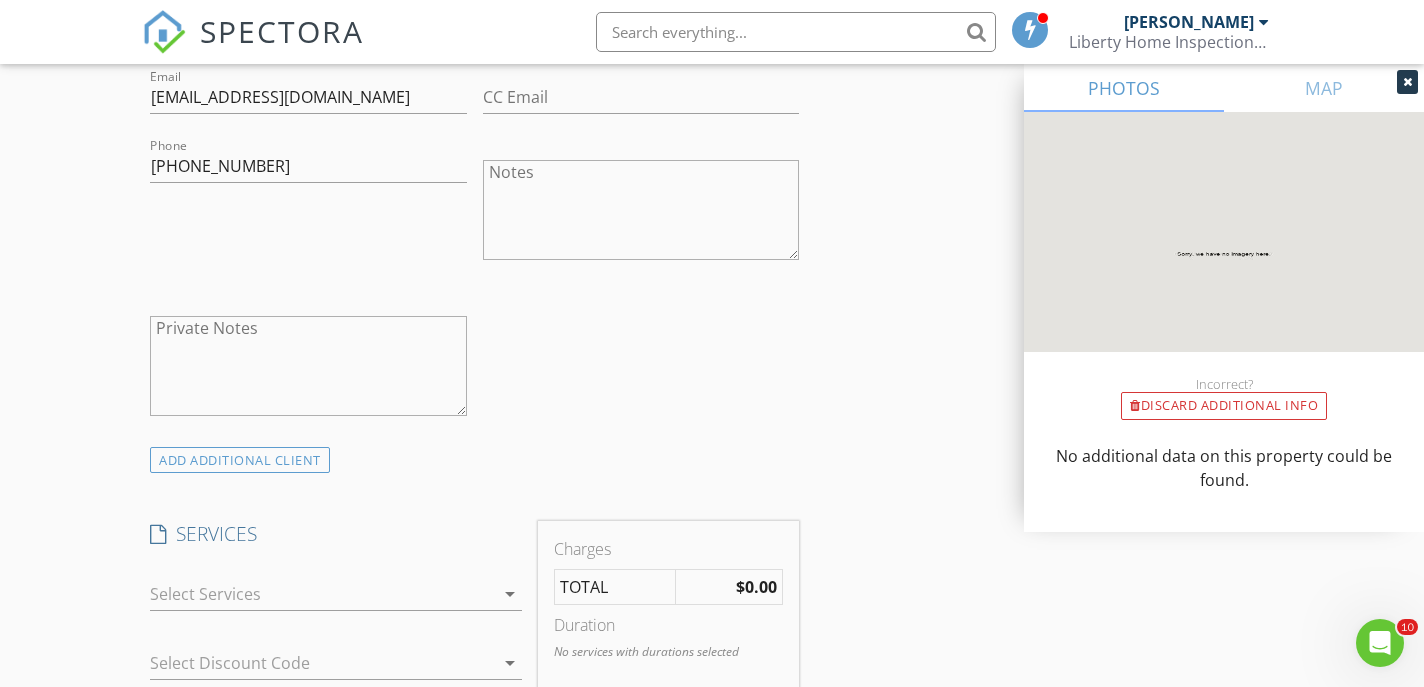 scroll, scrollTop: 1258, scrollLeft: 0, axis: vertical 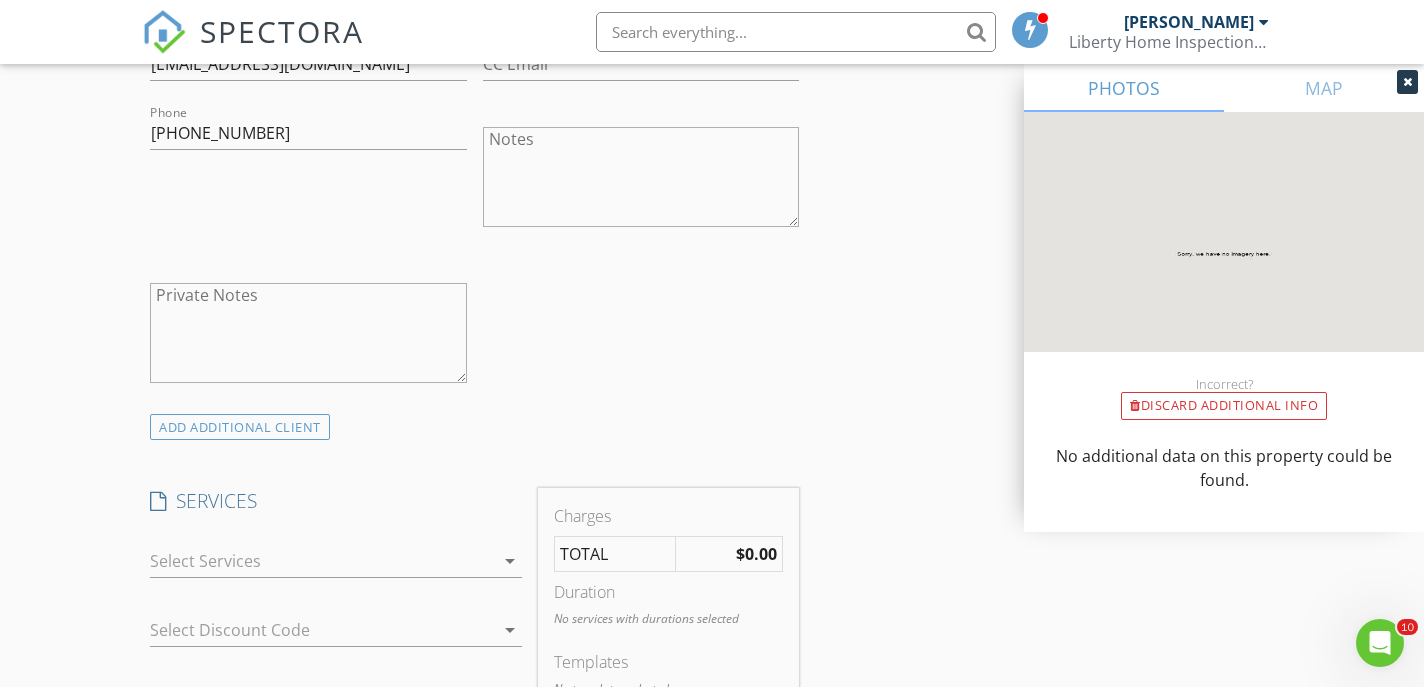 click on "arrow_drop_down" at bounding box center [510, 561] 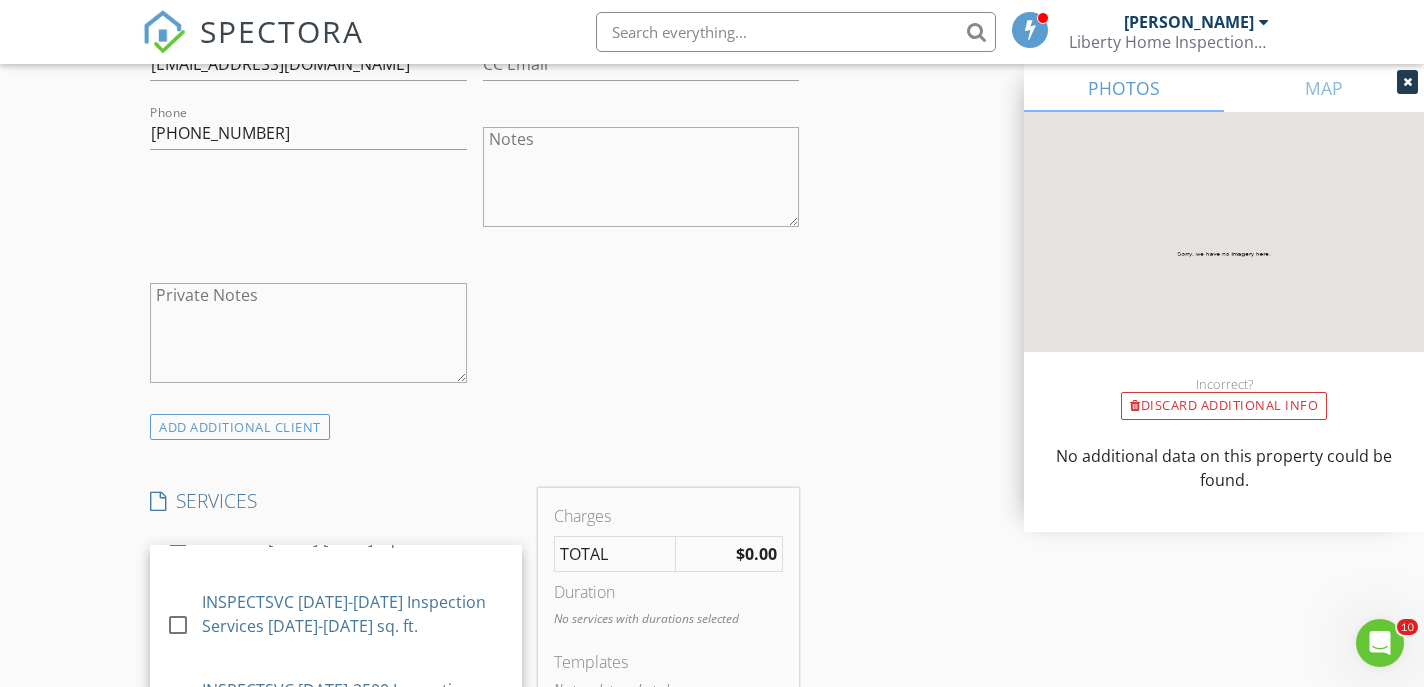 scroll, scrollTop: 141, scrollLeft: 0, axis: vertical 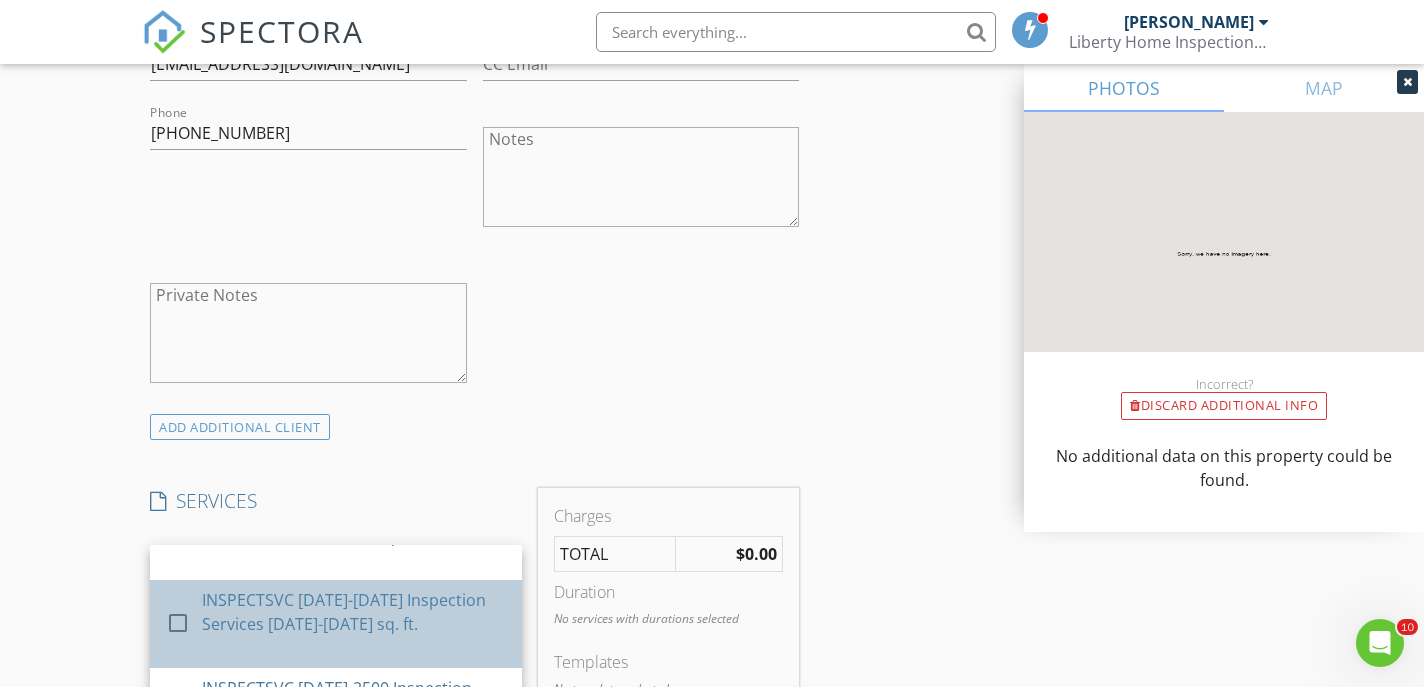 click on "INSPECTSVC [DATE]-[DATE]  Inspection Services [DATE]-[DATE] sq. ft." at bounding box center (355, 612) 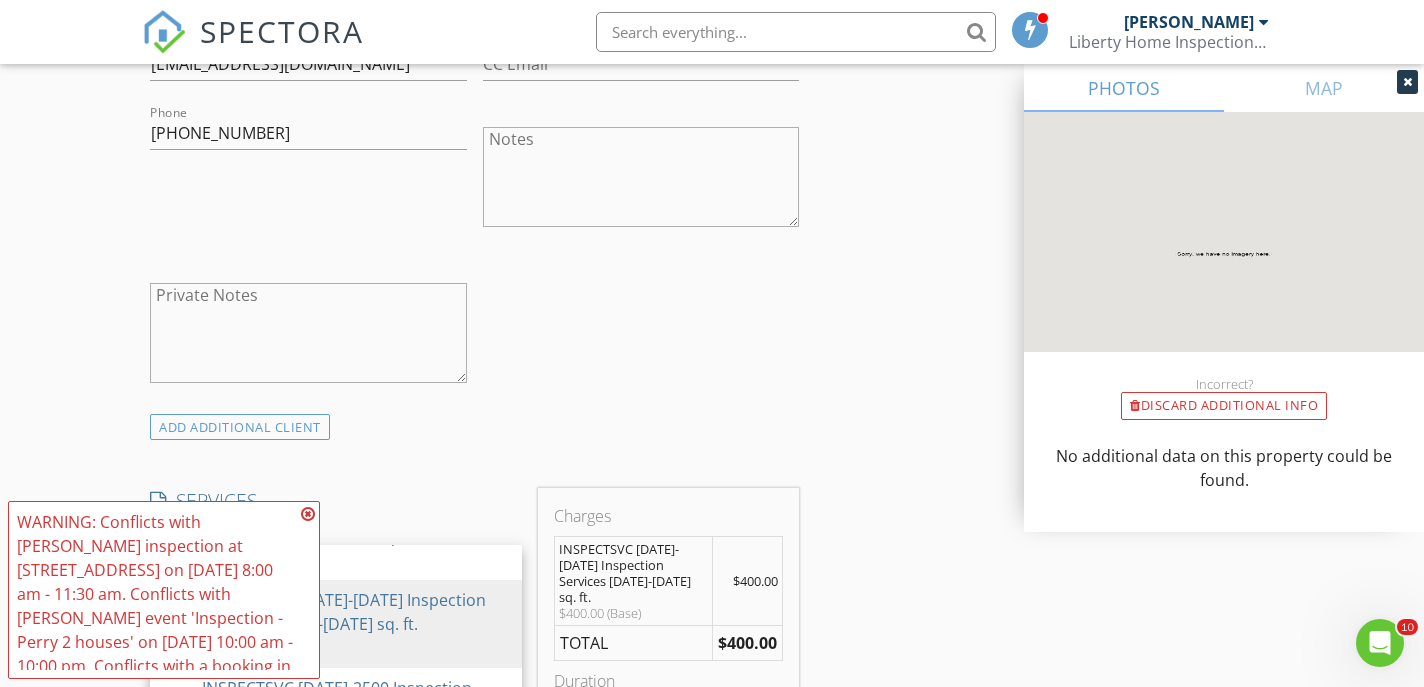 click at bounding box center (308, 514) 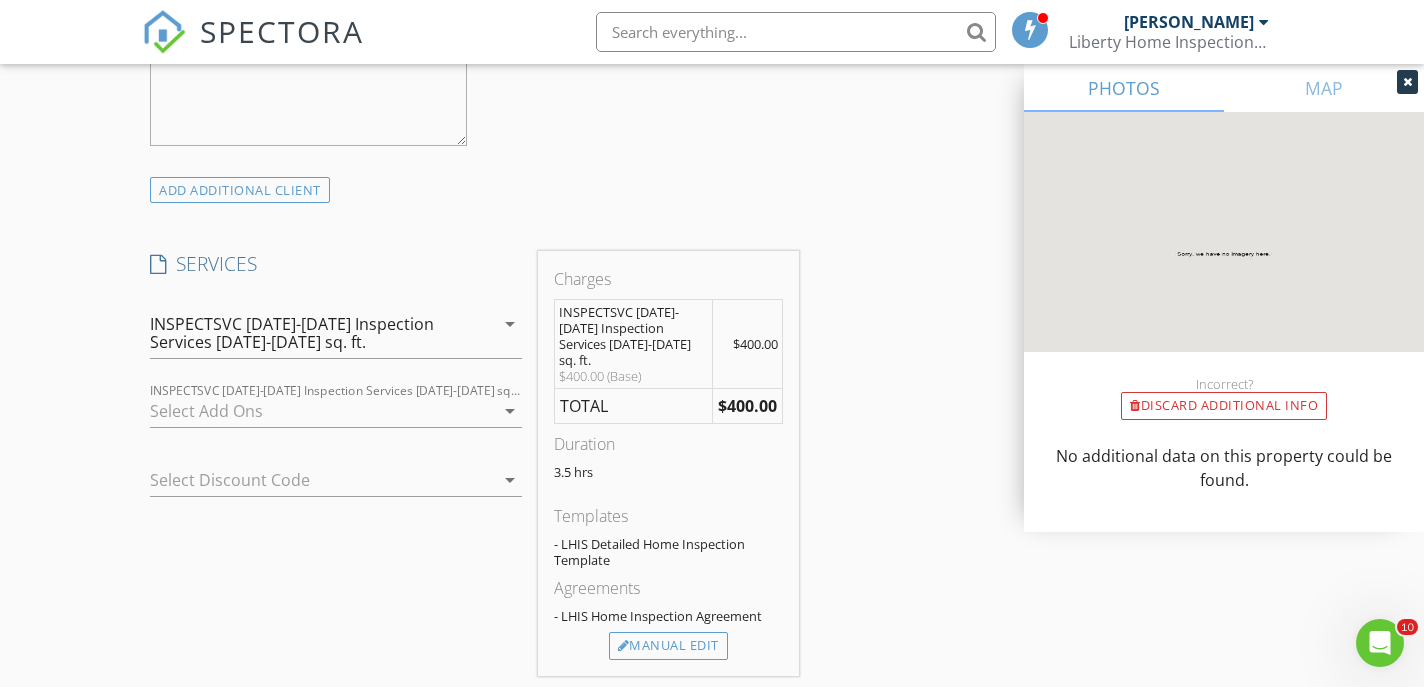 scroll, scrollTop: 1502, scrollLeft: 0, axis: vertical 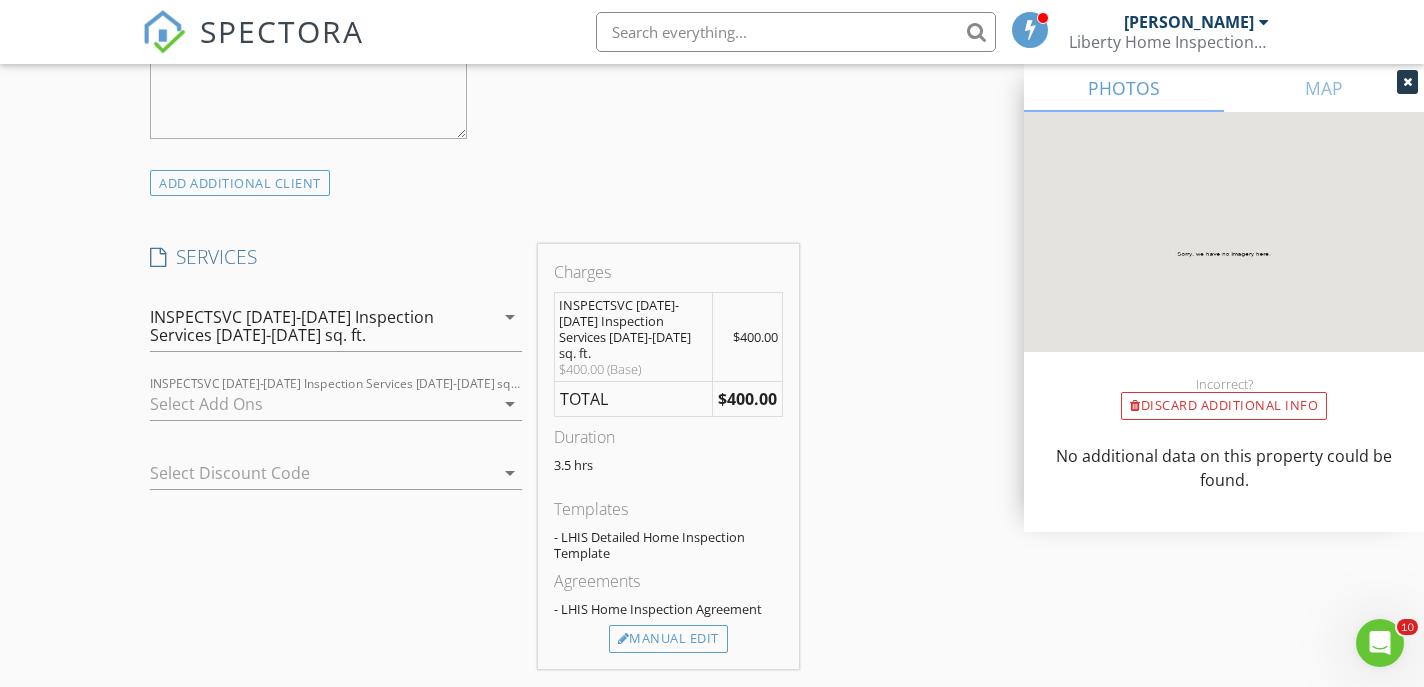 click on "arrow_drop_down" at bounding box center (510, 317) 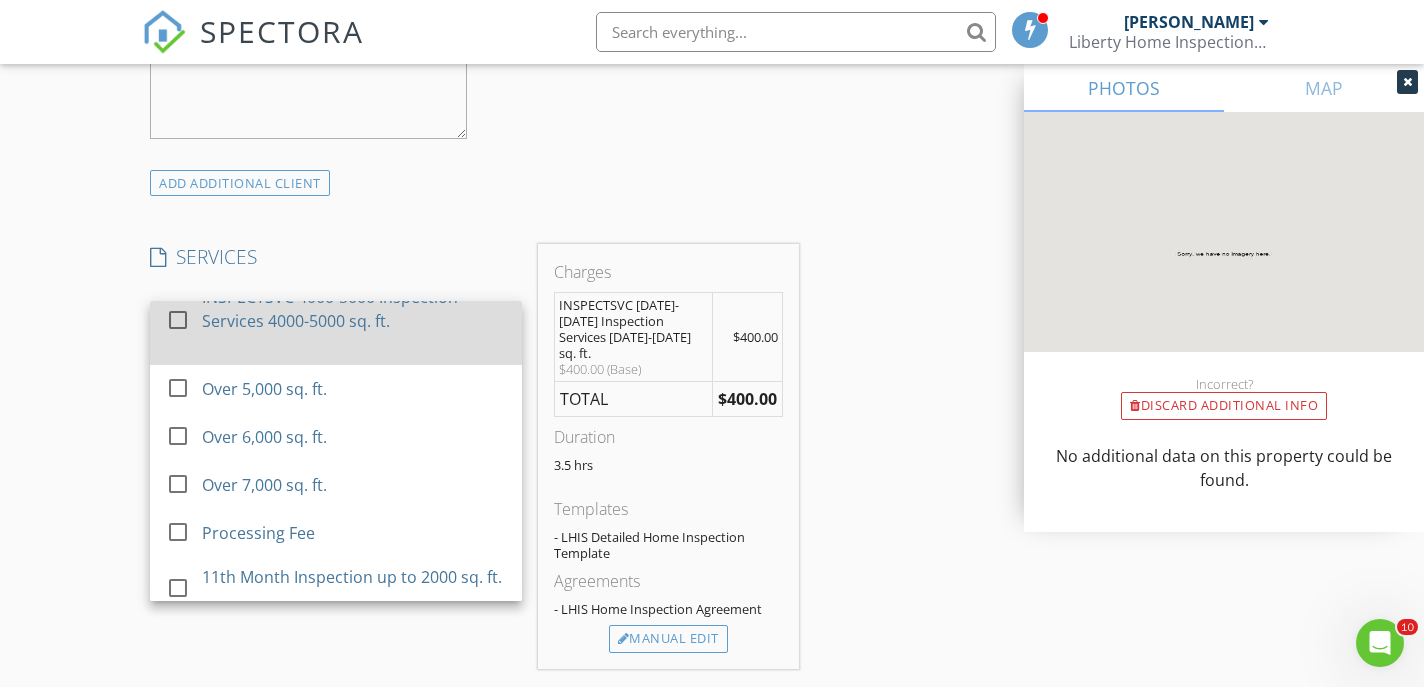 scroll, scrollTop: 661, scrollLeft: 0, axis: vertical 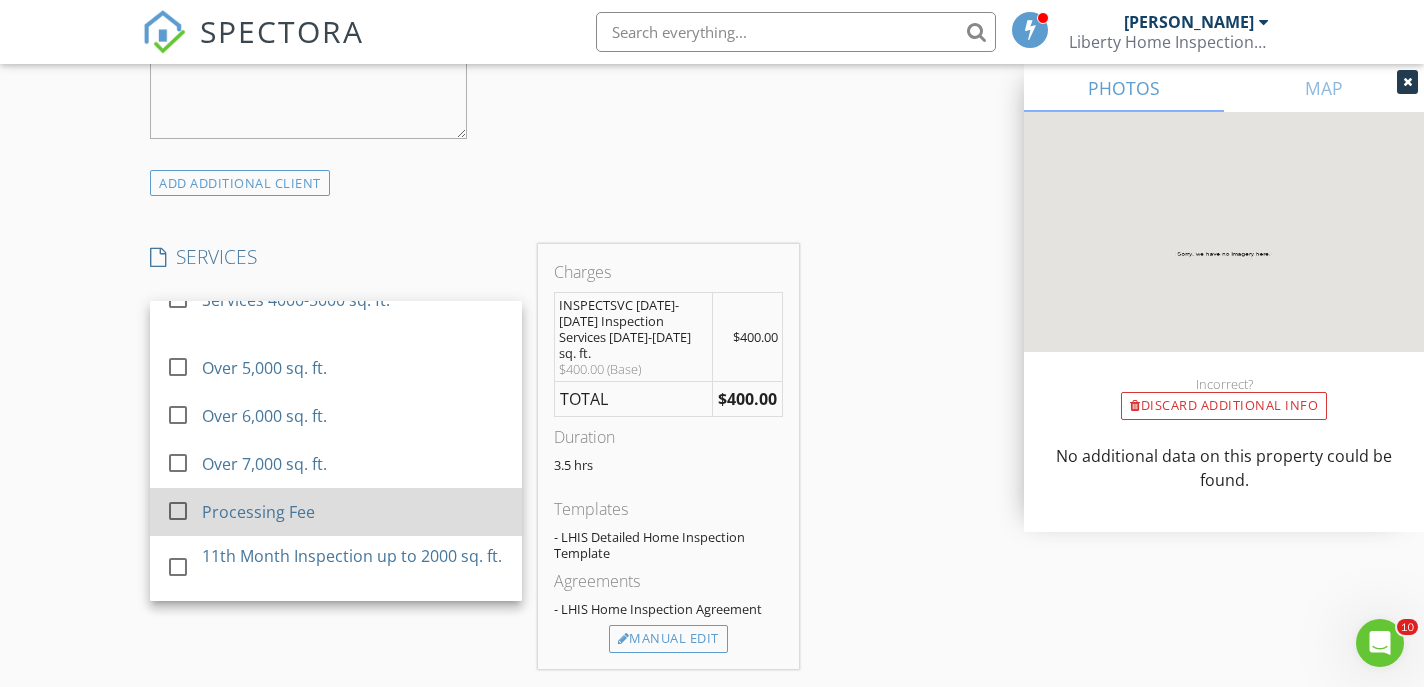 click on "Processing Fee" at bounding box center (355, 512) 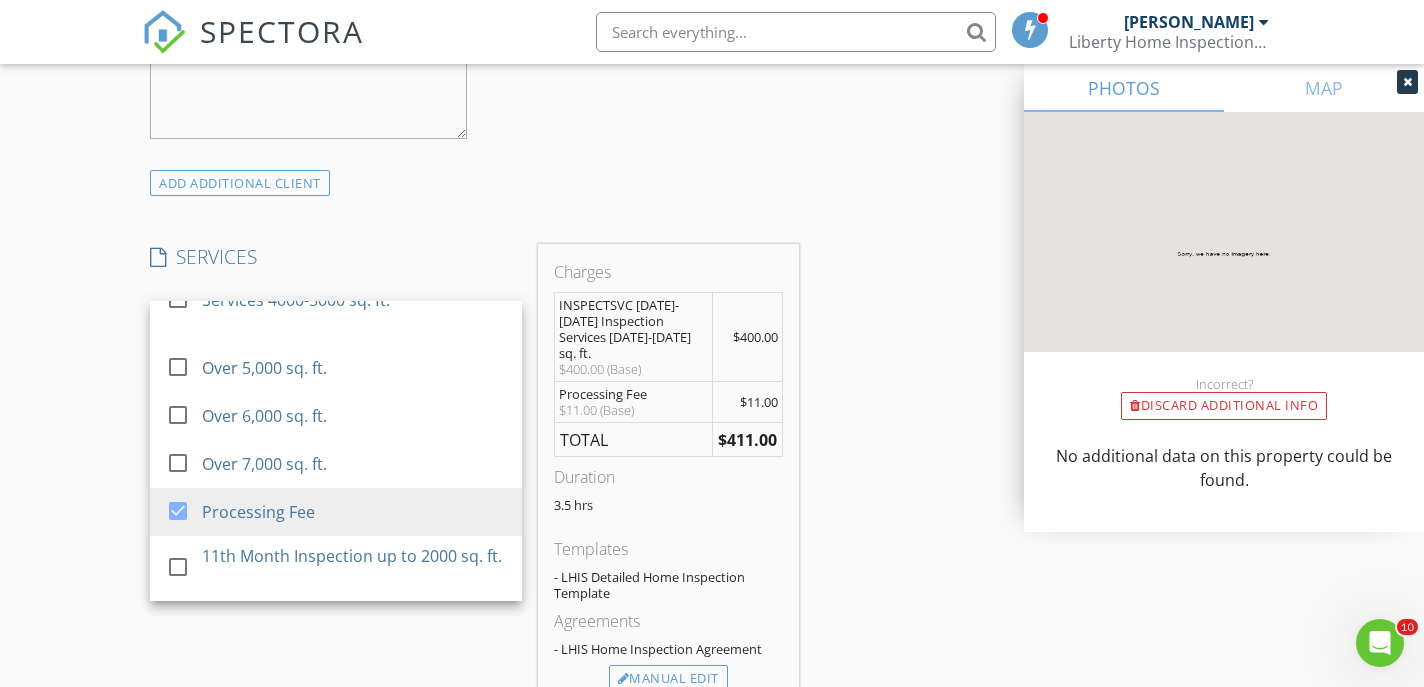 click on "INSPECTOR(S)
check_box   Brian DeLuca   PRIMARY   Brian DeLuca arrow_drop_down   check_box_outline_blank Brian DeLuca specifically requested
Date/Time
07/15/2025 11:30 AM
Location
Address Search       Address 6170 W Pewter Pt St   Unit   City Meridian   State ID   Zip 83646   County Ada     Square Feet   Year Built   Foundation arrow_drop_down     Brian DeLuca     0.1 miles     (a few seconds)
client
check_box Enable Client CC email for this inspection   Client Search     check_box_outline_blank Client is a Company/Organization     First Name Perry   Last Name Coles   Email sitjewelry2000@gmail.com   CC Email   Phone 760-518-5098           Notes   Private Notes
ADD ADDITIONAL client
SERVICES
check_box_outline_blank   INSPECTSVC  Inspection Services 500-1000 sqft." at bounding box center [711, 616] 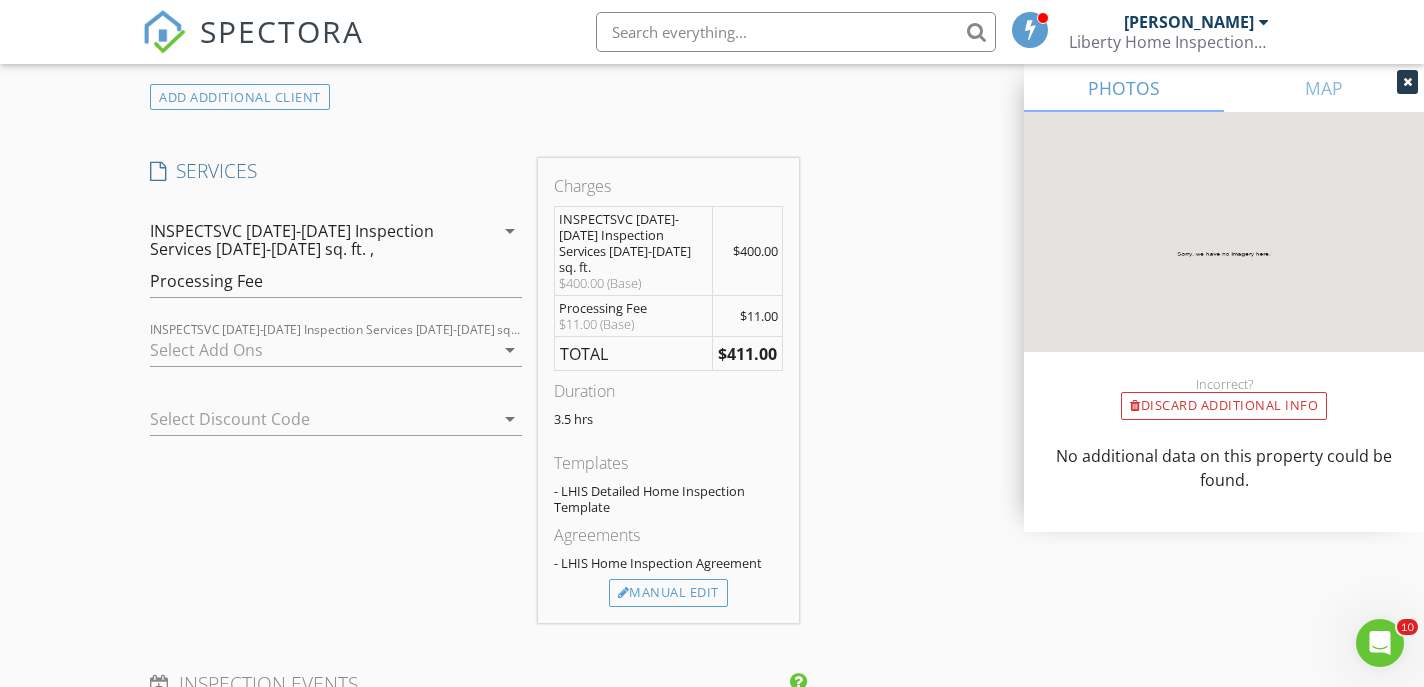 scroll, scrollTop: 1593, scrollLeft: 0, axis: vertical 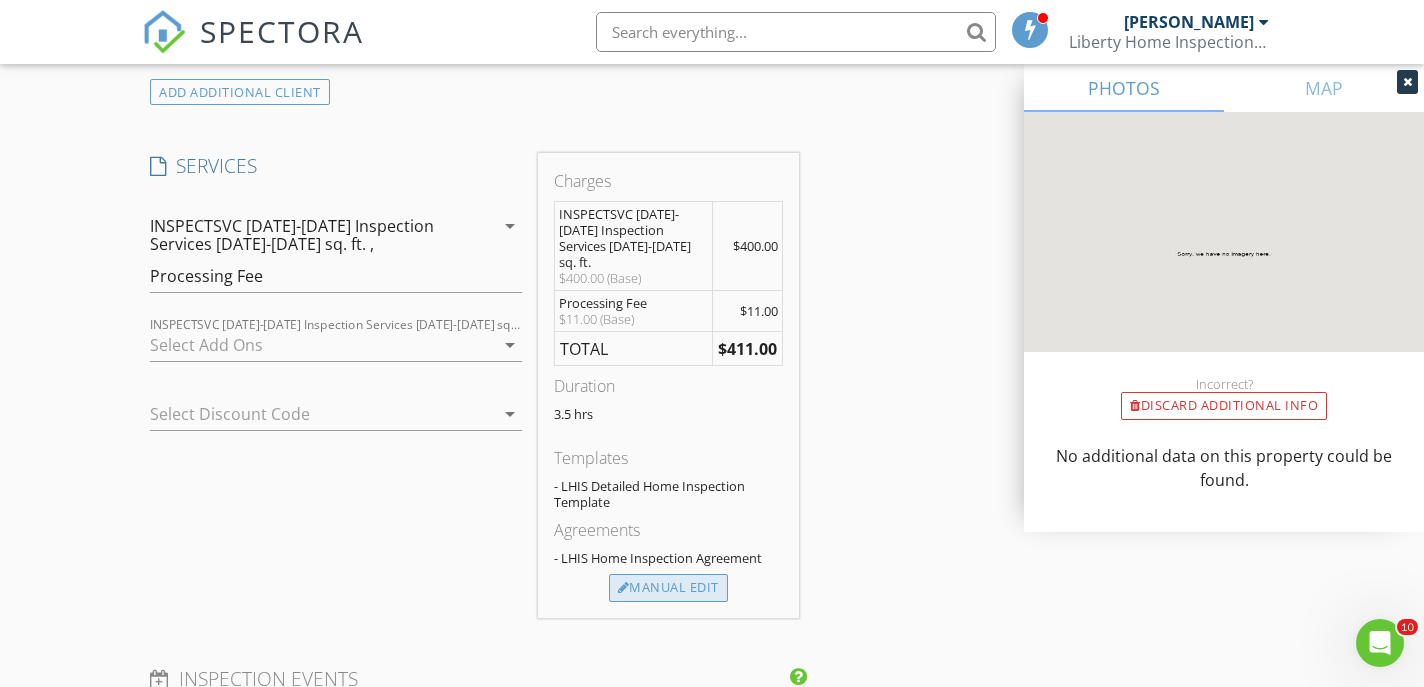 click on "Manual Edit" at bounding box center [668, 588] 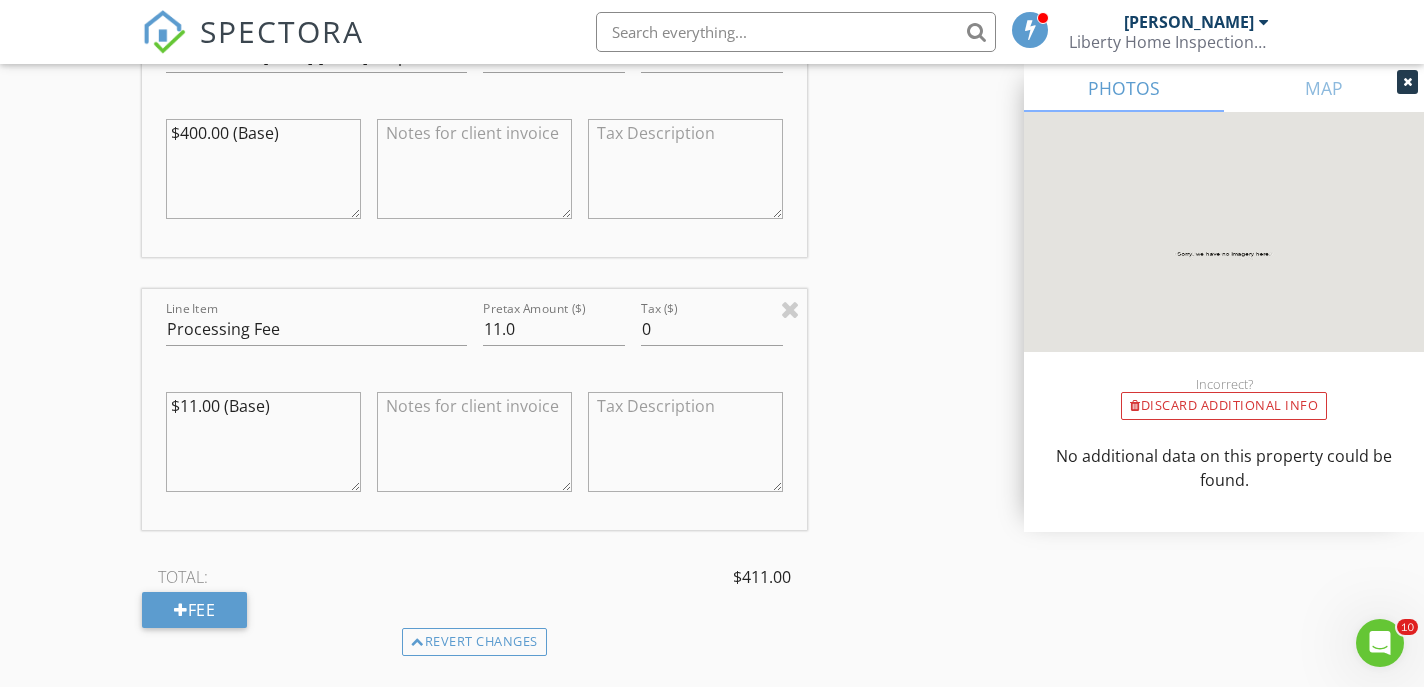 scroll, scrollTop: 1949, scrollLeft: 0, axis: vertical 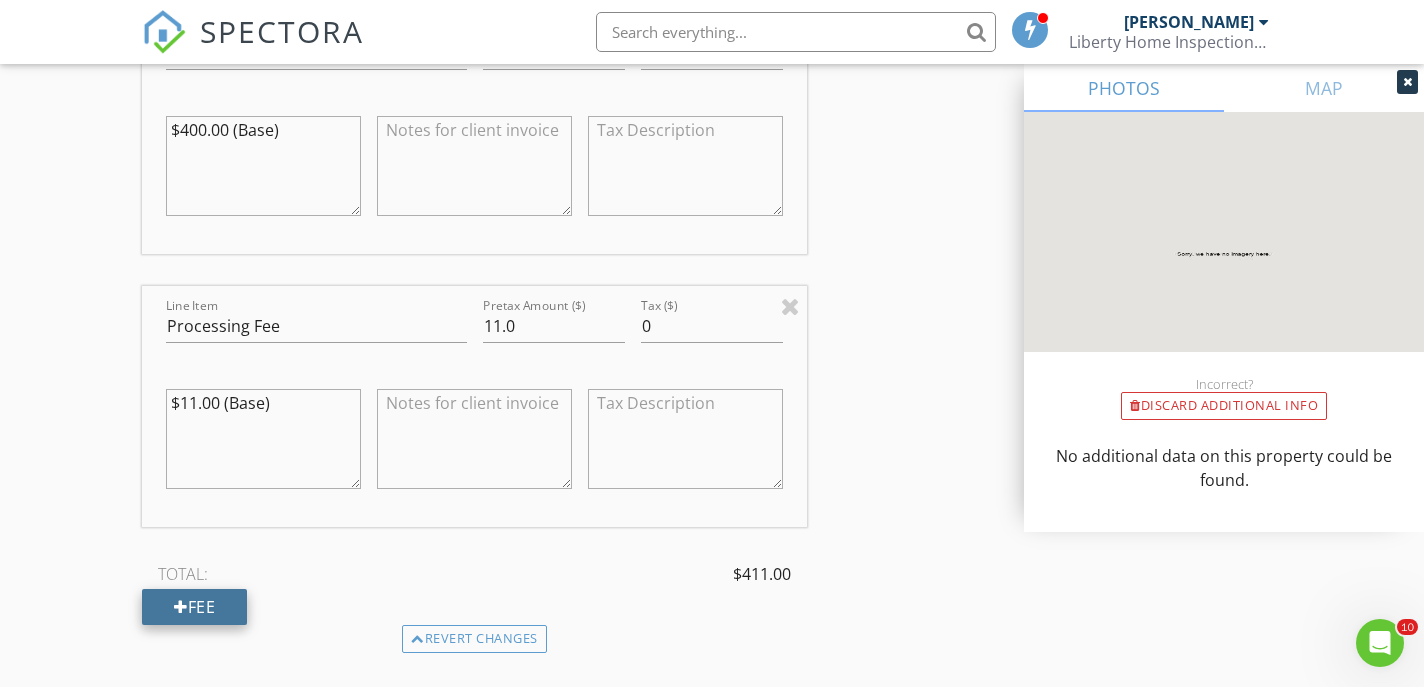 click on "Fee" at bounding box center [194, 607] 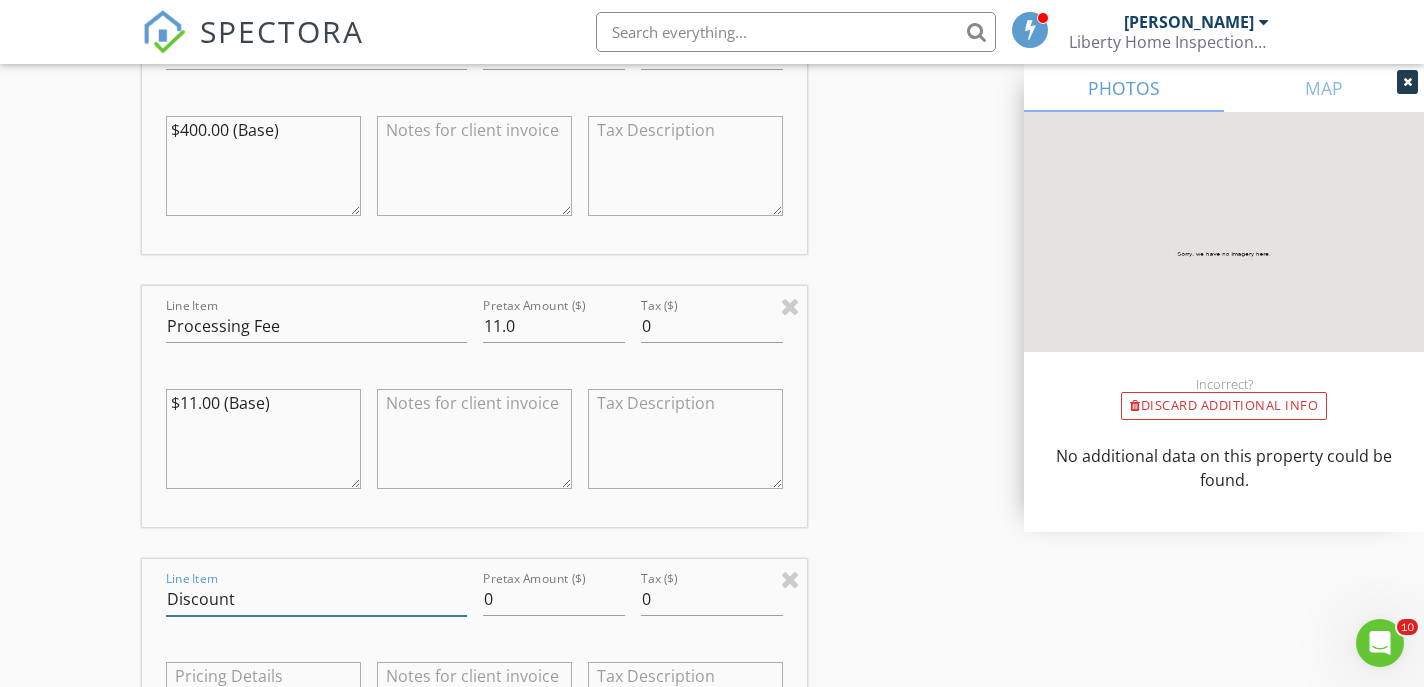 type on "Discount" 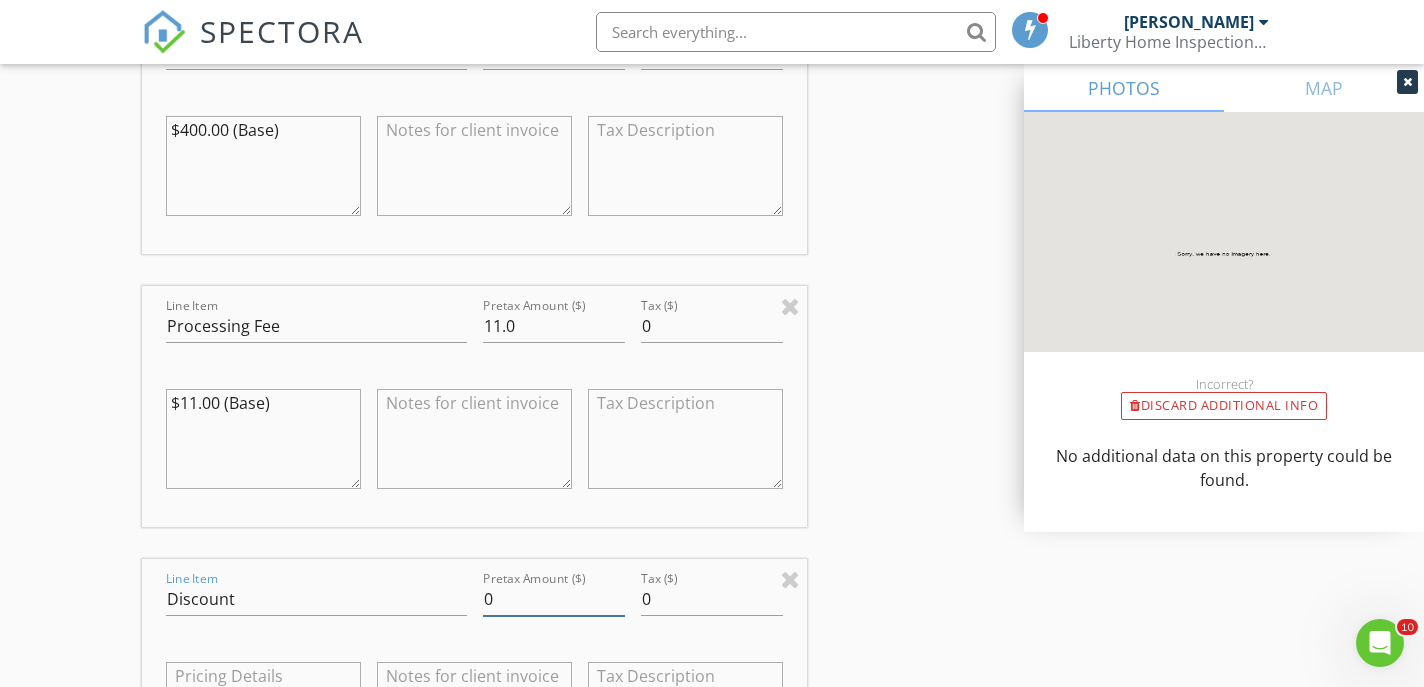 click on "0" at bounding box center [554, 599] 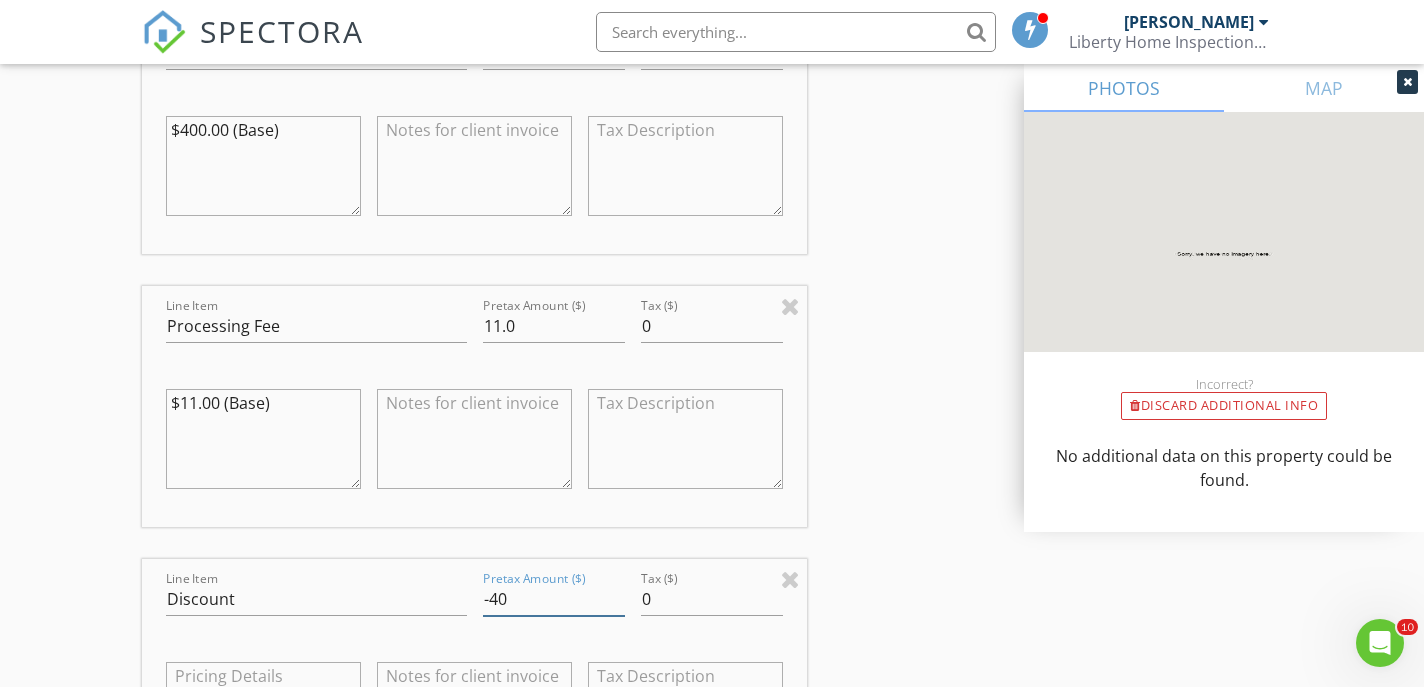 type on "-40" 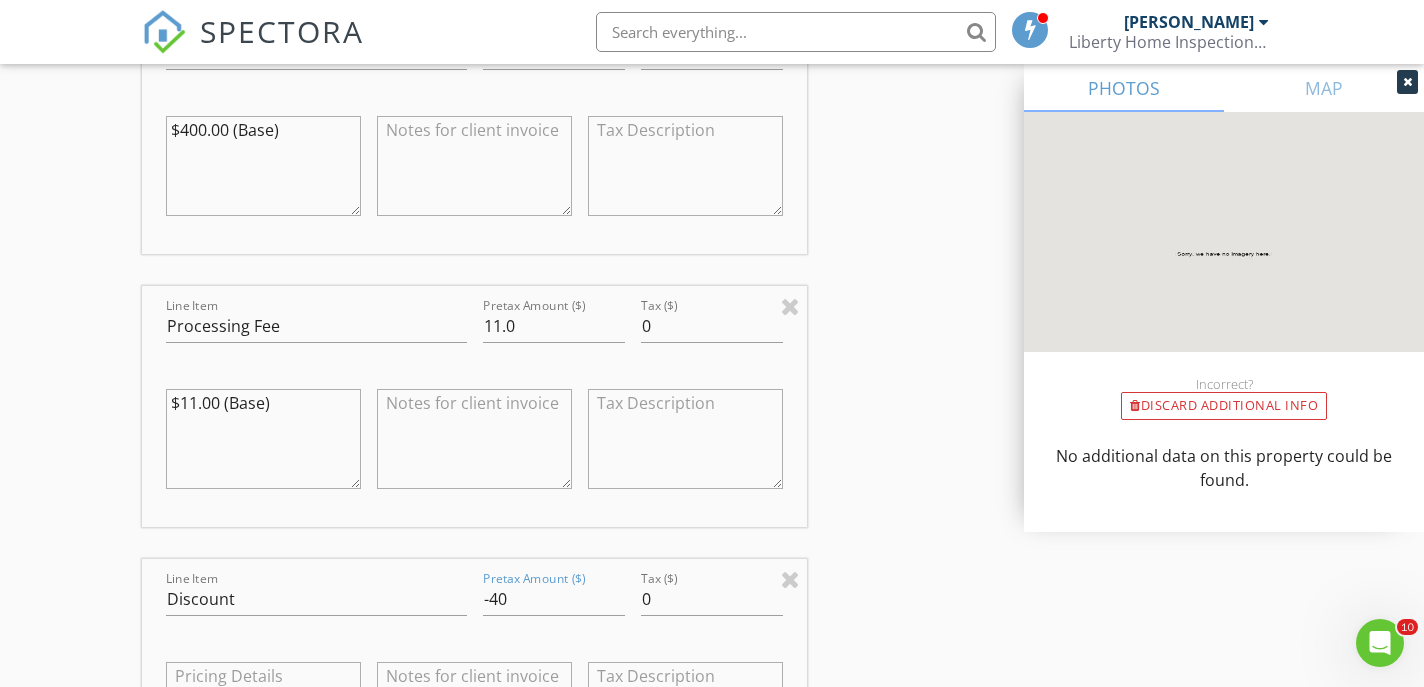 click on "INSPECTOR(S)
check_box   Brian DeLuca   PRIMARY   Brian DeLuca arrow_drop_down   check_box_outline_blank Brian DeLuca specifically requested
Date/Time
07/15/2025 11:30 AM
Location
Address Search       Address 6170 W Pewter Pt St   Unit   City Meridian   State ID   Zip 83646   County Ada     Square Feet   Year Built   Foundation arrow_drop_down     Brian DeLuca     0.1 miles     (a few seconds)
client
check_box Enable Client CC email for this inspection   Client Search     check_box_outline_blank Client is a Company/Organization     First Name Perry   Last Name Coles   Email sitjewelry2000@gmail.com   CC Email   Phone 760-518-5098           Notes   Private Notes
ADD ADDITIONAL client
SERVICES
check_box_outline_blank   INSPECTSVC  Inspection Services 500-1000 sqft." at bounding box center (711, 501) 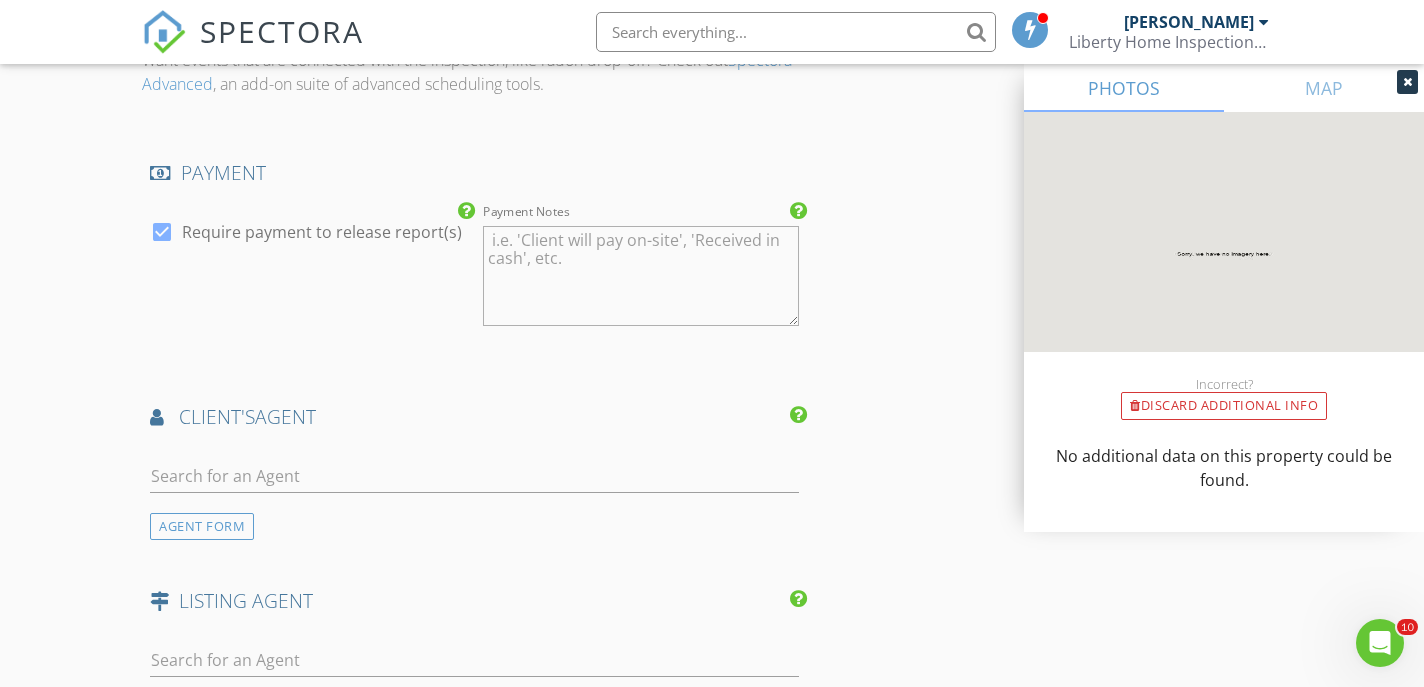 scroll, scrollTop: 2916, scrollLeft: 0, axis: vertical 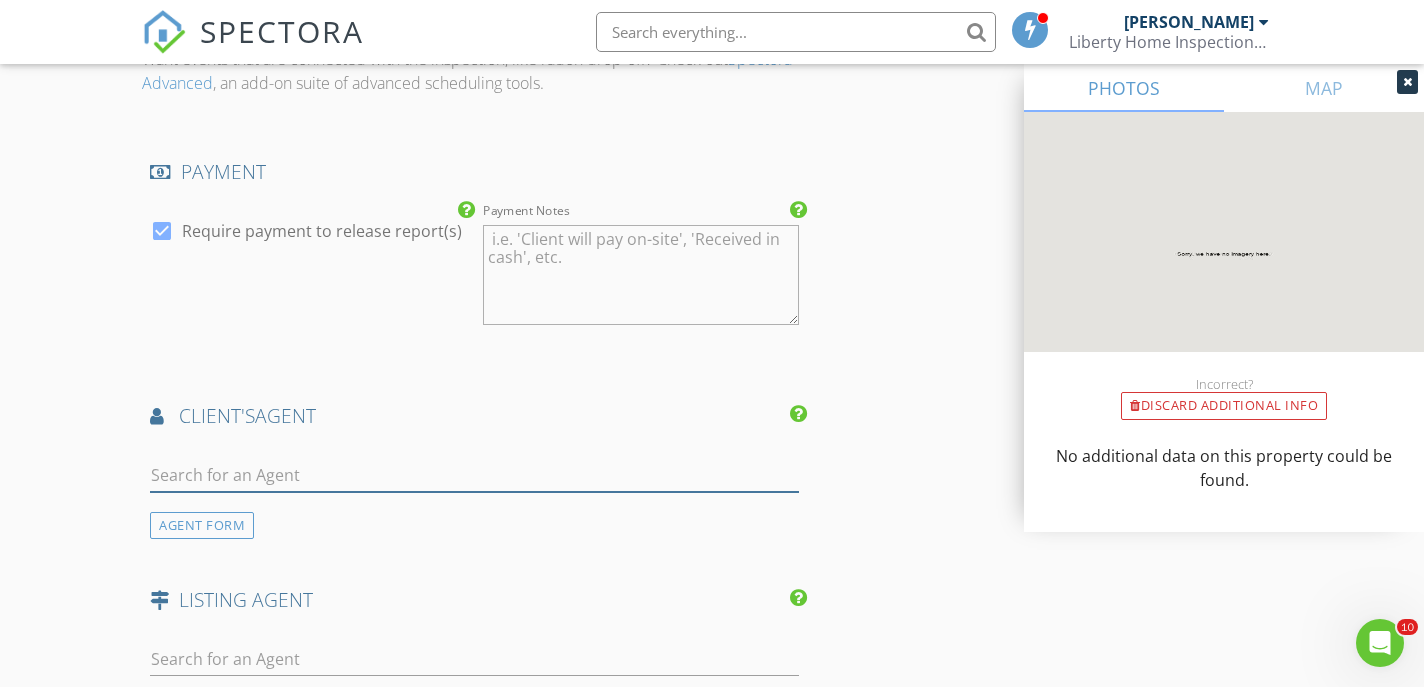 click at bounding box center (474, 475) 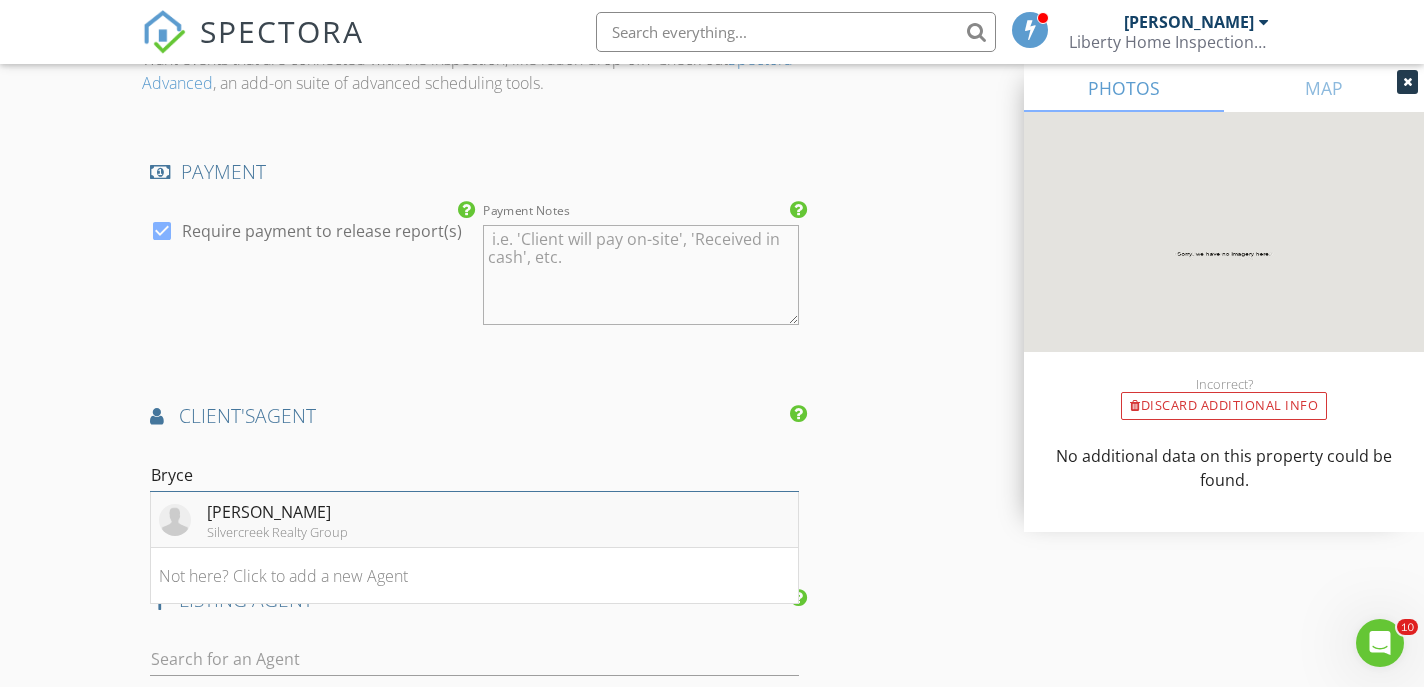 type on "Bryce" 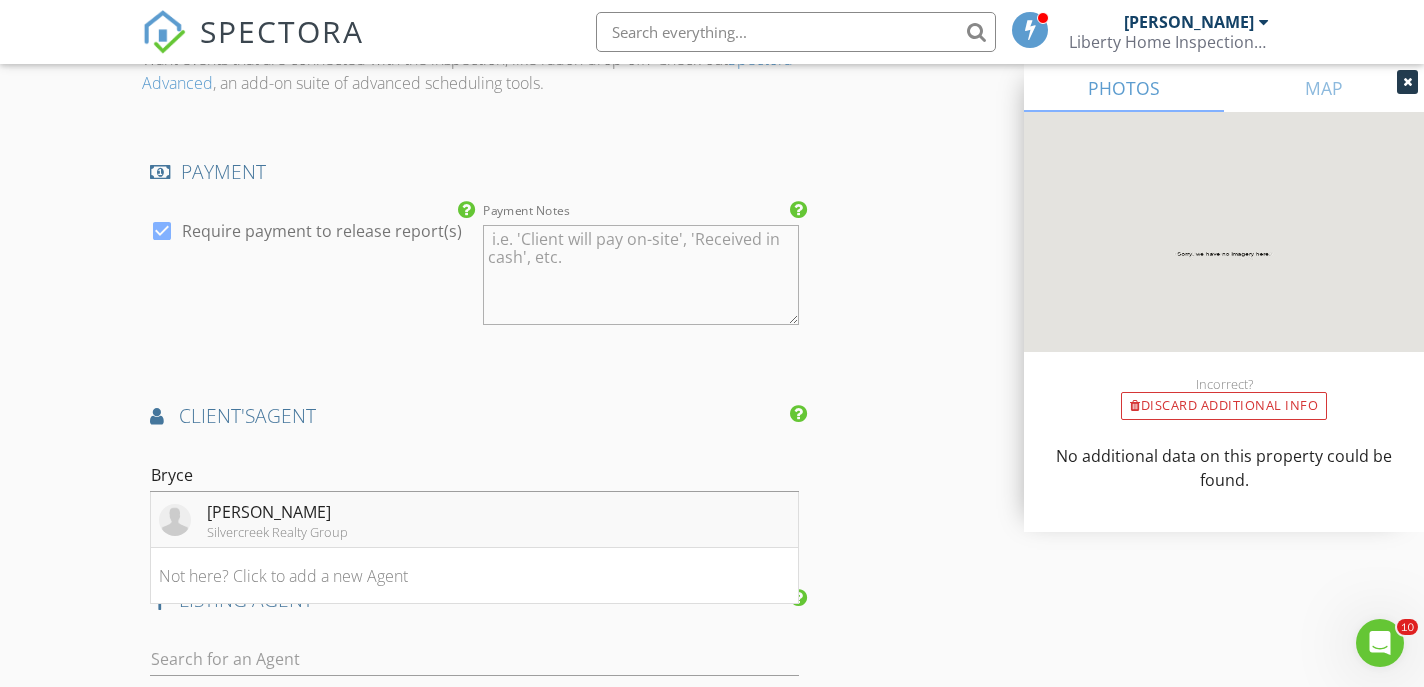 click on "Bryce Greenfield" at bounding box center [277, 512] 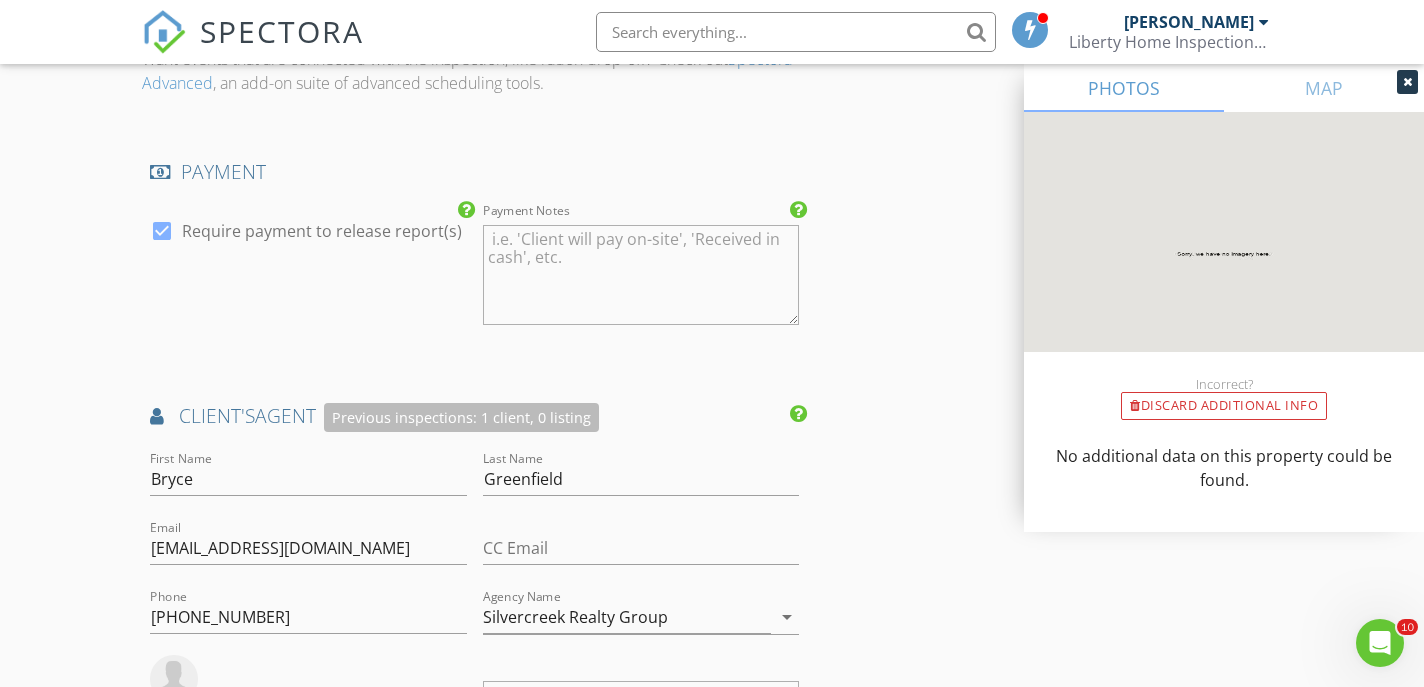 click on "INSPECTOR(S)
check_box   Brian DeLuca   PRIMARY   Brian DeLuca arrow_drop_down   check_box_outline_blank Brian DeLuca specifically requested
Date/Time
07/15/2025 11:30 AM
Location
Address Search       Address 6170 W Pewter Pt St   Unit   City Meridian   State ID   Zip 83646   County Ada     Square Feet   Year Built   Foundation arrow_drop_down     Brian DeLuca     0.1 miles     (a few seconds)
client
check_box Enable Client CC email for this inspection   Client Search     check_box_outline_blank Client is a Company/Organization     First Name Perry   Last Name Coles   Email sitjewelry2000@gmail.com   CC Email   Phone 760-518-5098           Notes   Private Notes
ADD ADDITIONAL client
SERVICES
check_box_outline_blank   INSPECTSVC  Inspection Services 500-1000 sqft." at bounding box center [711, -238] 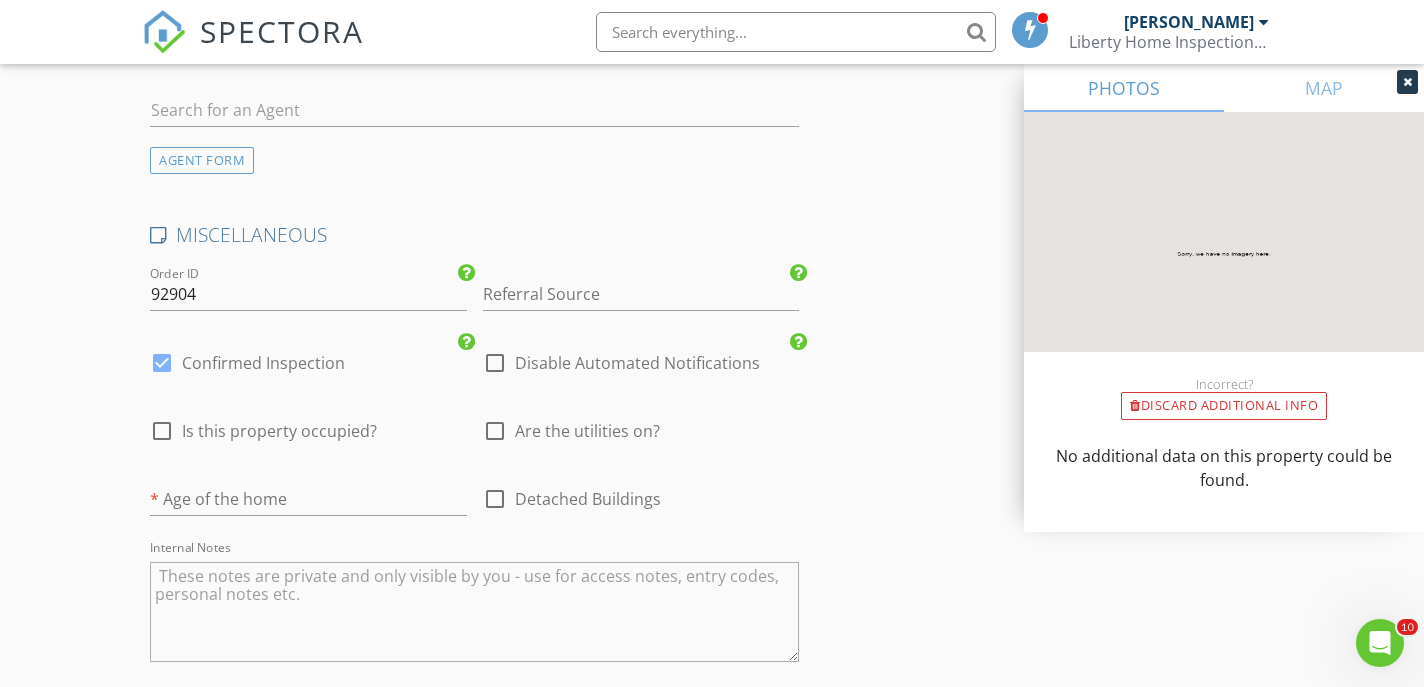 scroll, scrollTop: 3924, scrollLeft: 0, axis: vertical 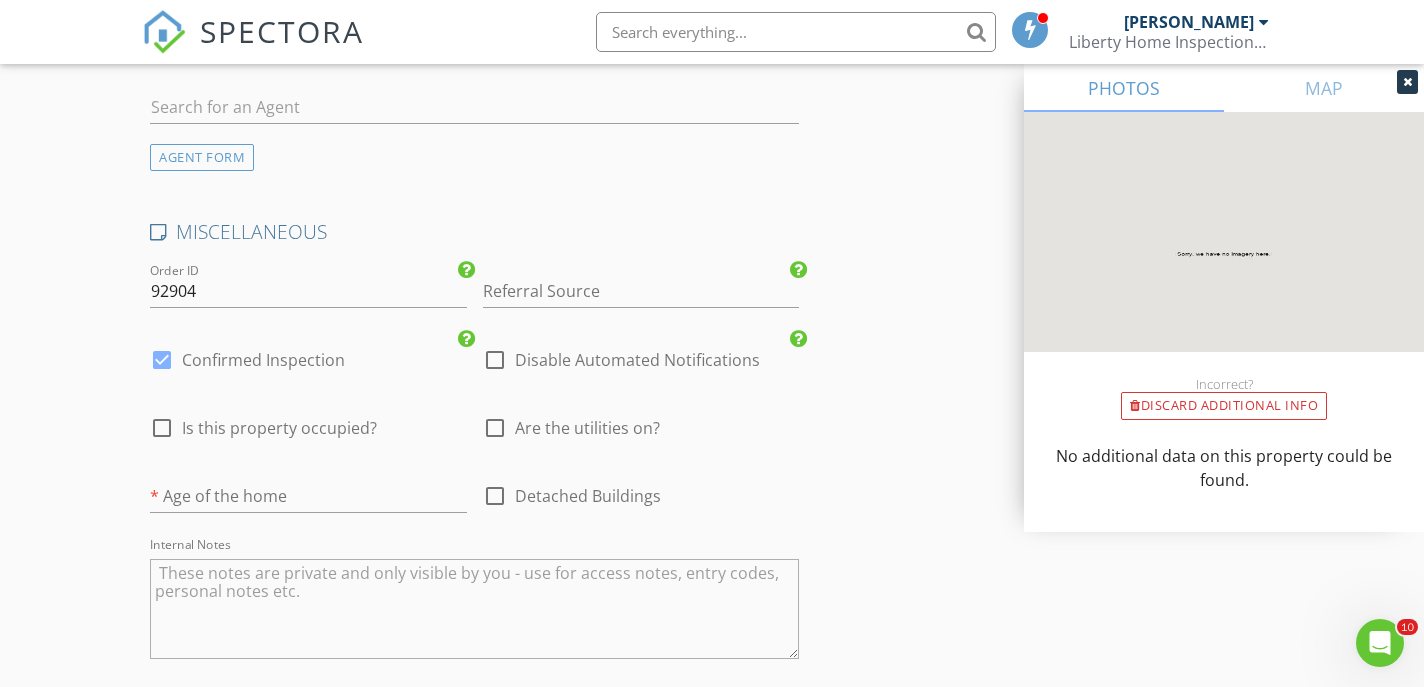 click at bounding box center (495, 428) 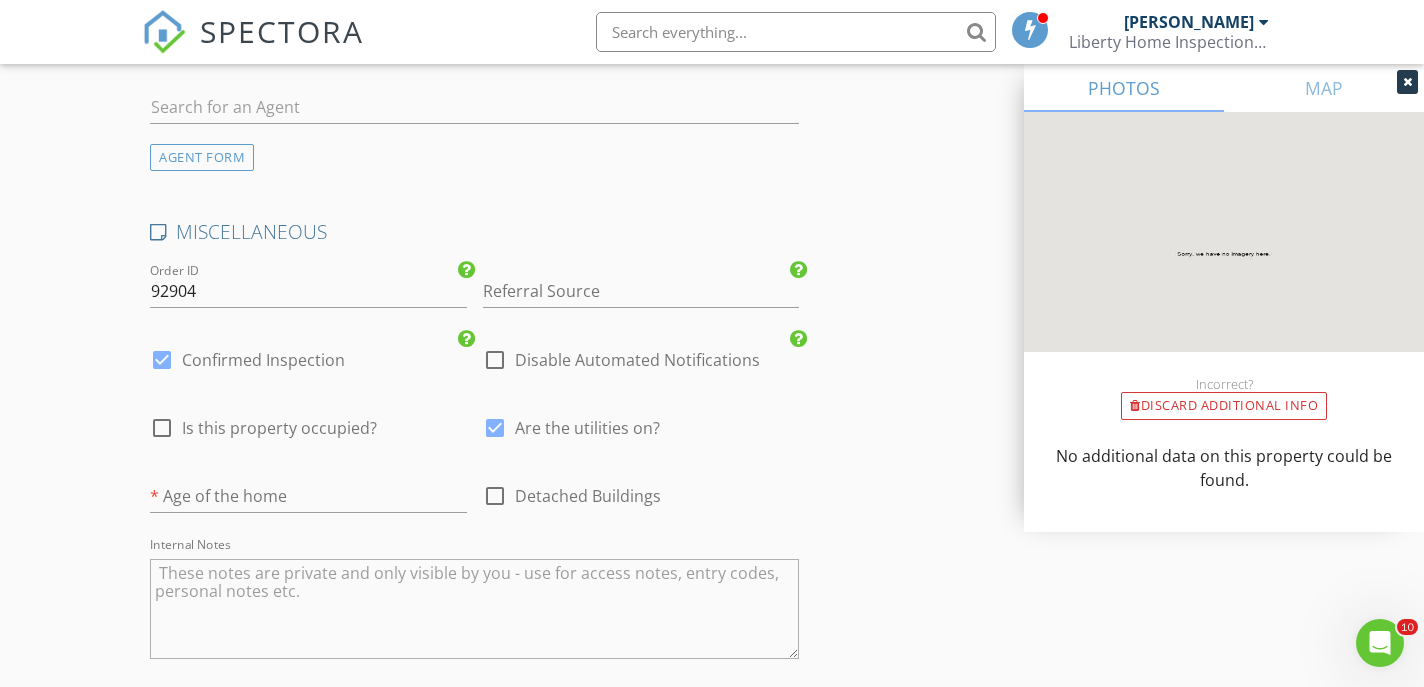 click at bounding box center [474, 609] 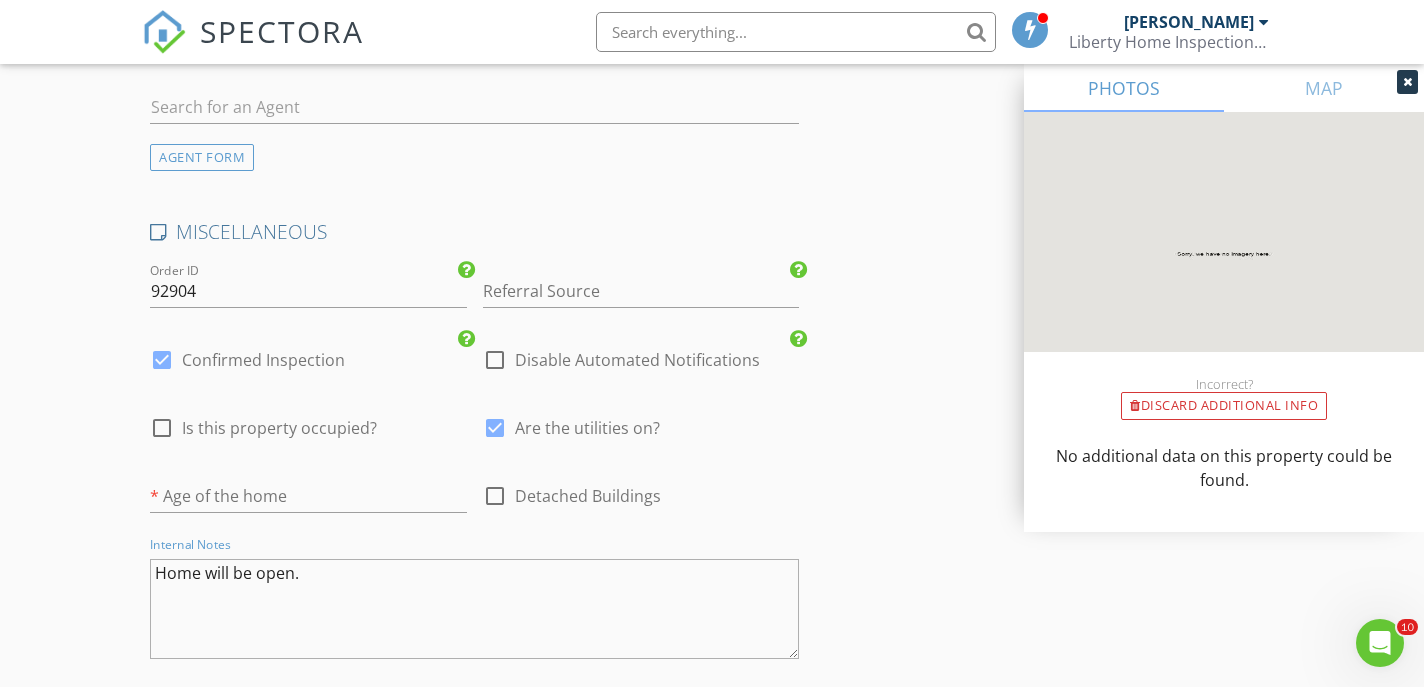type on "Home will be open." 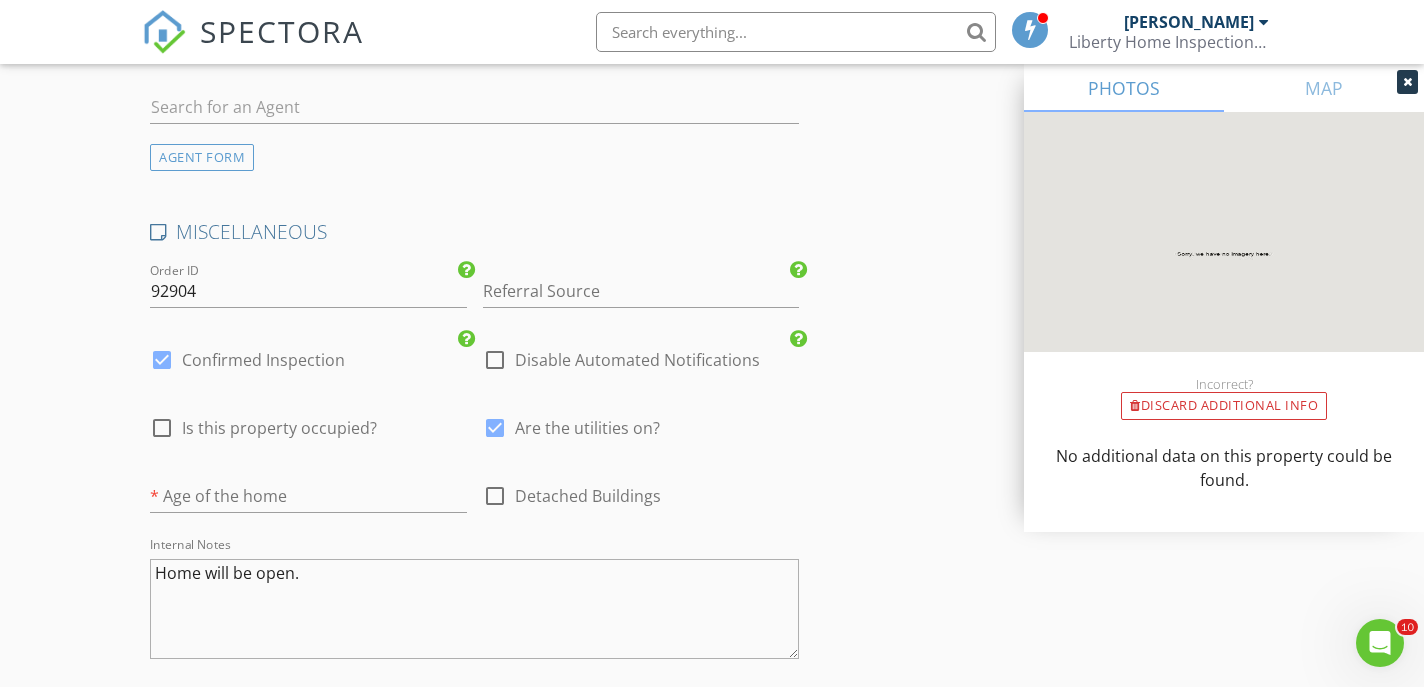 click on "No additional data on this property could be found." at bounding box center (1224, 476) 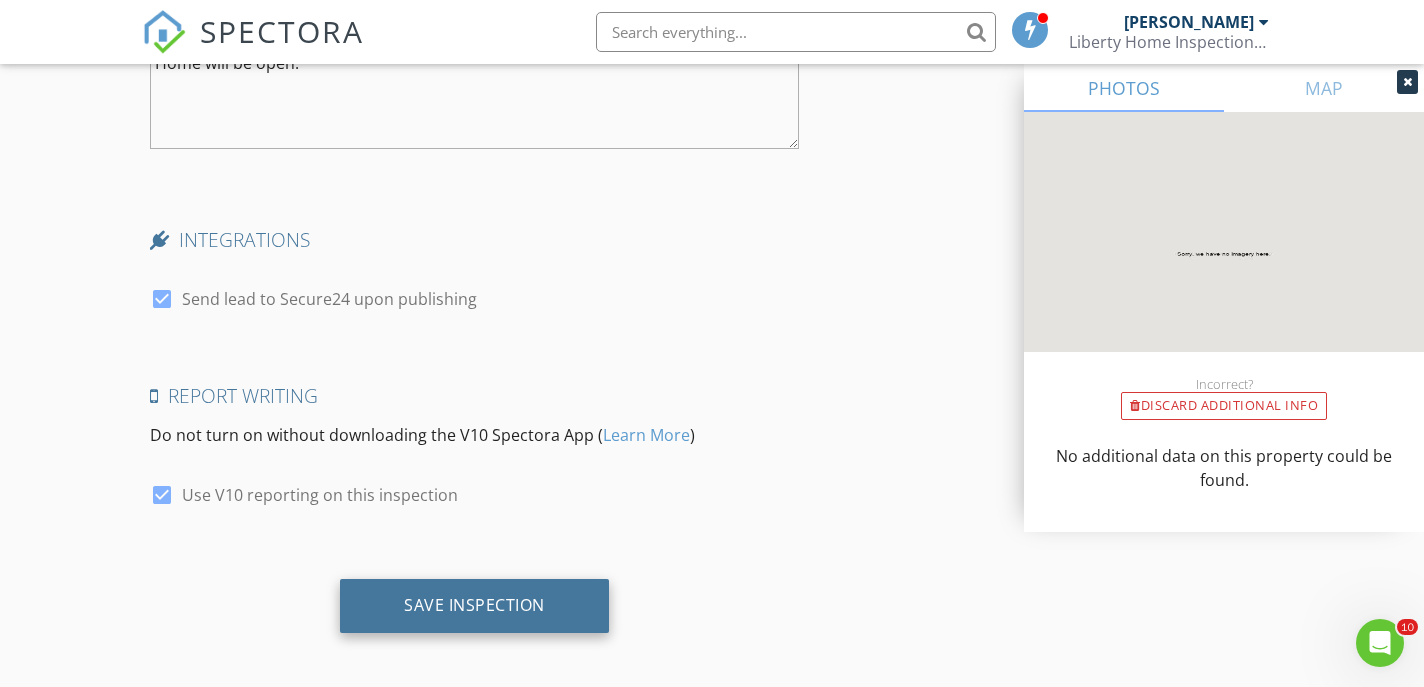 scroll, scrollTop: 4433, scrollLeft: 0, axis: vertical 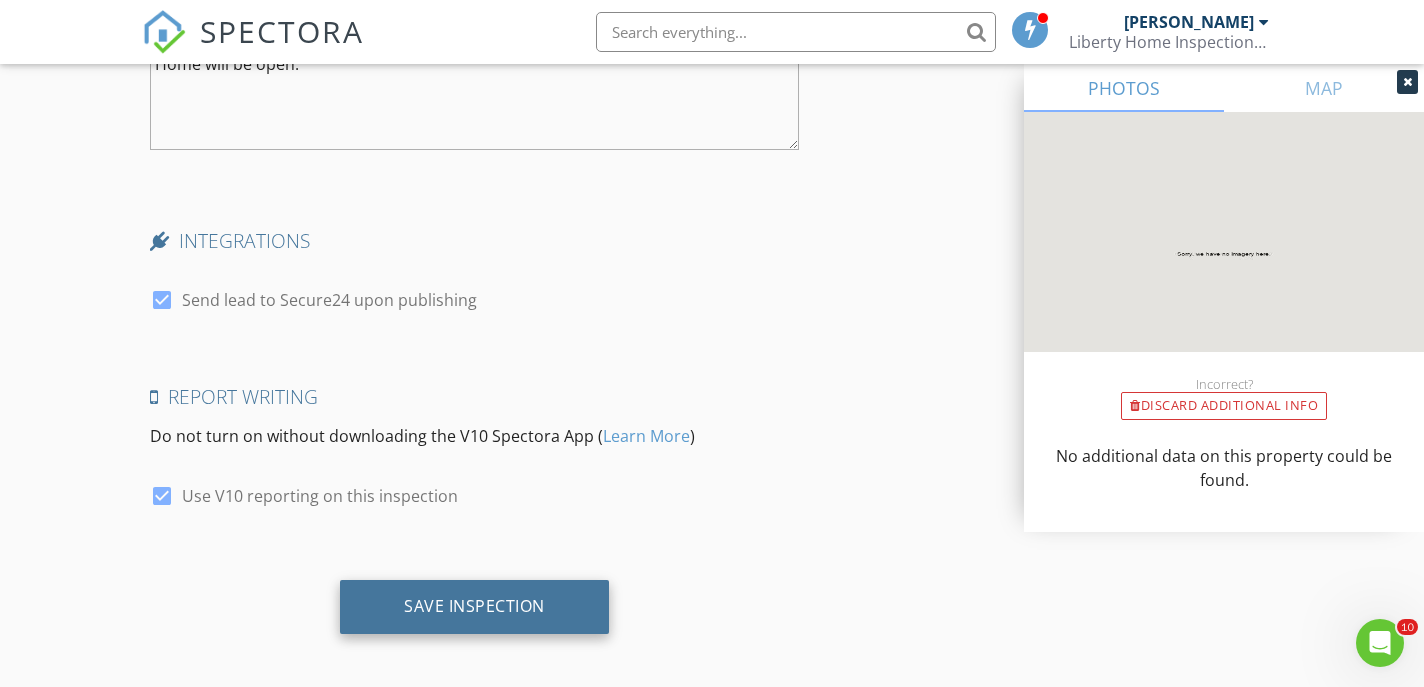 click on "Save Inspection" at bounding box center (474, 606) 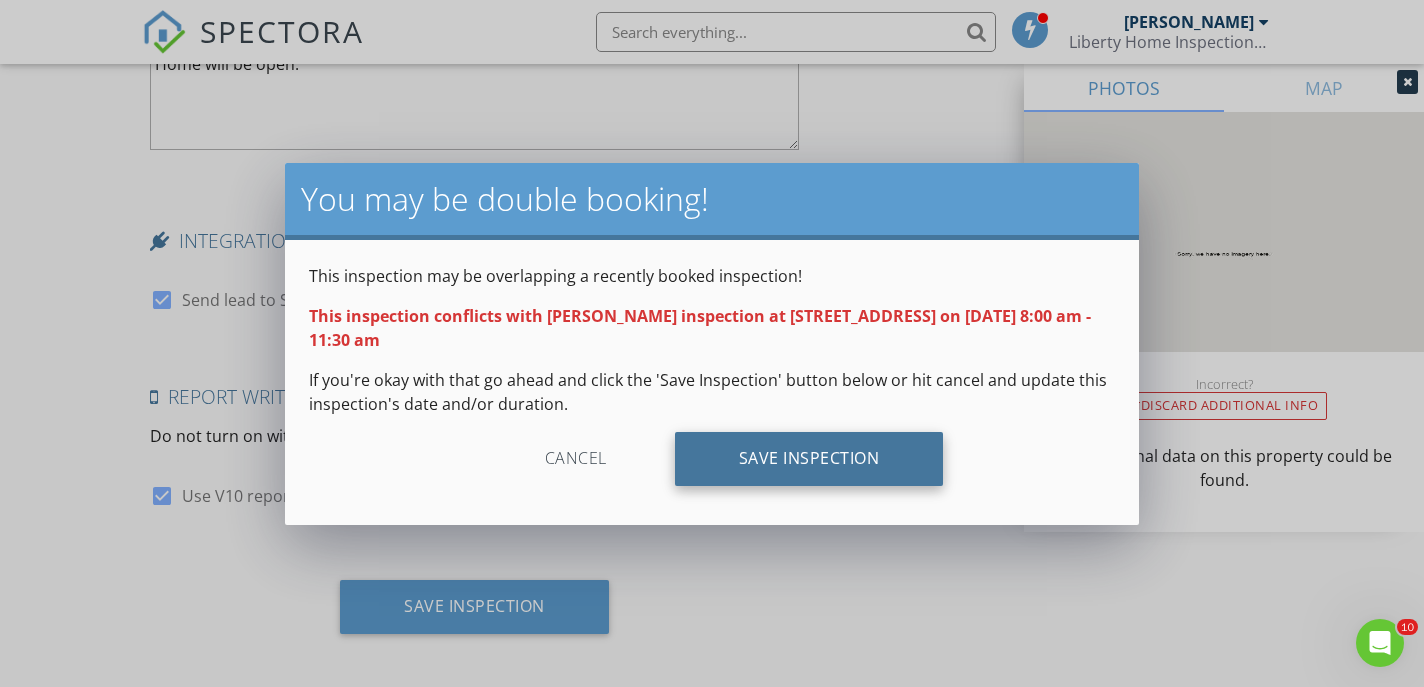 click on "Save Inspection" at bounding box center (809, 459) 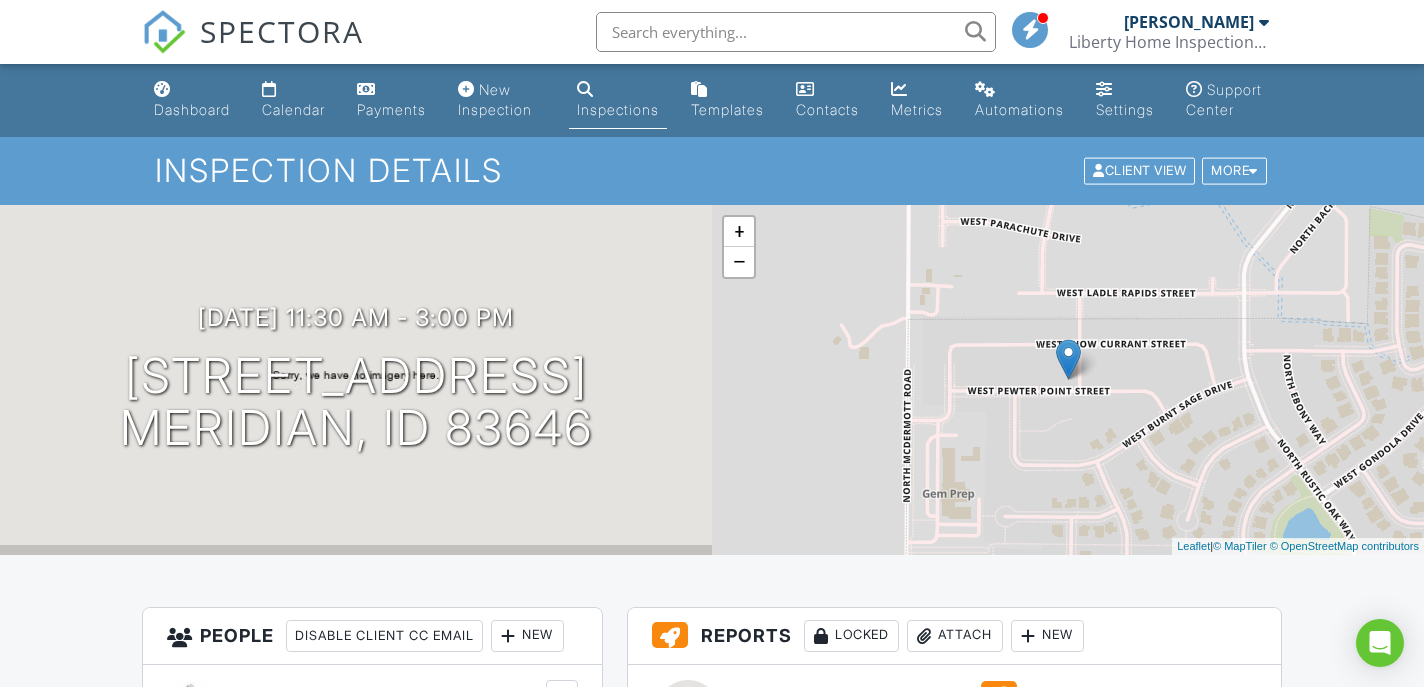 scroll, scrollTop: 0, scrollLeft: 0, axis: both 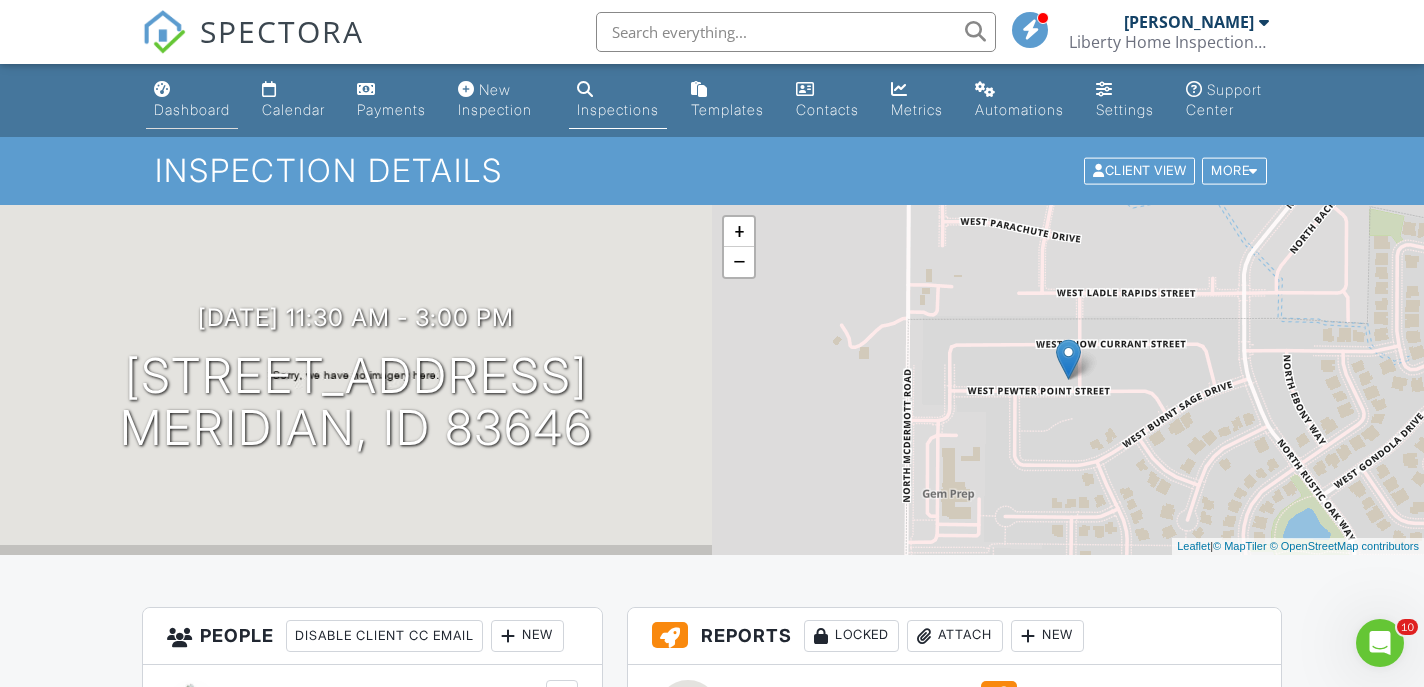 click on "Dashboard" at bounding box center (192, 109) 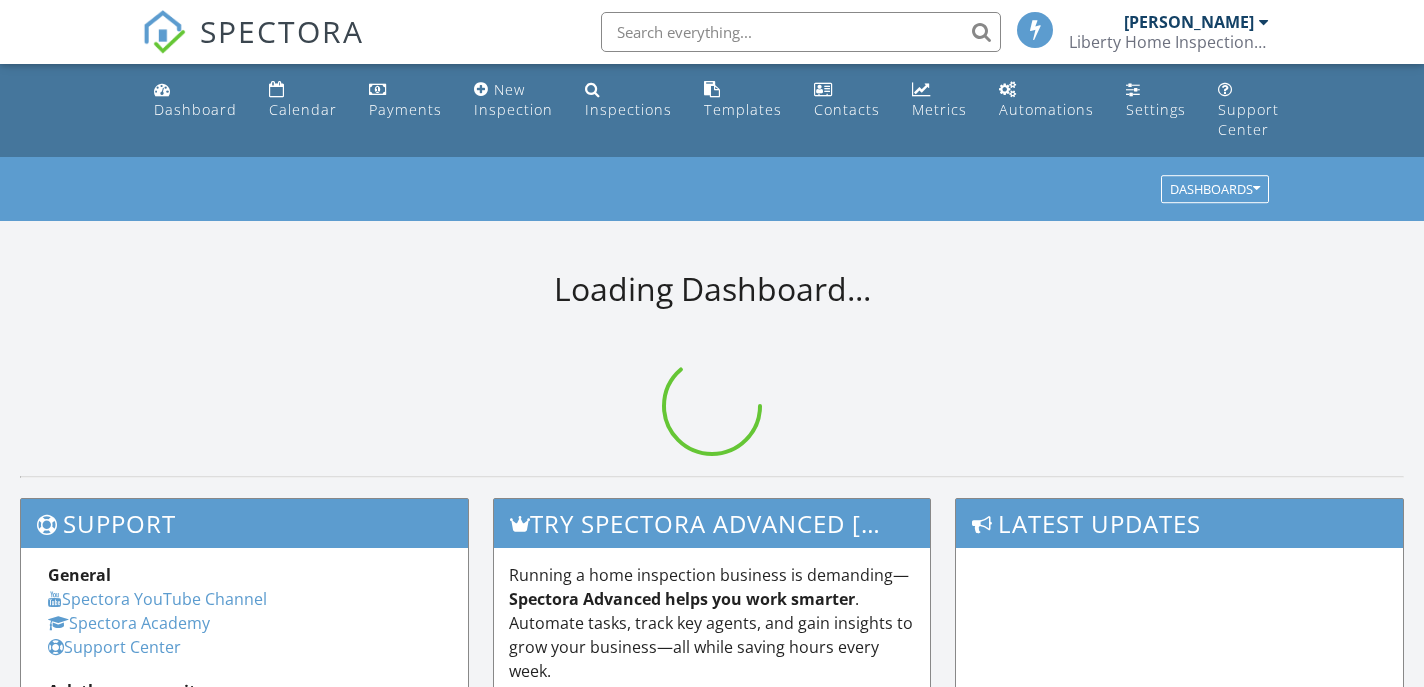 scroll, scrollTop: 0, scrollLeft: 0, axis: both 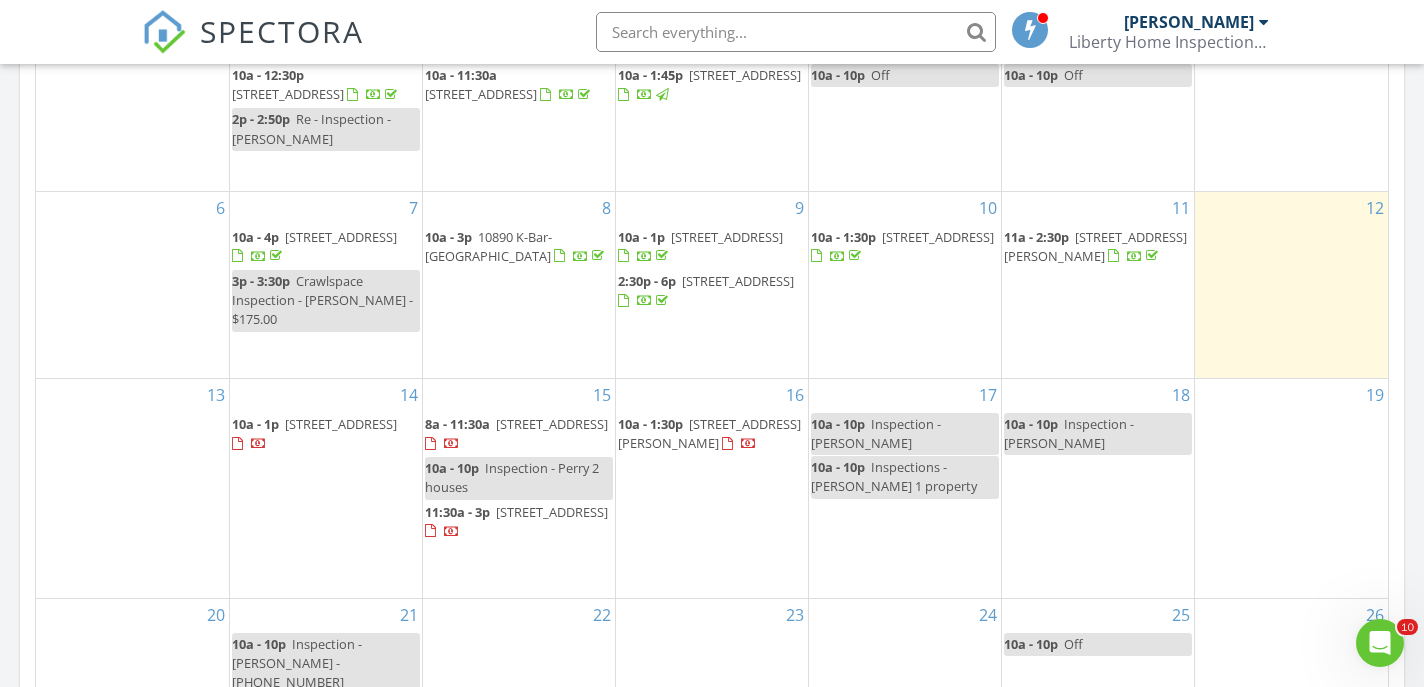 click on "10a - 10p
Inspection - Perry 2 houses" at bounding box center [519, 478] 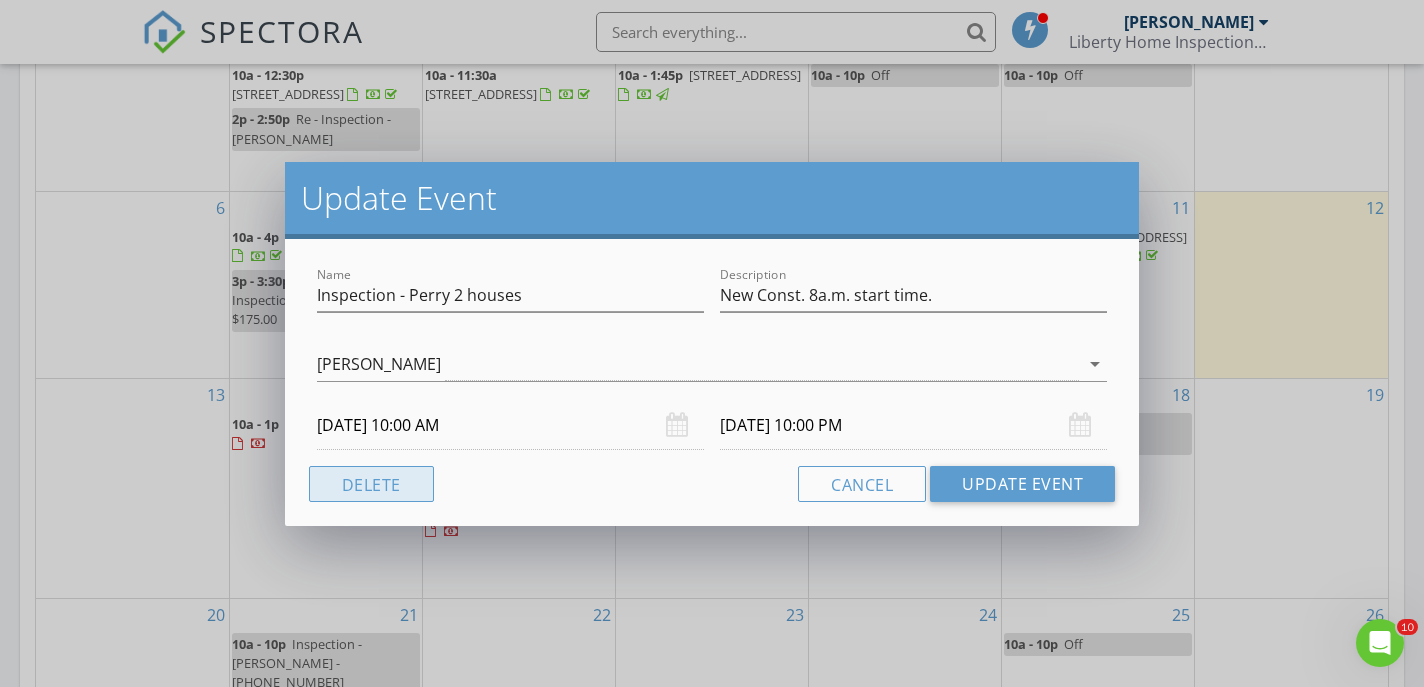 click on "Delete" at bounding box center [371, 484] 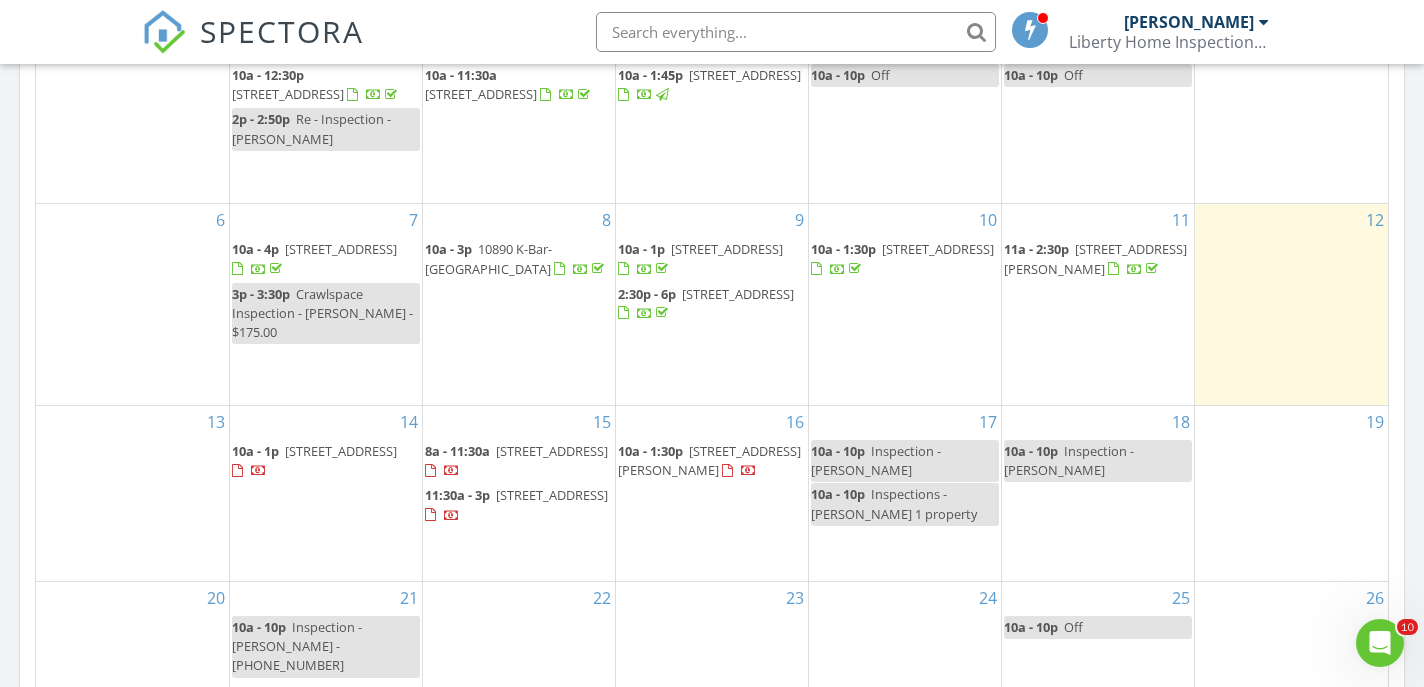 click on "[STREET_ADDRESS]" at bounding box center (552, 451) 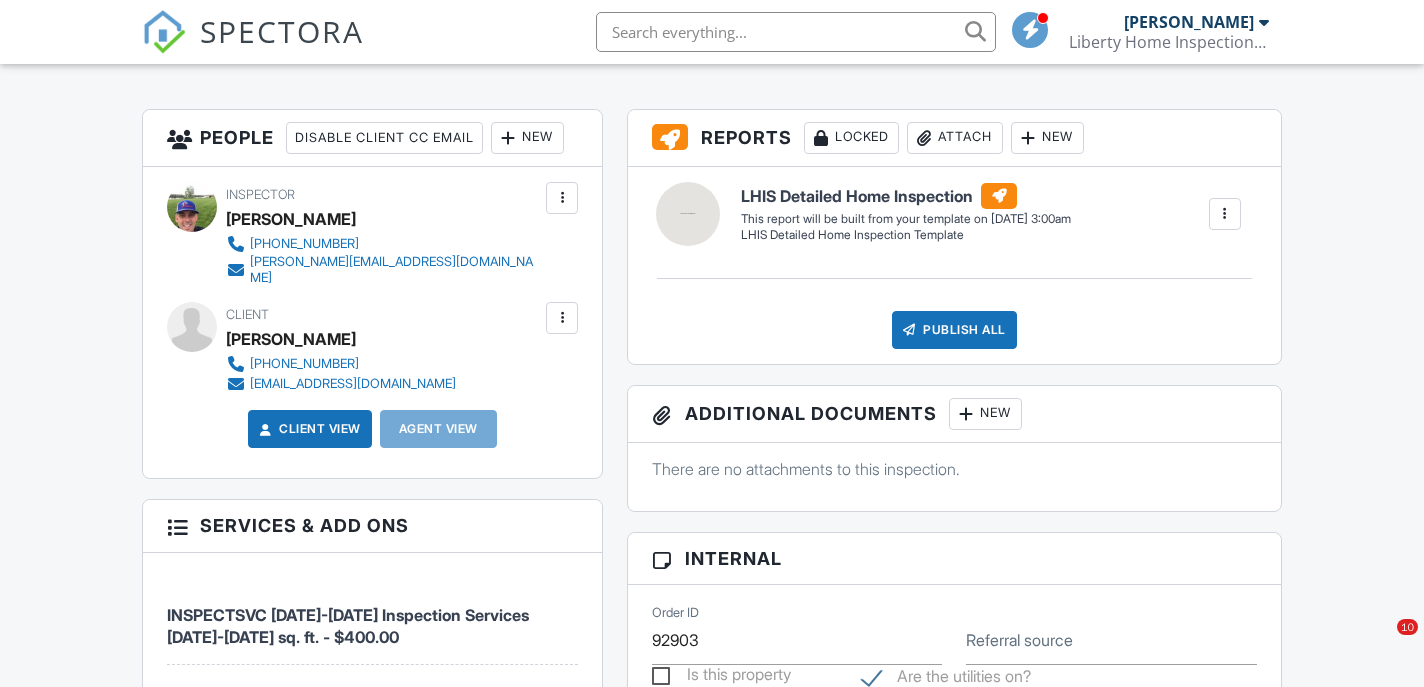 scroll, scrollTop: 544, scrollLeft: 0, axis: vertical 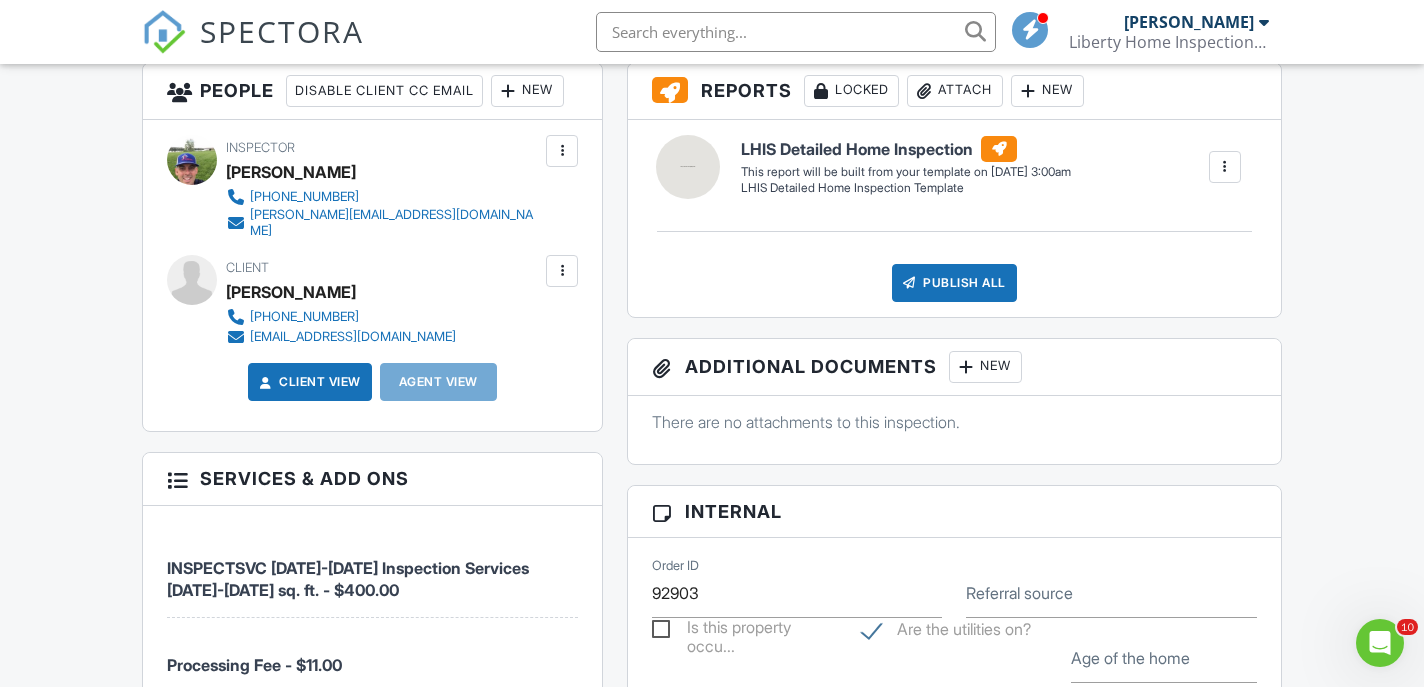 click on "New" at bounding box center (527, 91) 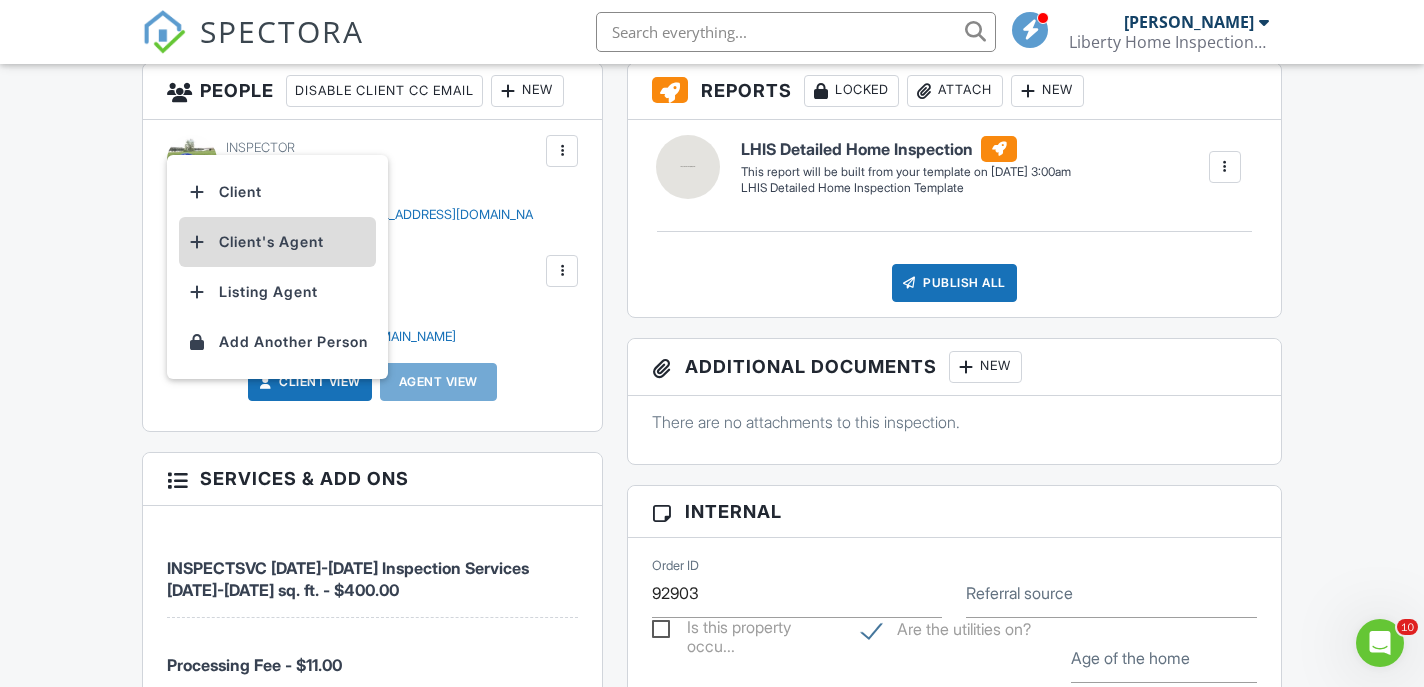 click on "Client's Agent" at bounding box center [277, 242] 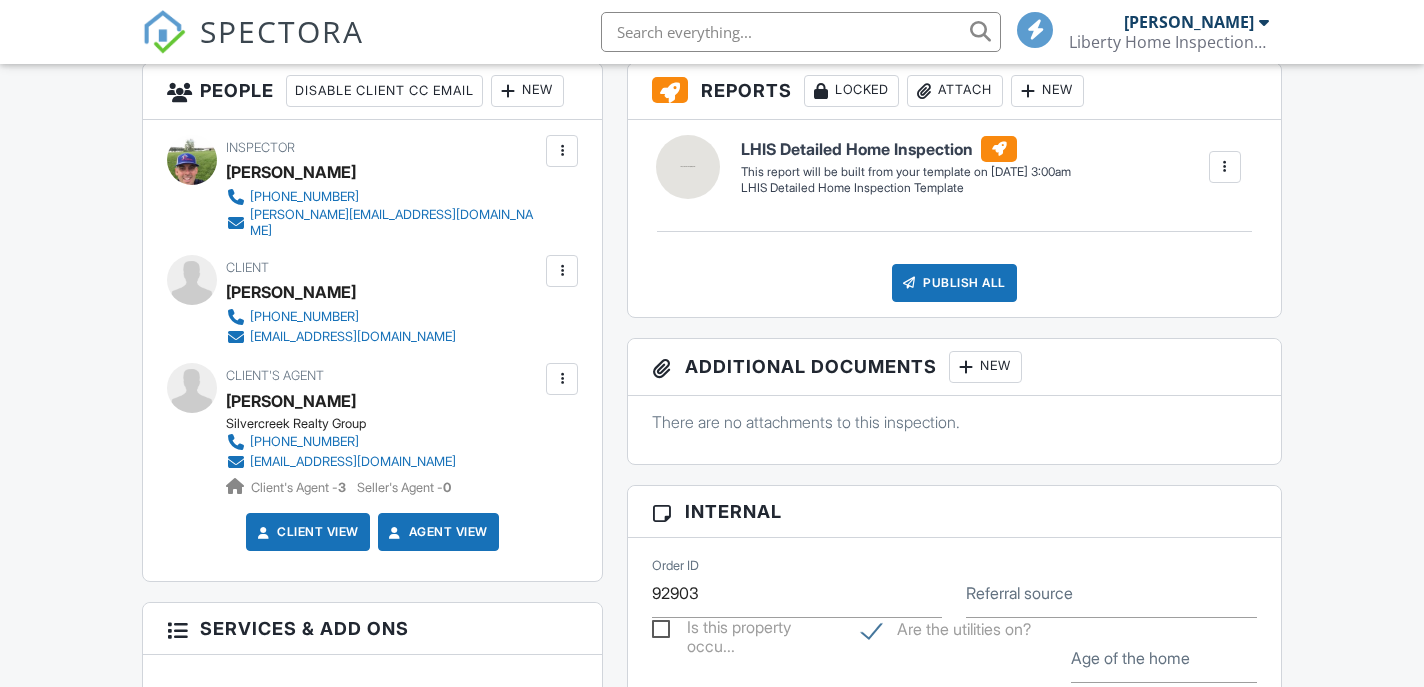 scroll, scrollTop: 545, scrollLeft: 0, axis: vertical 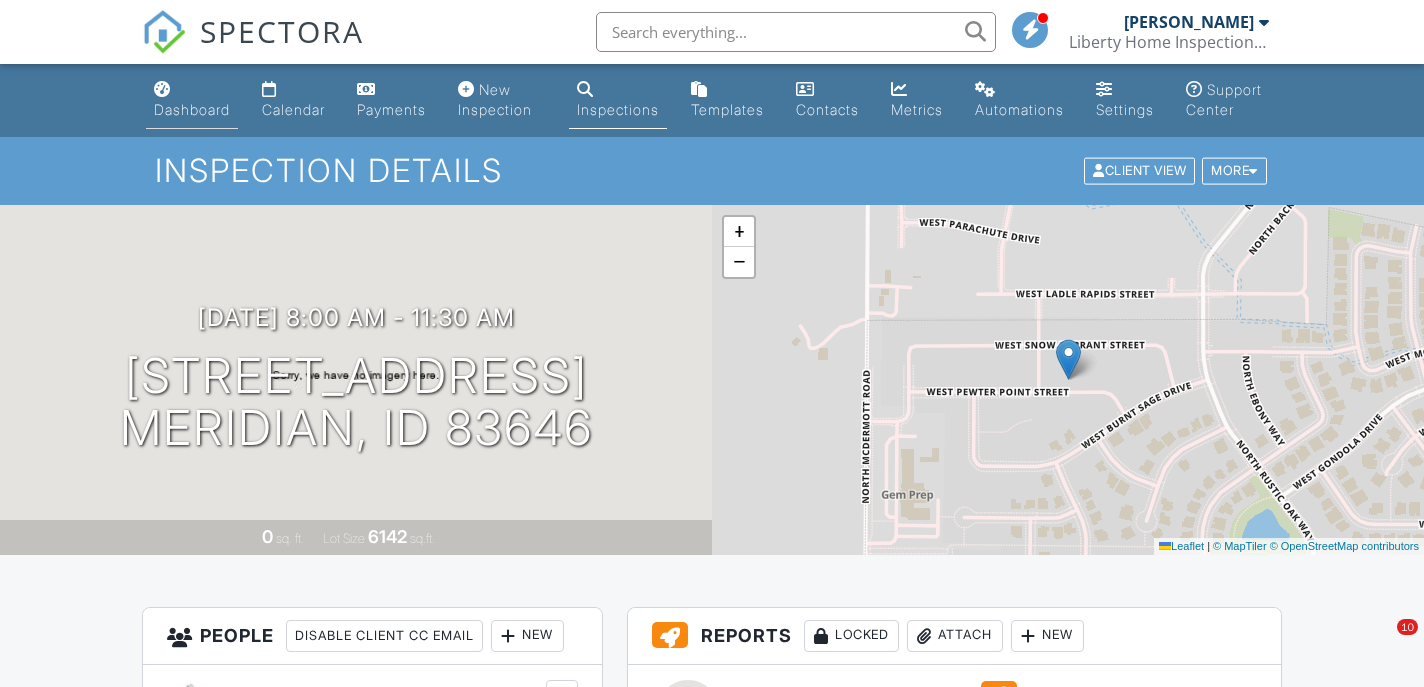 click on "Dashboard" at bounding box center [192, 109] 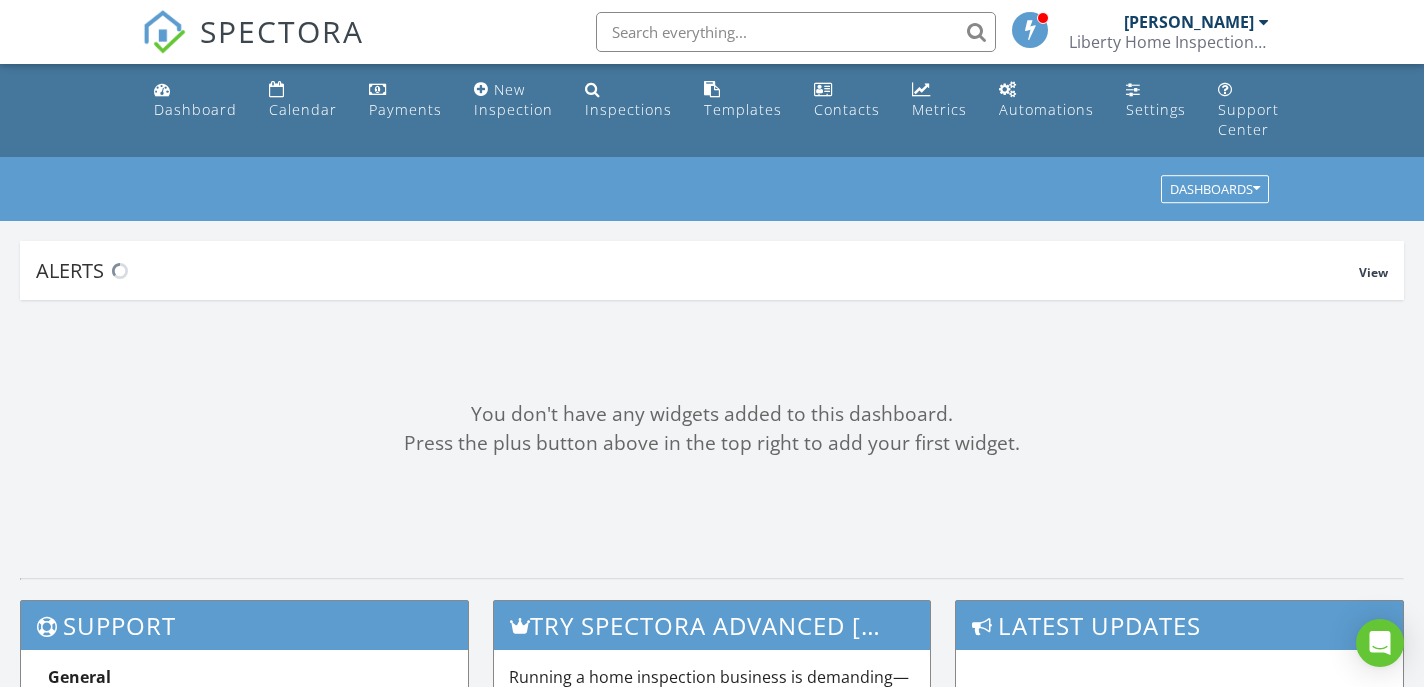 scroll, scrollTop: 0, scrollLeft: 0, axis: both 